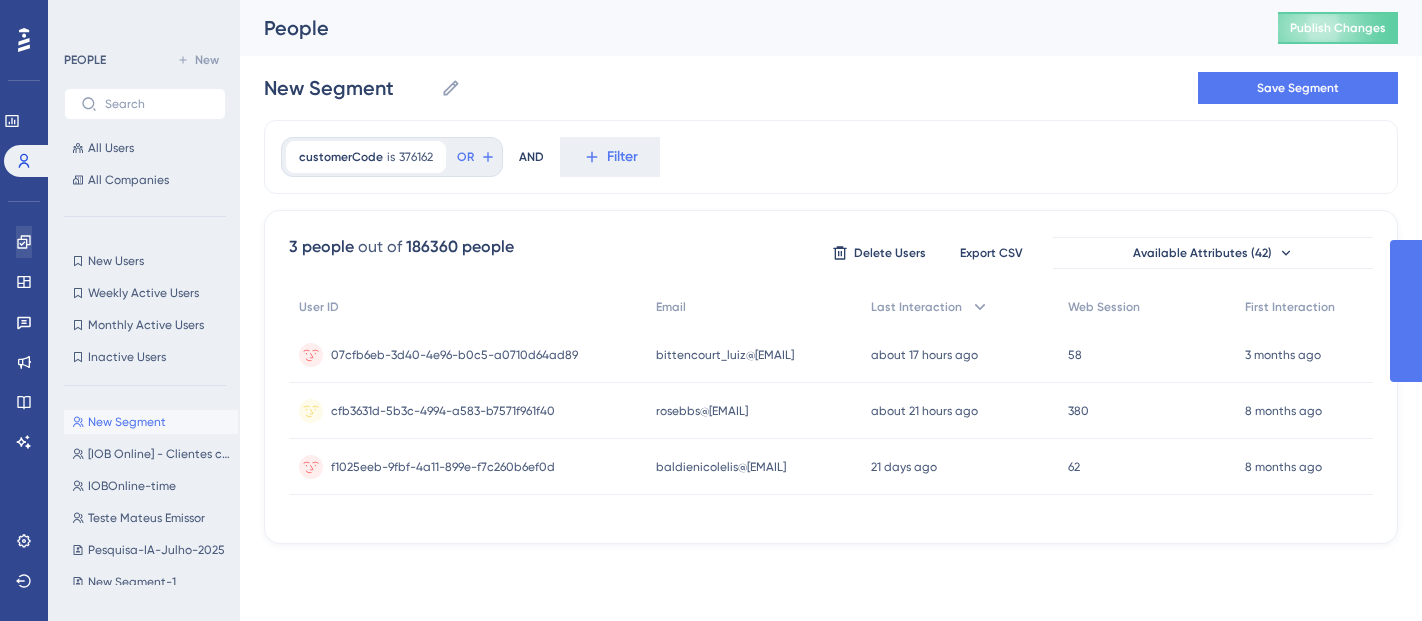 scroll, scrollTop: 0, scrollLeft: 0, axis: both 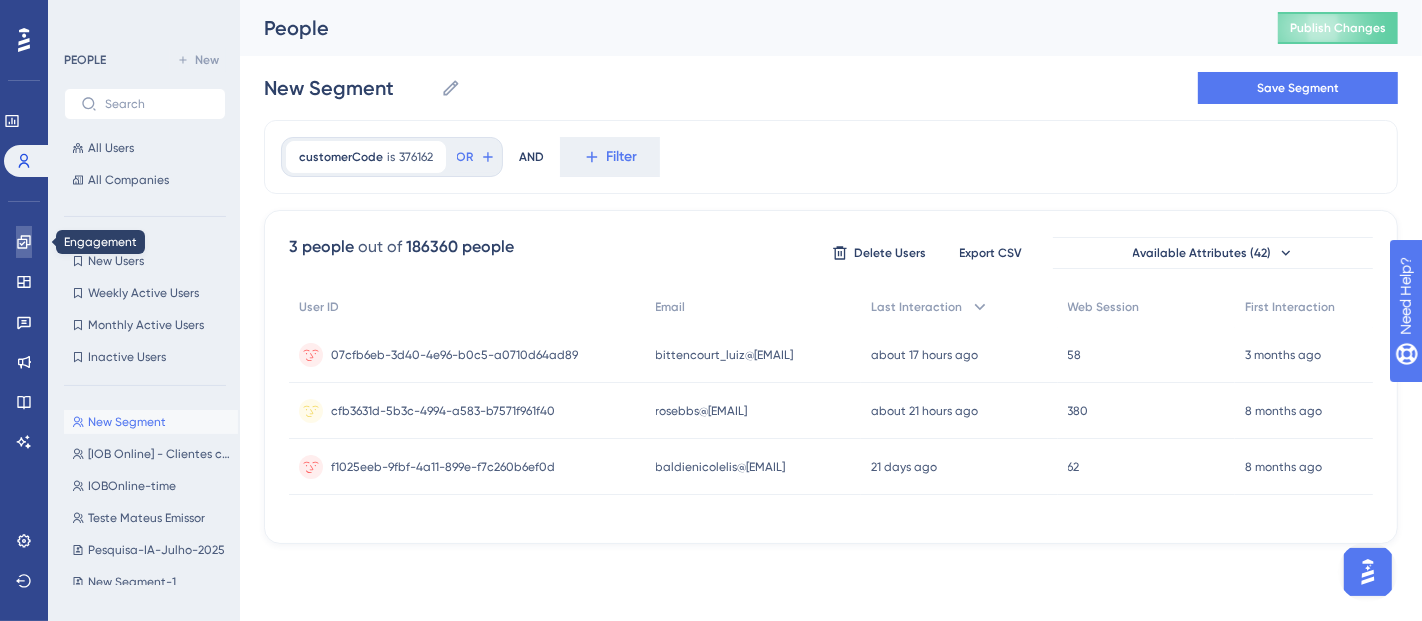 click 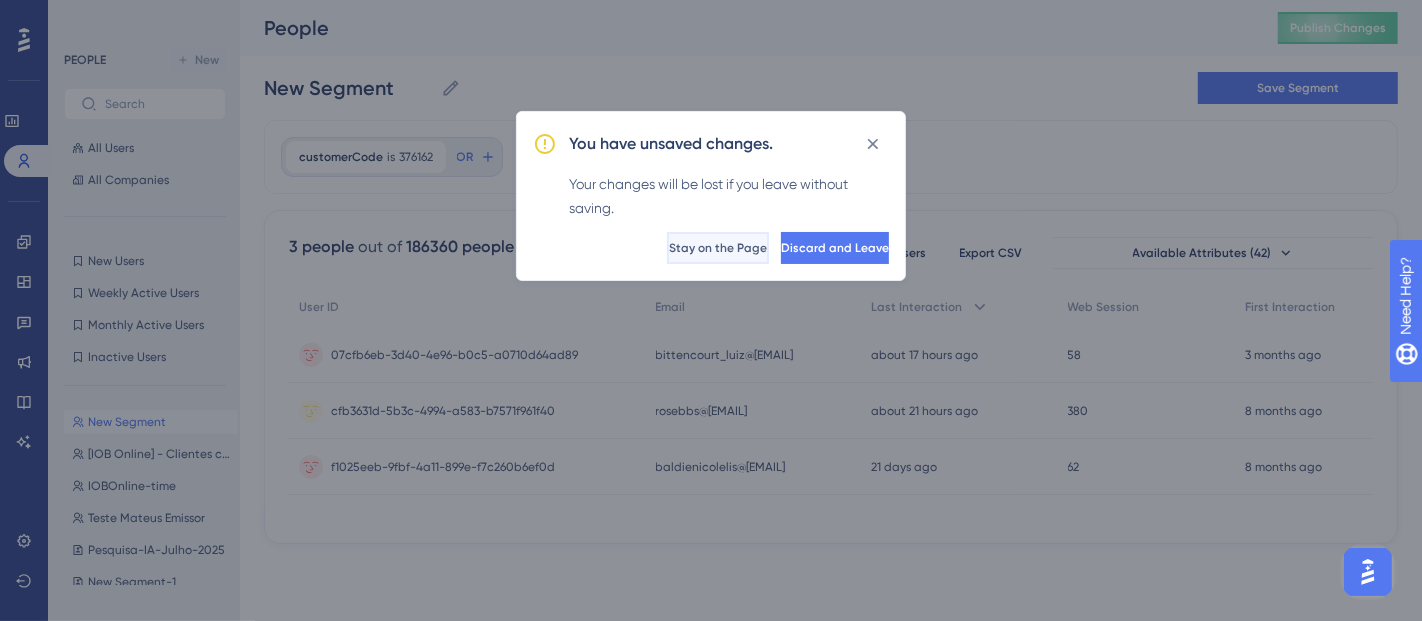 click on "Stay on the Page" at bounding box center (718, 248) 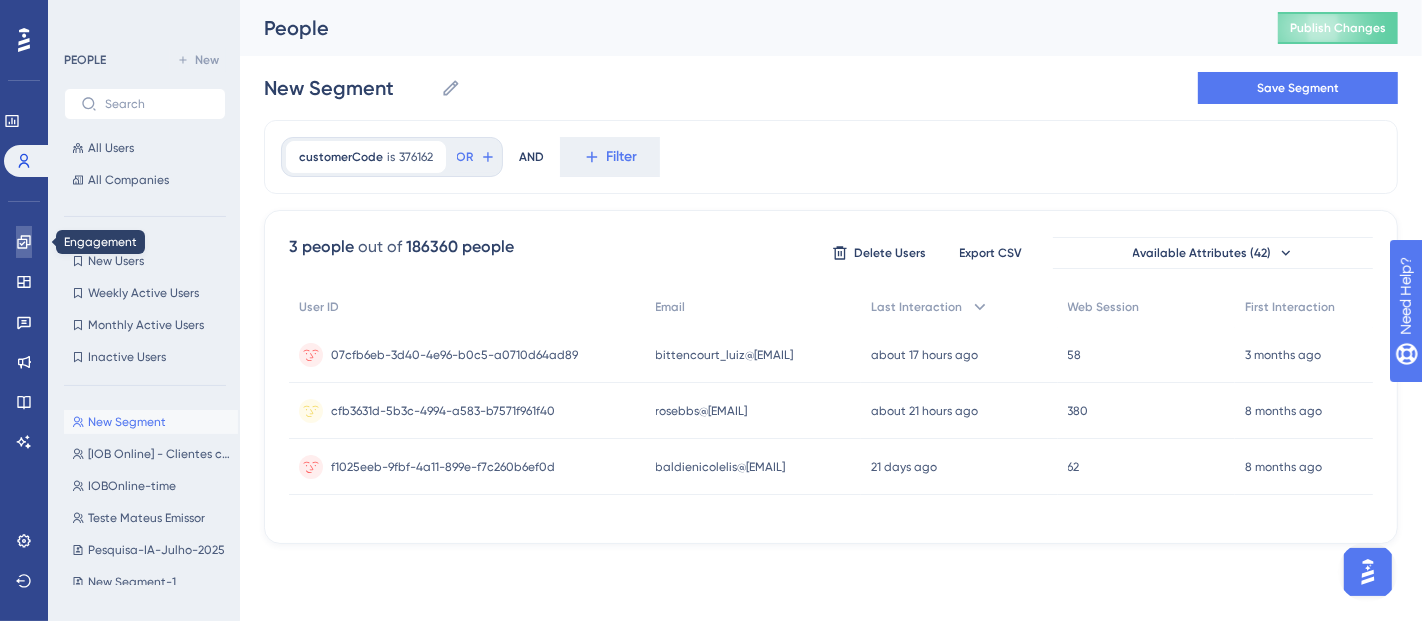 click 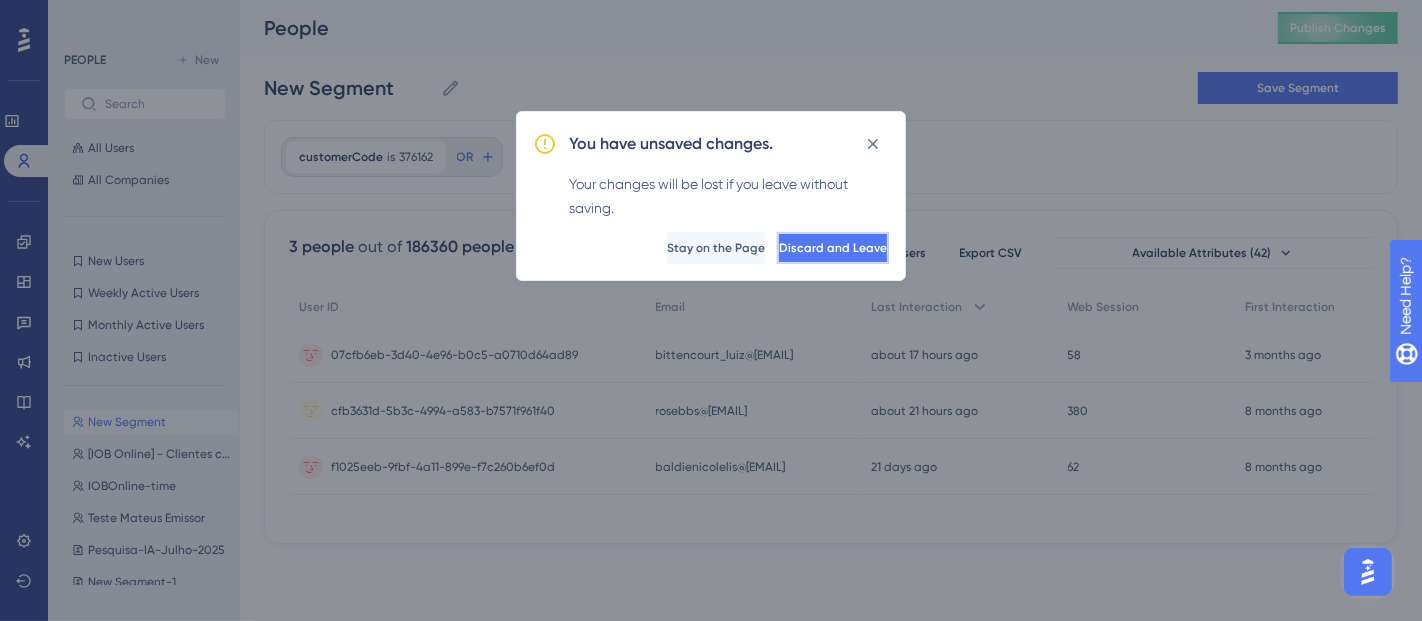 click on "Discard and Leave" at bounding box center (833, 248) 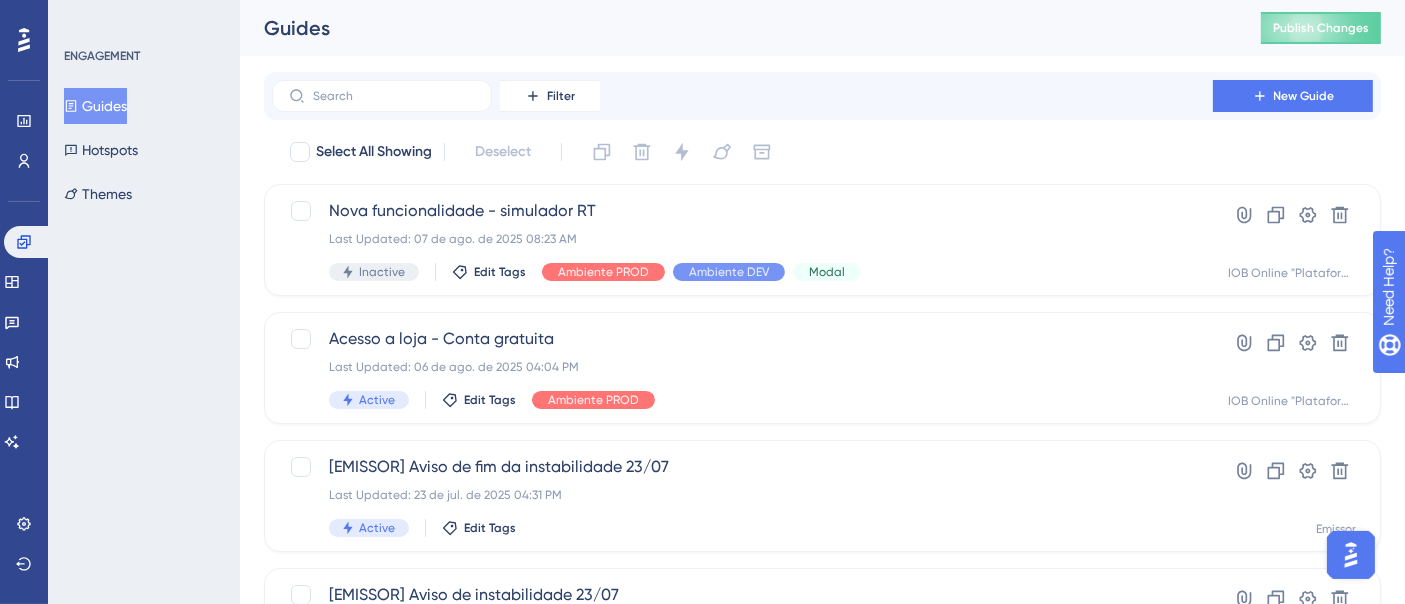 click on "Select All Showing Deselect Nova funcionalidade - simulador RT Last Updated: 07 de ago. de 2025 08:23 AM Inactive Edit Tags Ambiente PROD Ambiente DEV Modal Hyperlink Clone Settings Delete IOB Online "Plataforma" Acesso a loja - Conta gratuita Last Updated: 06 de ago. de 2025 04:04 PM Active Edit Tags Ambiente PROD Hyperlink Clone Settings Delete IOB Online "Plataforma" [EMISSOR] Aviso de fim da instabilidade 23/07 Last Updated: 23 de jul. de 2025 04:31 PM Active Edit Tags Hyperlink Clone Settings Delete Emissor [EMISSOR] Aviso de instabilidade 23/07 Last Updated: 23 de jul. de 2025 04:07 PM Inactive Edit Tags Hyperlink Clone Settings Delete Emissor Conhecer mais recursos - Conta gratuita Last Updated: 06 de ago. de 2025 03:37 PM Active Edit Tags Ambiente PROD Hyperlink Clone Settings Delete IOB Online "Plataforma" [Emissor] Reforço Documentos Last Updated: 18 de jul. de 2025 11:46 AM Active Edit Tags Hyperlink Clone Settings Delete Emissor [Emissor] Reforço visão geral Active Edit Tags Hyperlink Clone" at bounding box center (822, 792) 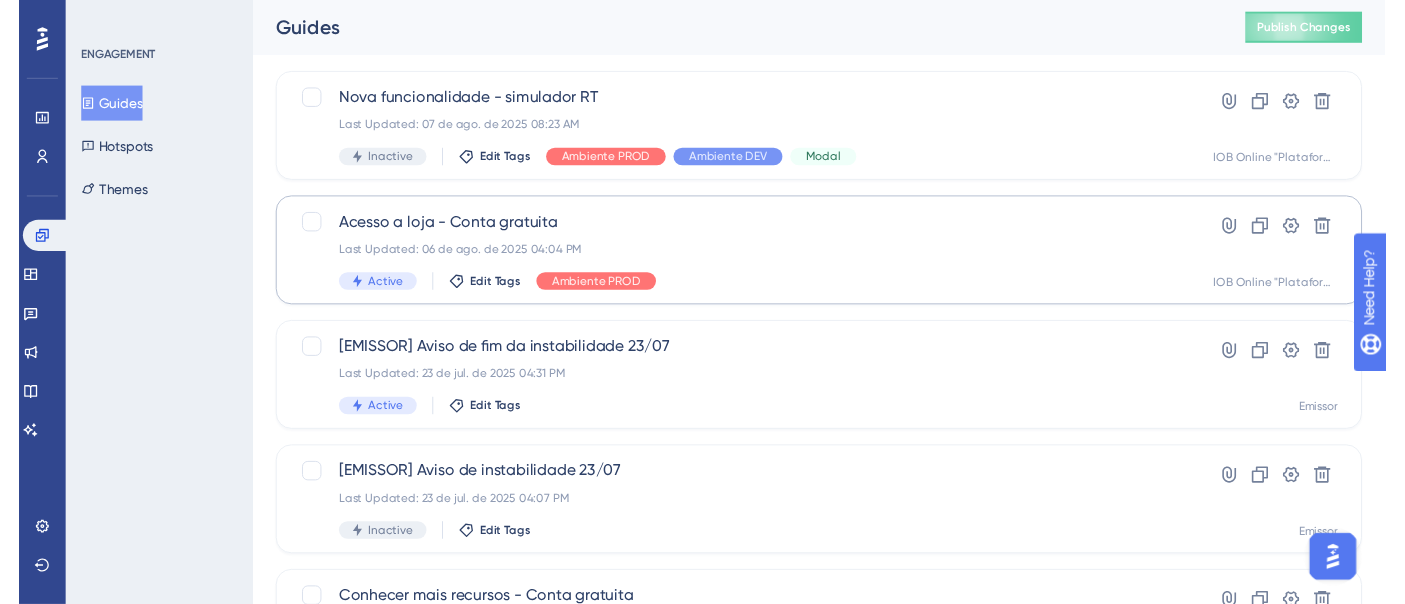 scroll, scrollTop: 0, scrollLeft: 0, axis: both 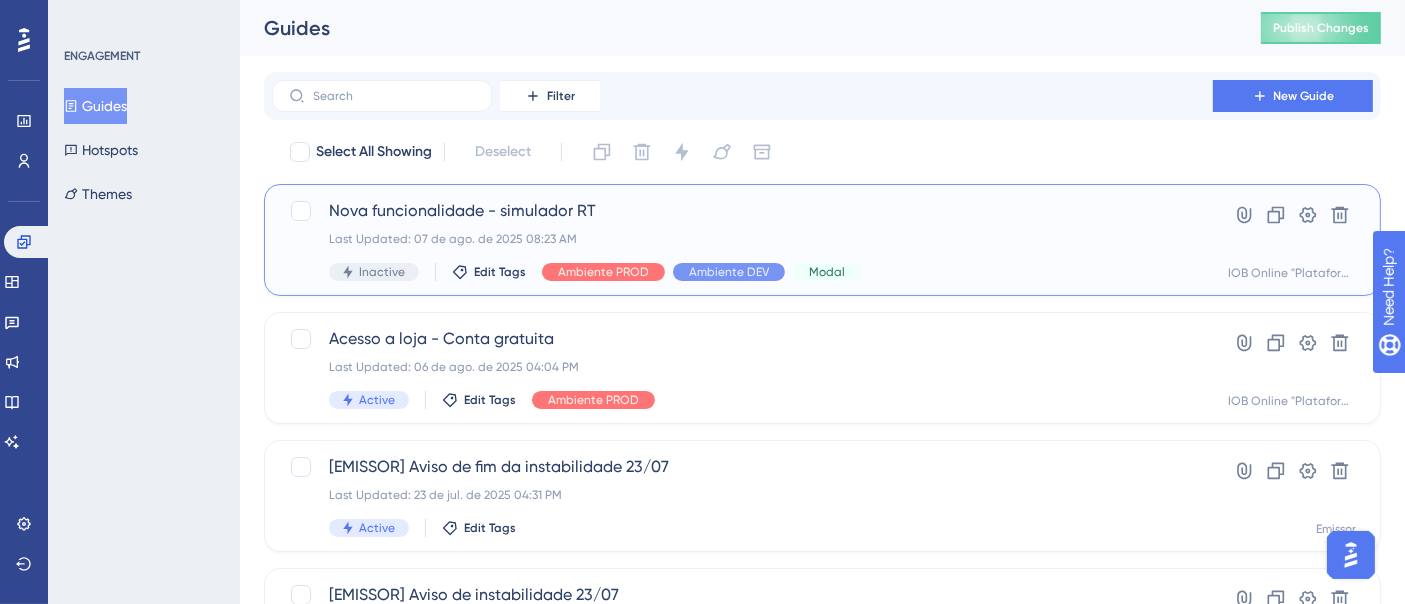 click on "Last Updated: 07 de ago. de 2025 08:23 AM" at bounding box center (742, 239) 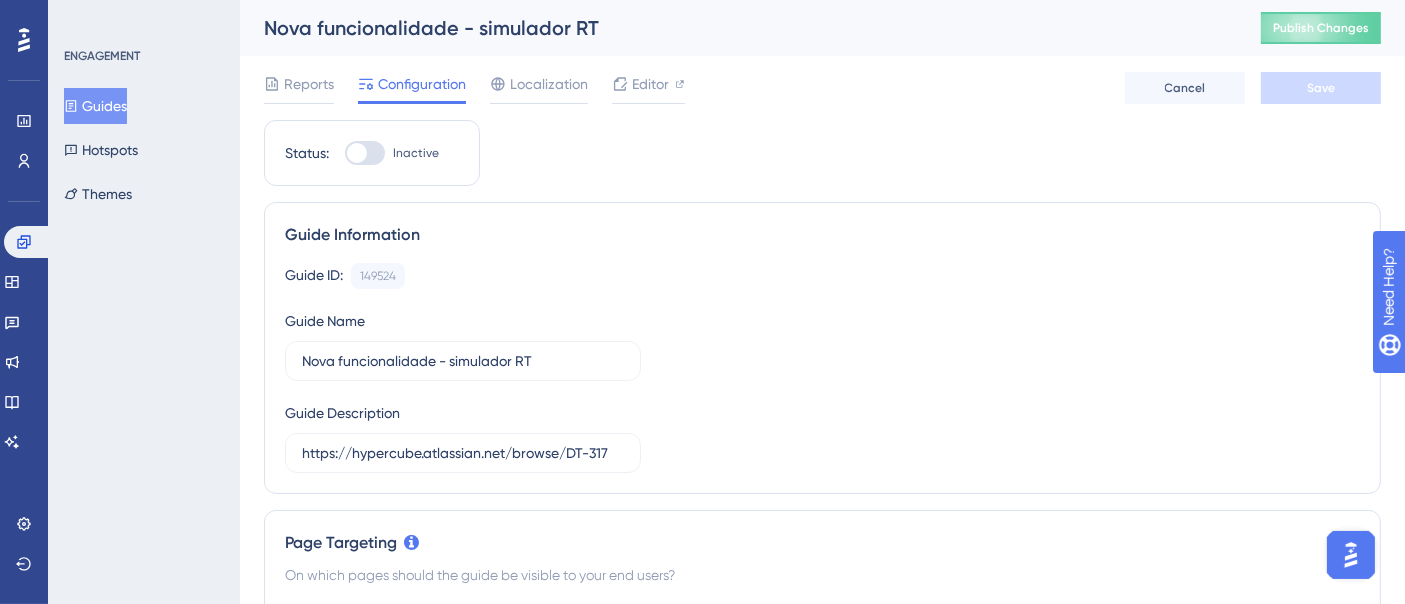 click on "Guide Information" at bounding box center [822, 235] 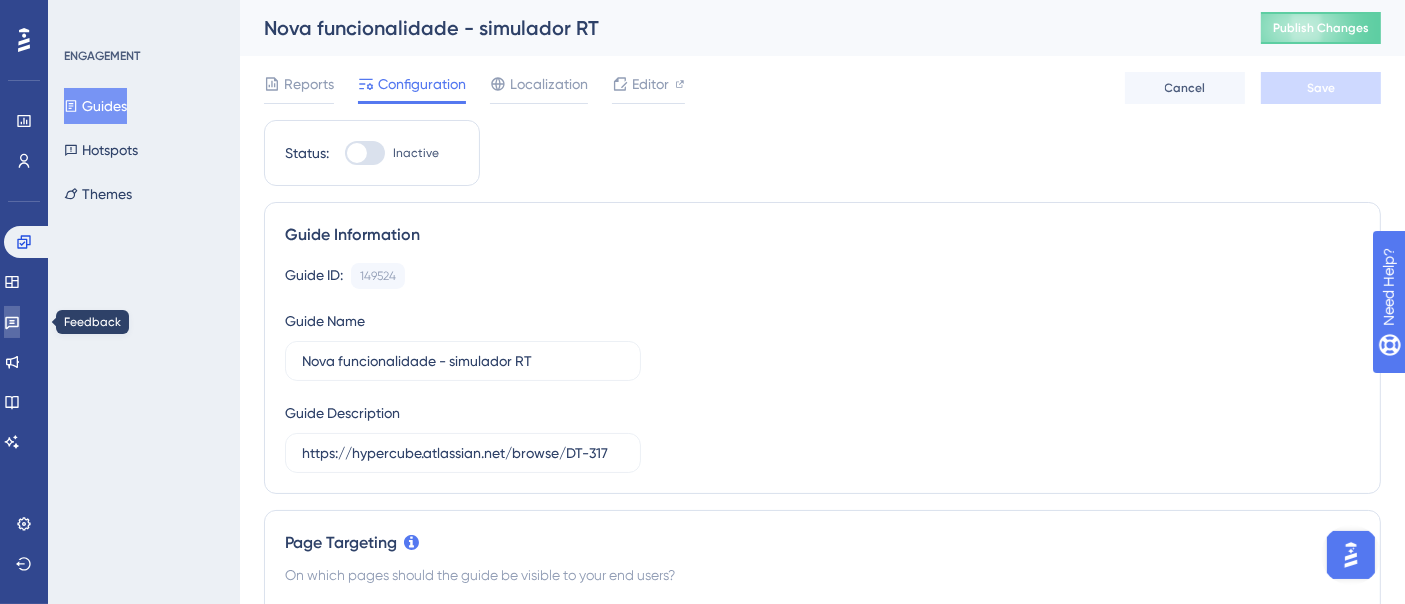 click 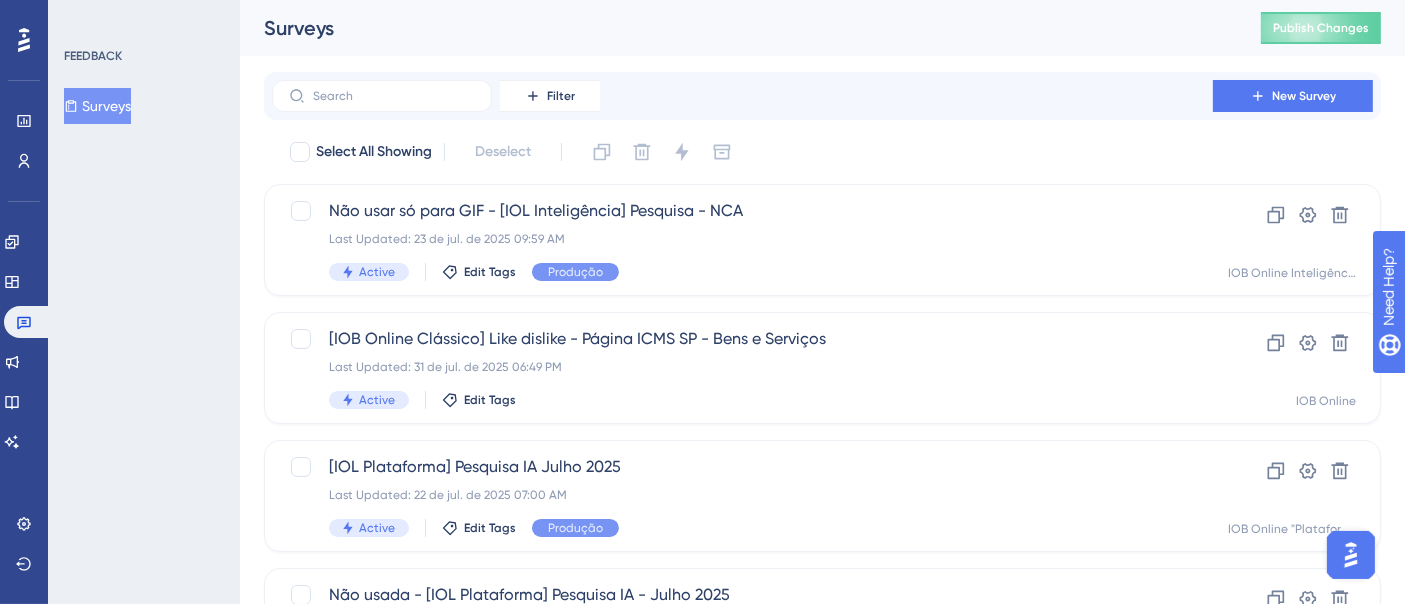 click on "Filter" at bounding box center [561, 96] 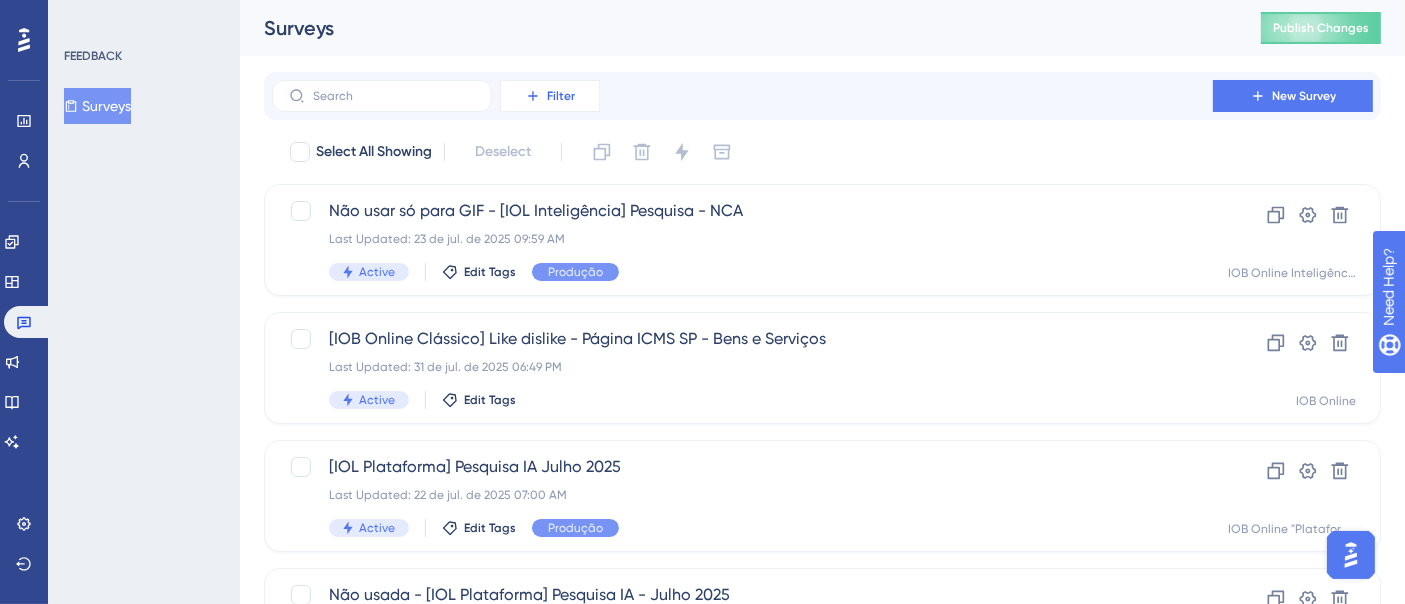 click on "Filter" at bounding box center (550, 96) 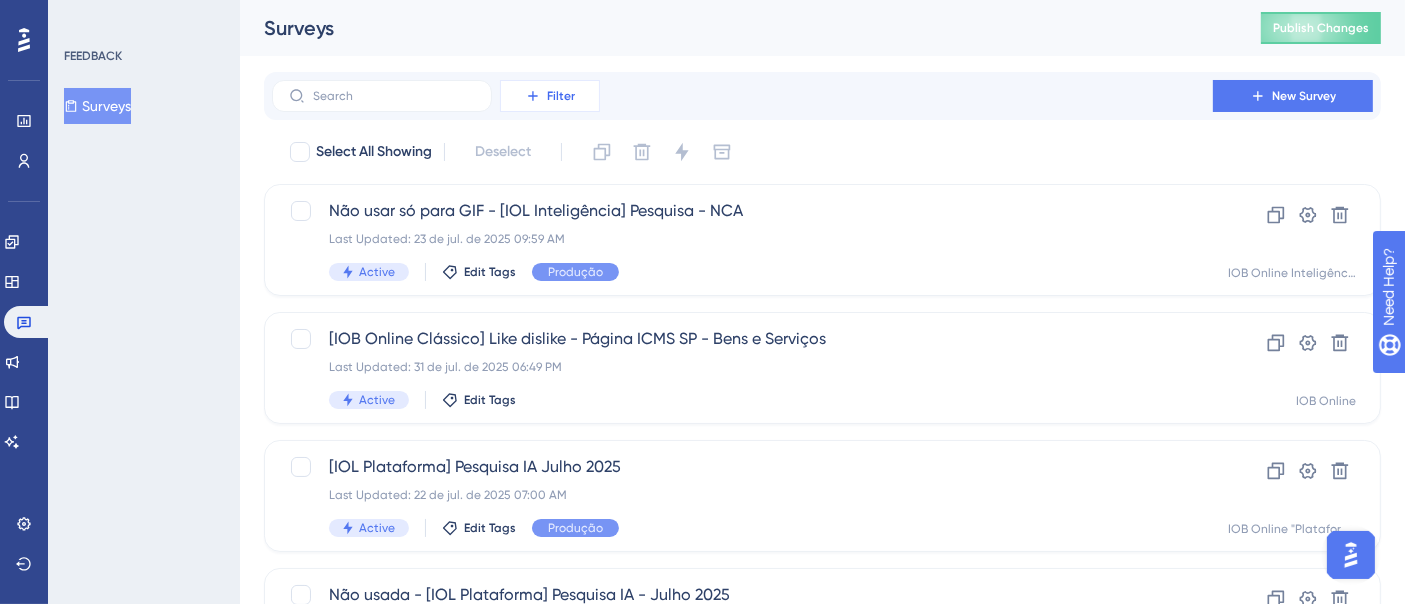 click on "Filter" at bounding box center [550, 96] 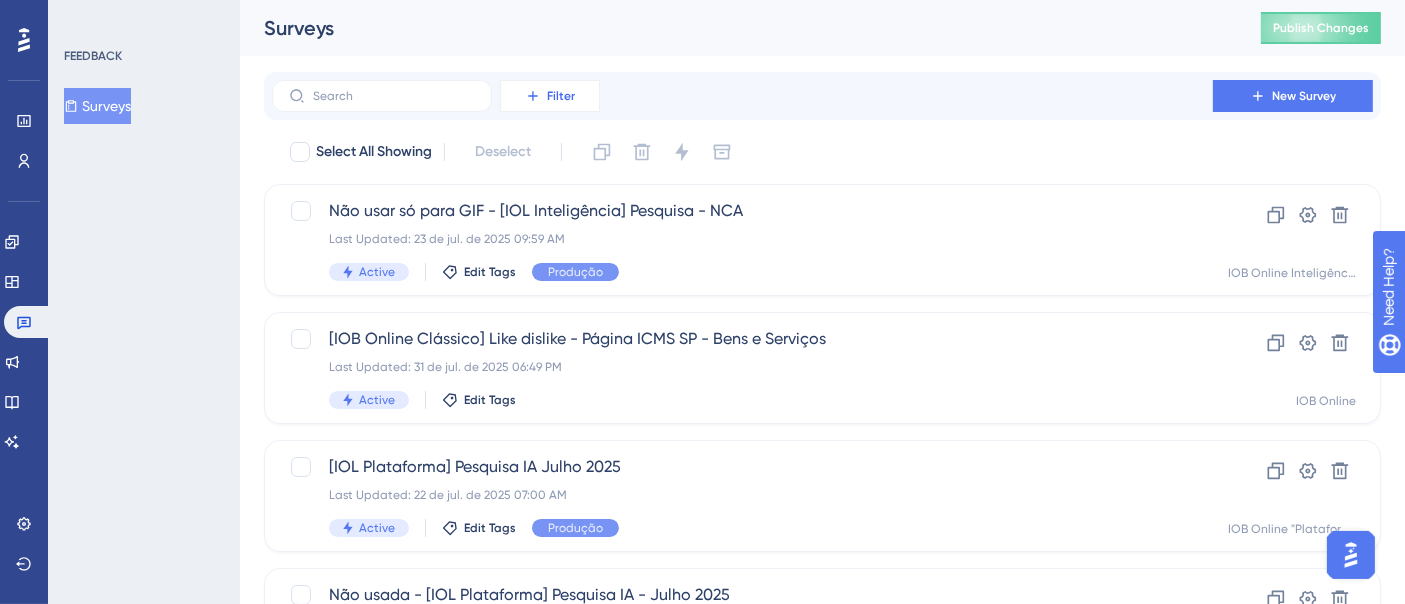 click on "Filter New Survey" at bounding box center [822, 96] 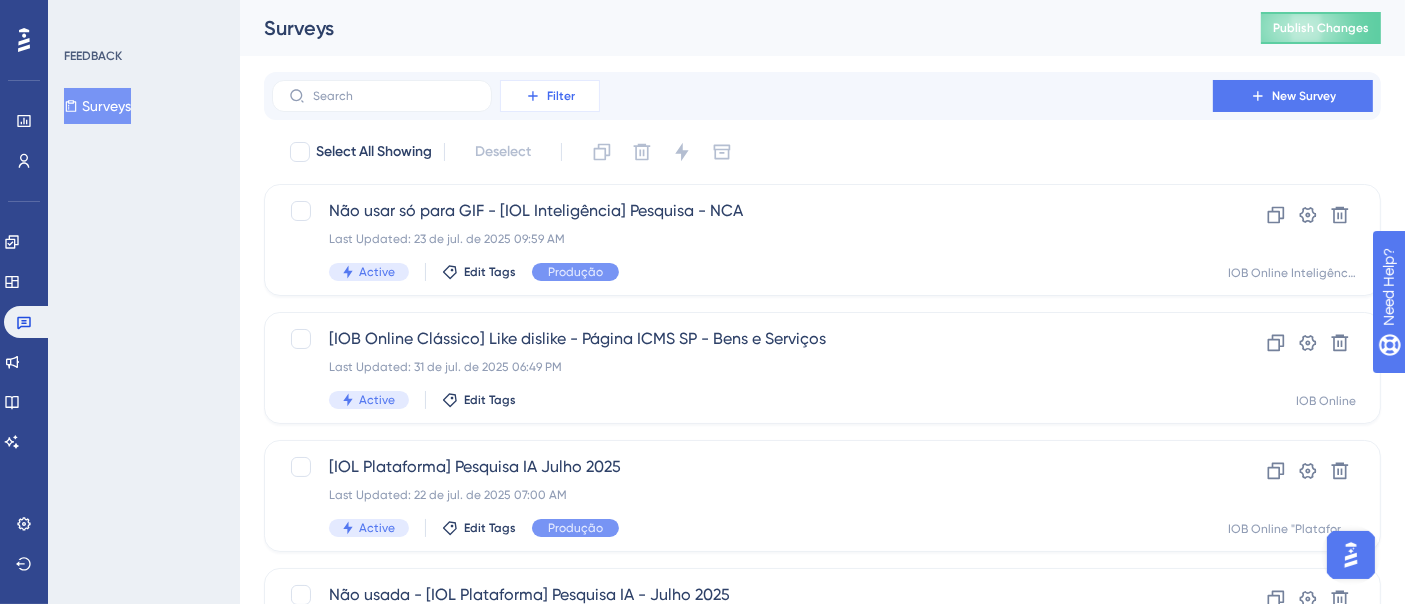 click on "Filter" at bounding box center [550, 96] 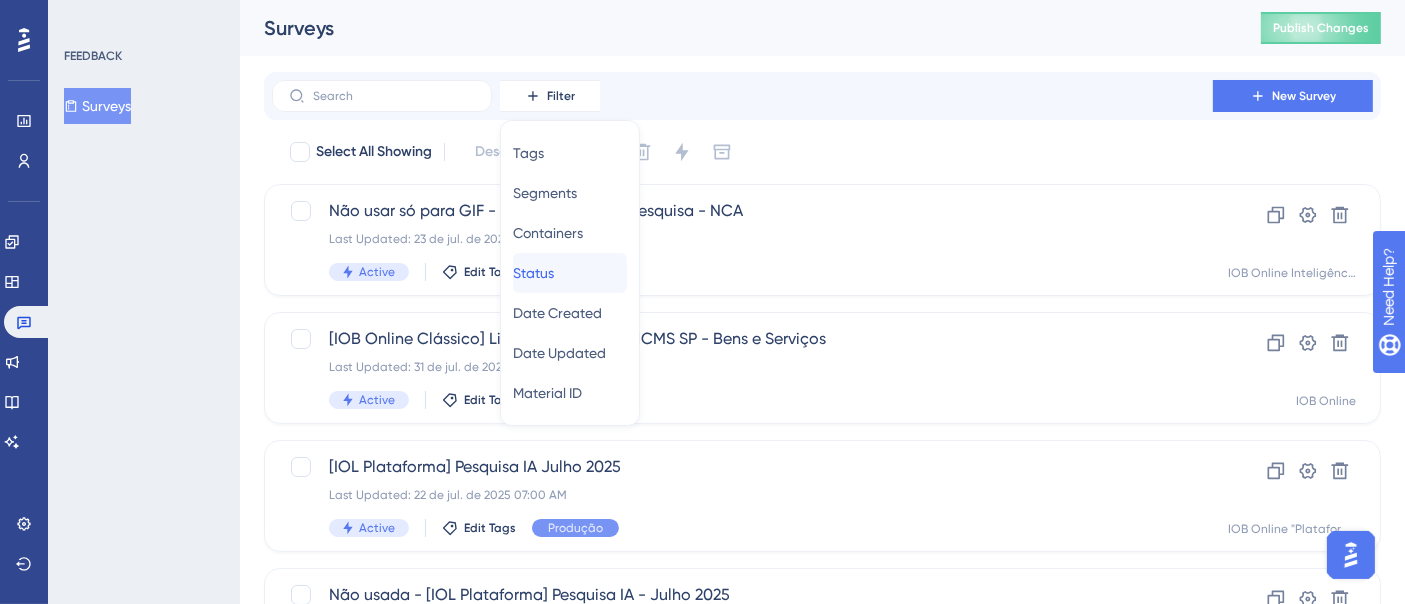 click on "Status" at bounding box center (533, 273) 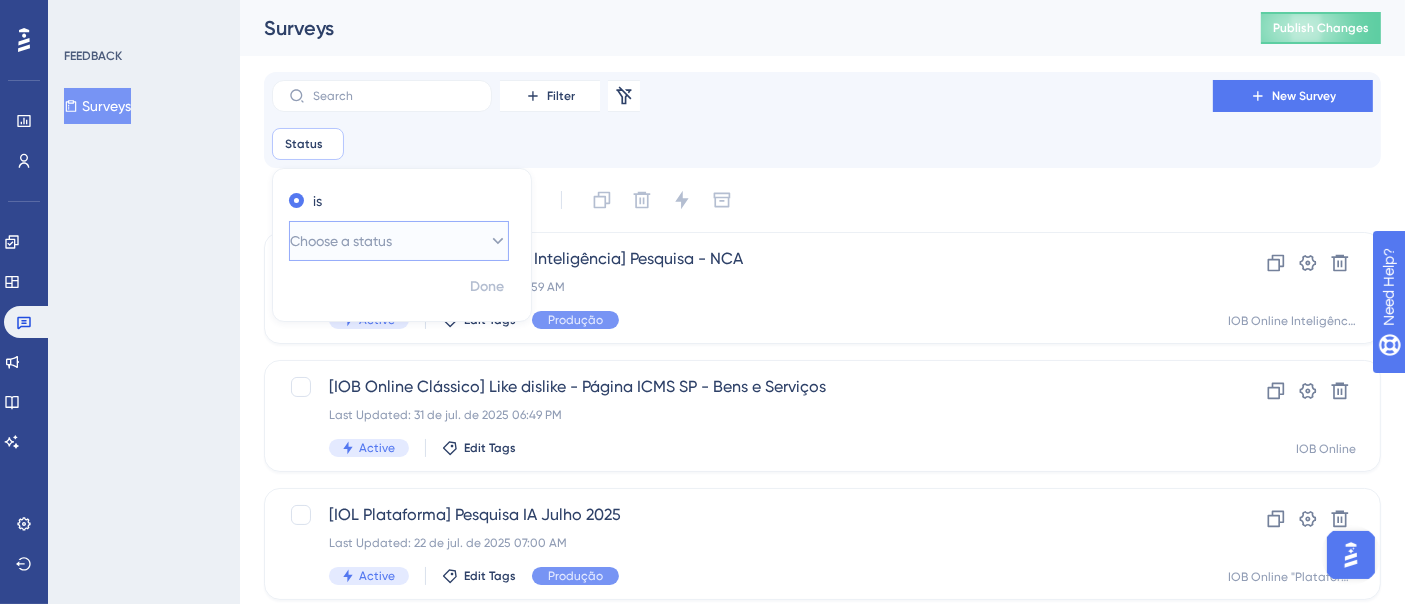 click on "Choose a status" at bounding box center (341, 241) 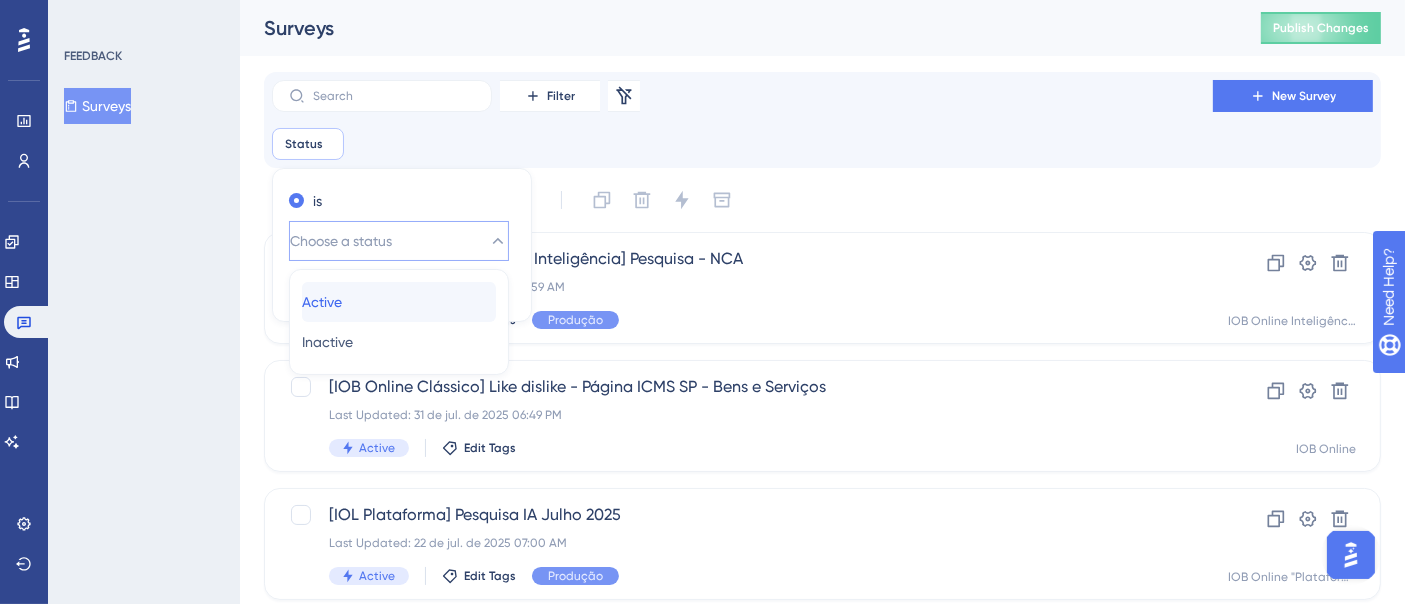 click on "Active" at bounding box center [322, 302] 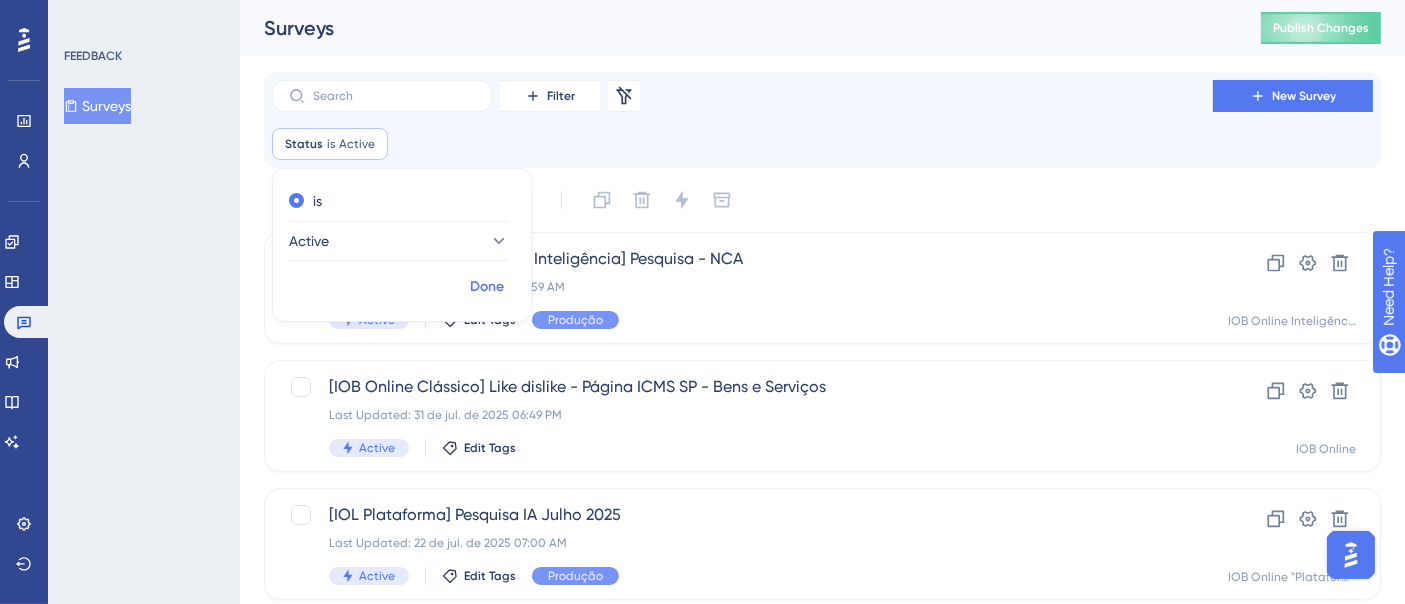 click on "Done" at bounding box center (487, 287) 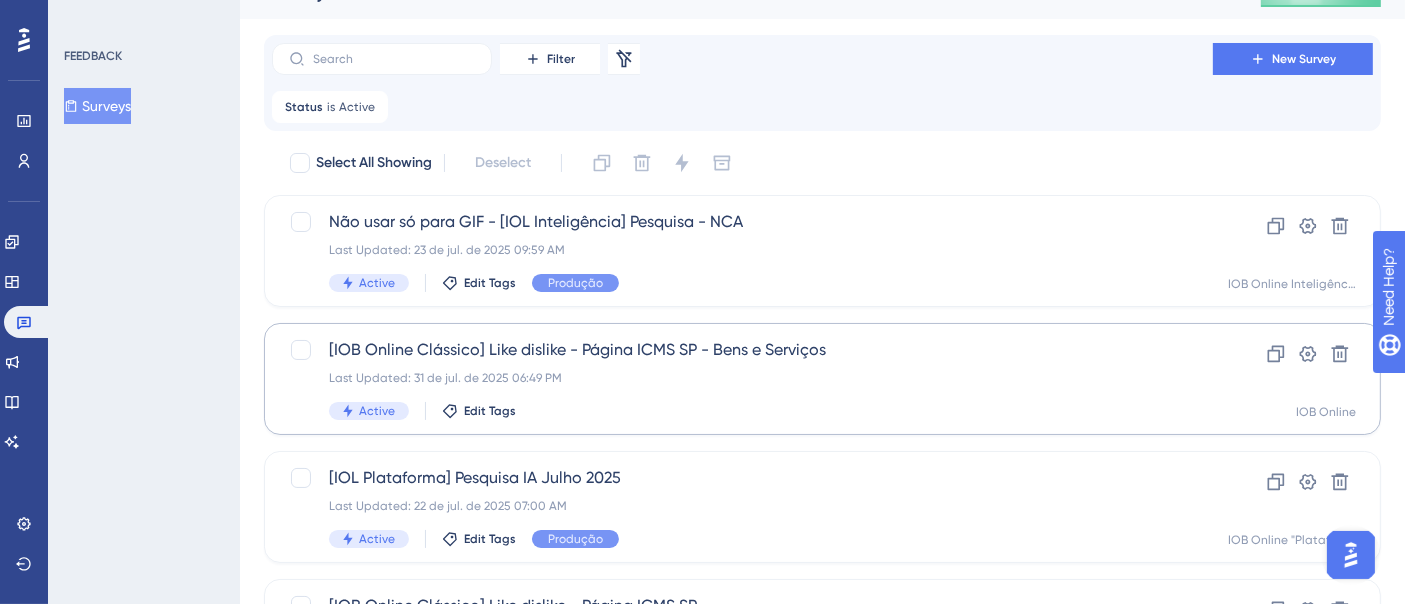 scroll, scrollTop: 0, scrollLeft: 0, axis: both 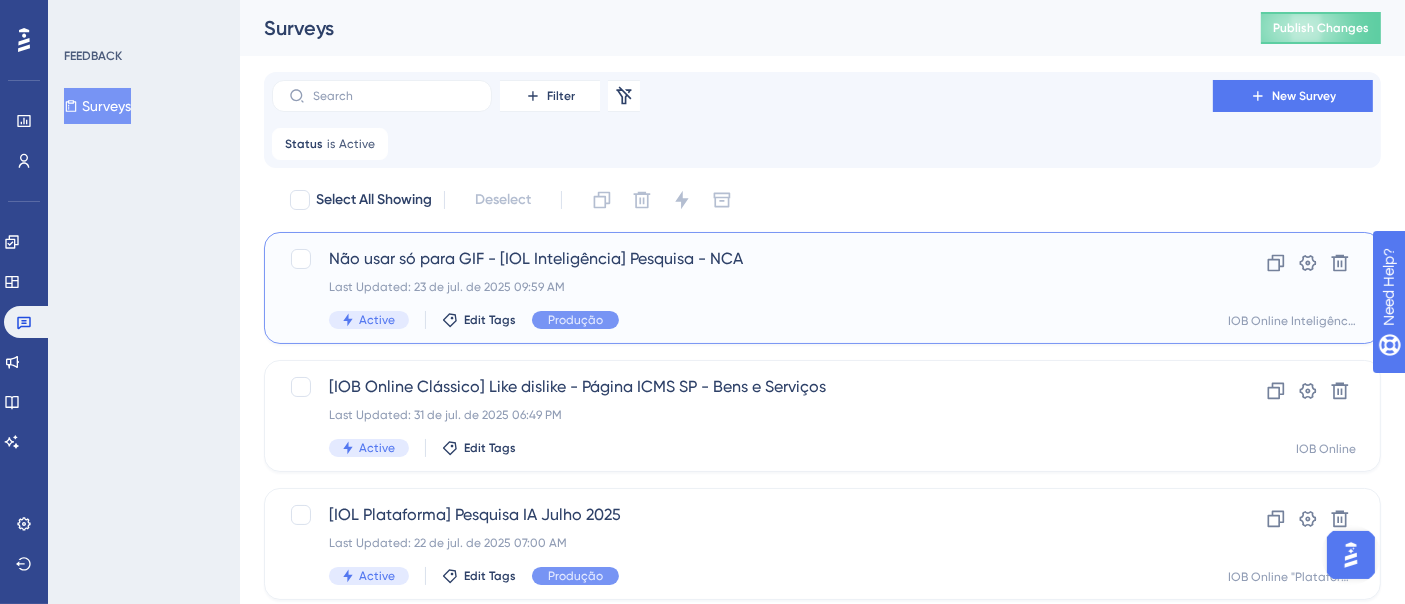 click on "Last Updated: 23 de jul. de 2025 09:59 AM" at bounding box center (742, 287) 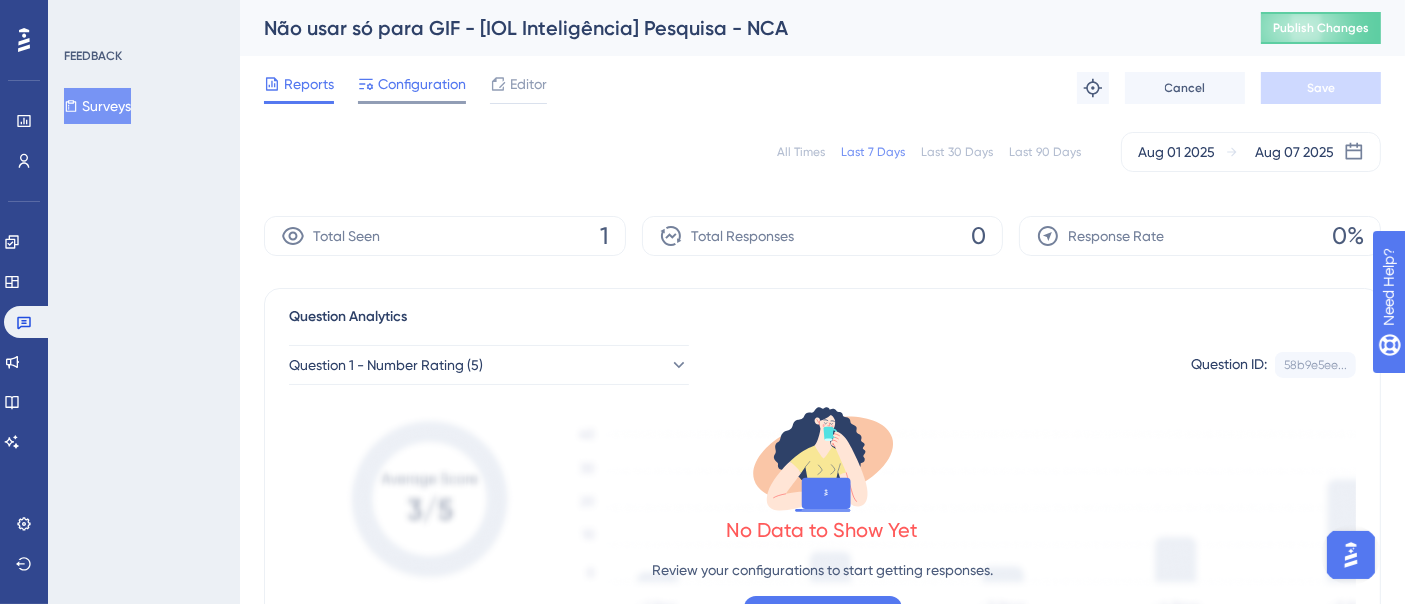 click on "Configuration" at bounding box center [412, 88] 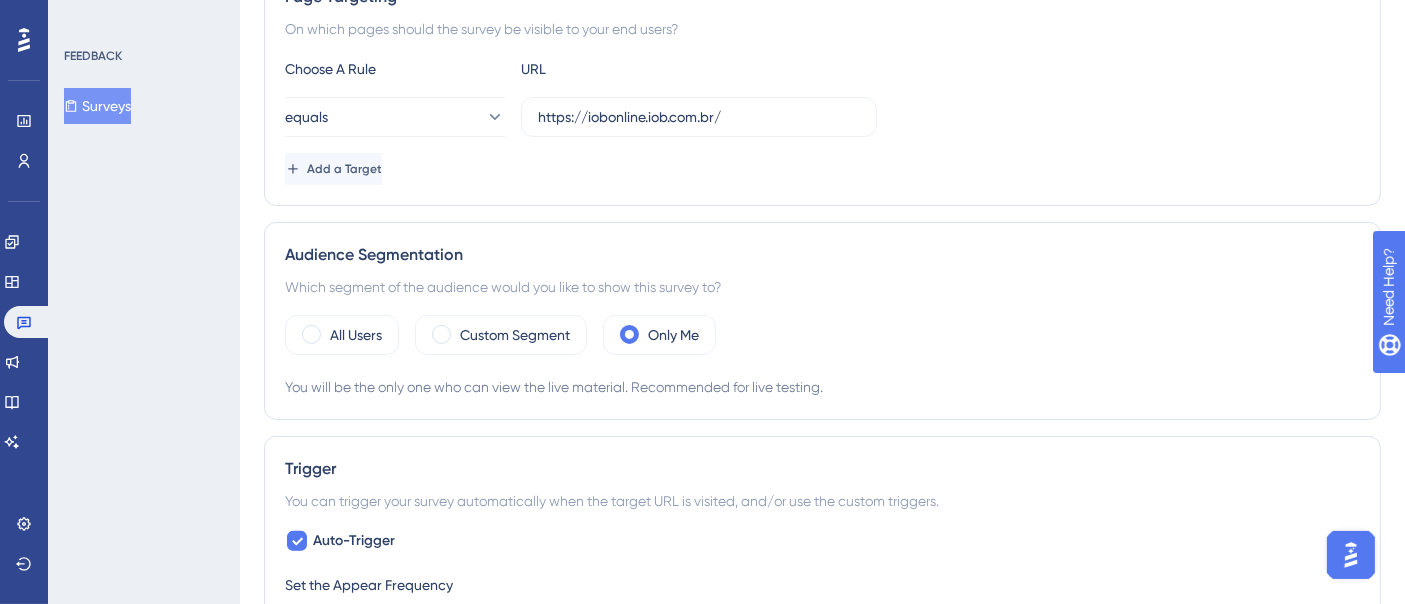 scroll, scrollTop: 0, scrollLeft: 0, axis: both 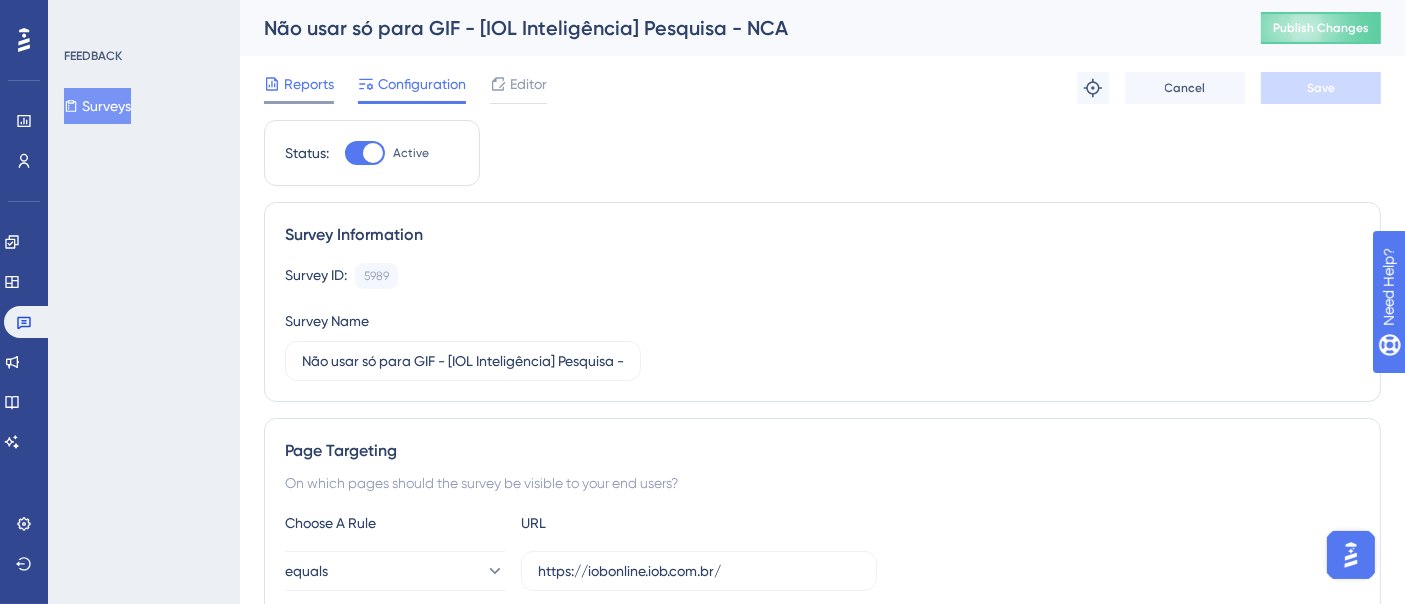 click on "Reports" at bounding box center [309, 84] 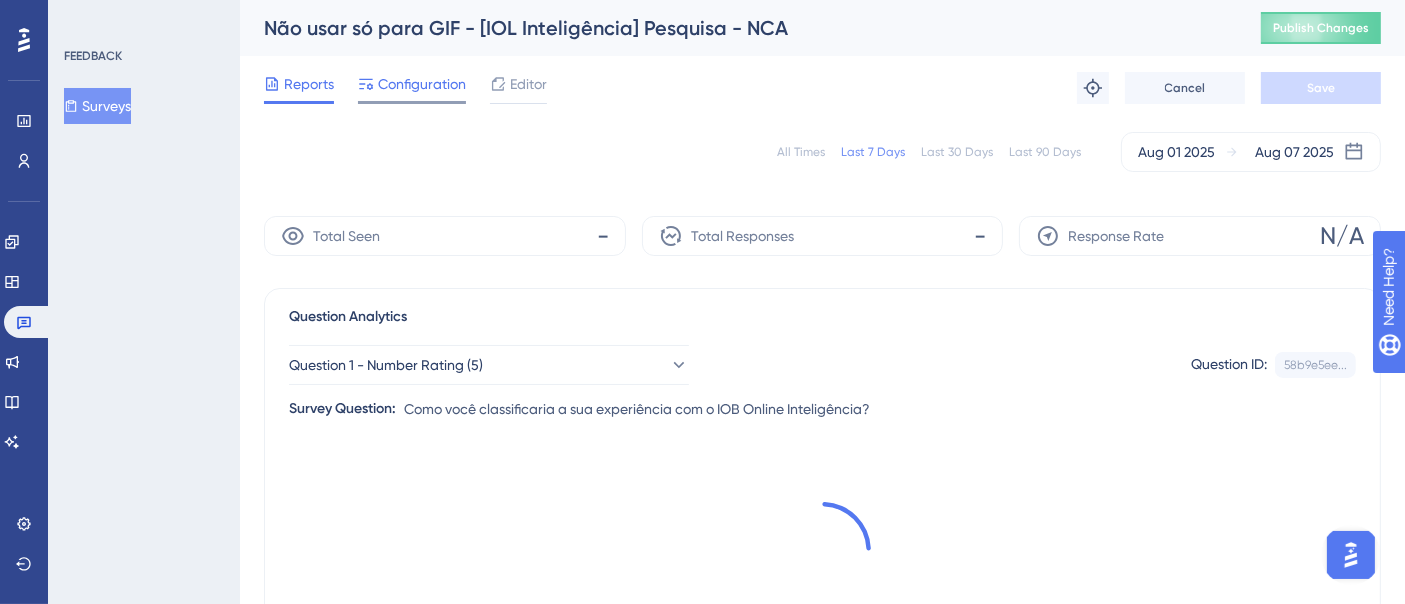 click on "Configuration" at bounding box center (422, 84) 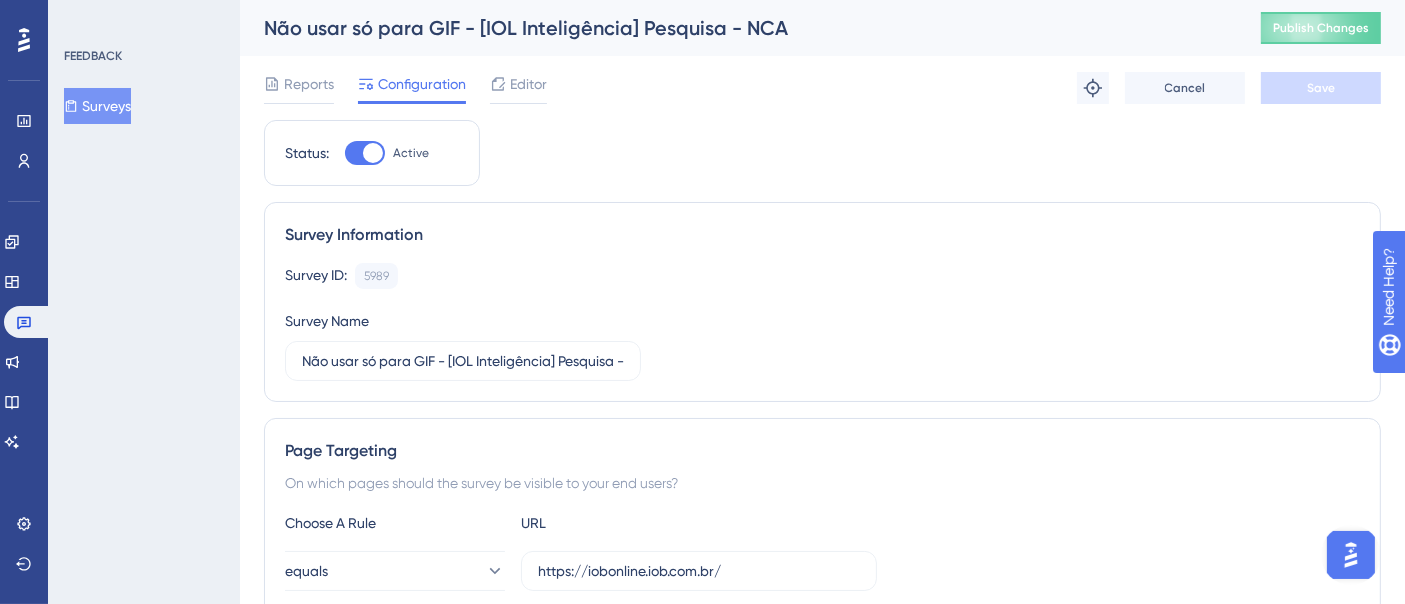 click at bounding box center (365, 153) 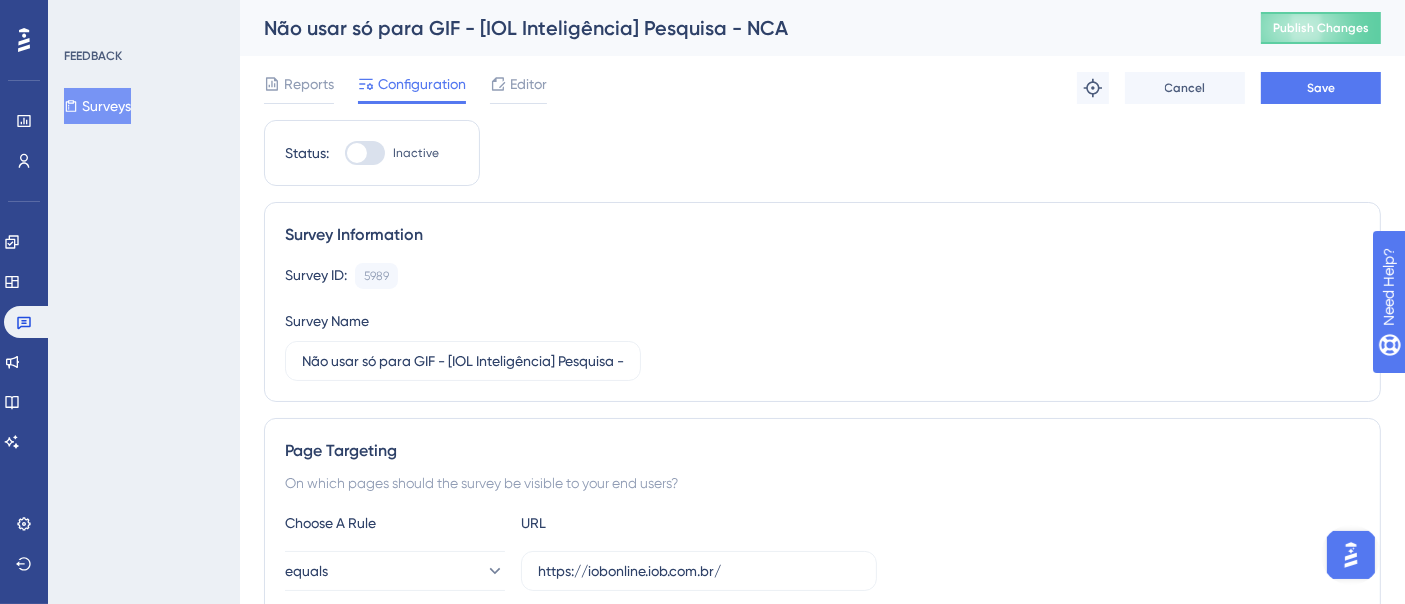 click on "Reports Configuration Editor Troubleshoot Cancel Save" at bounding box center (822, 88) 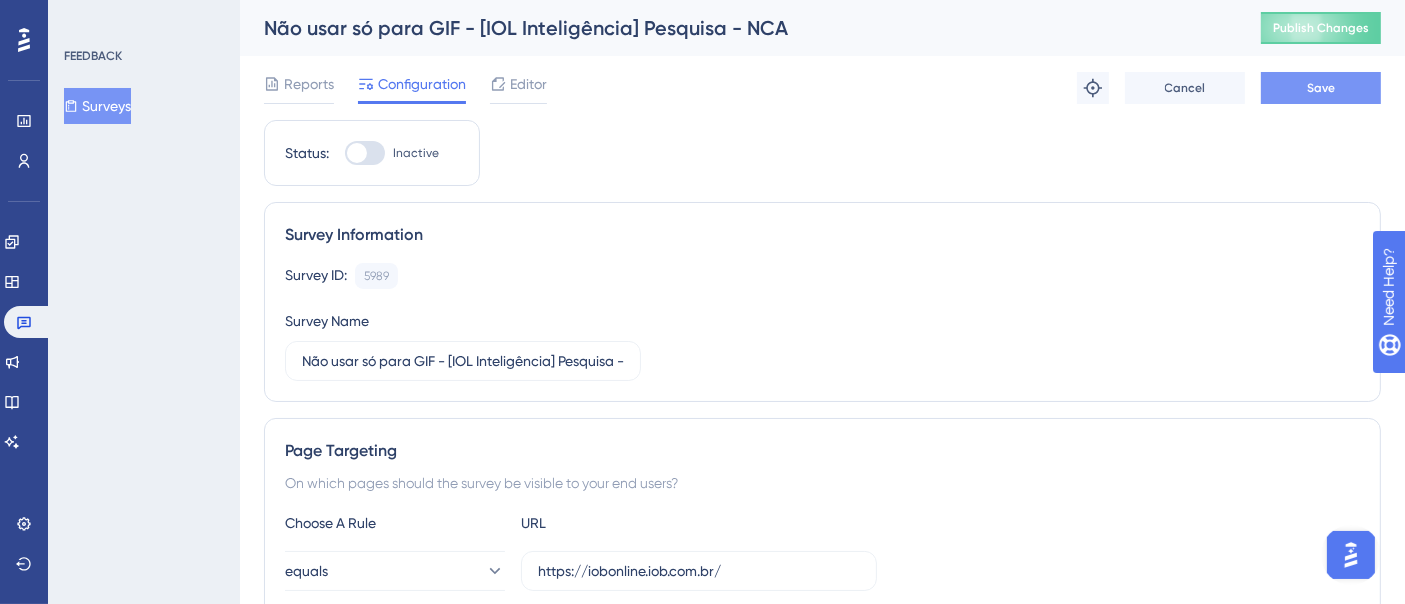 click on "Save" at bounding box center (1321, 88) 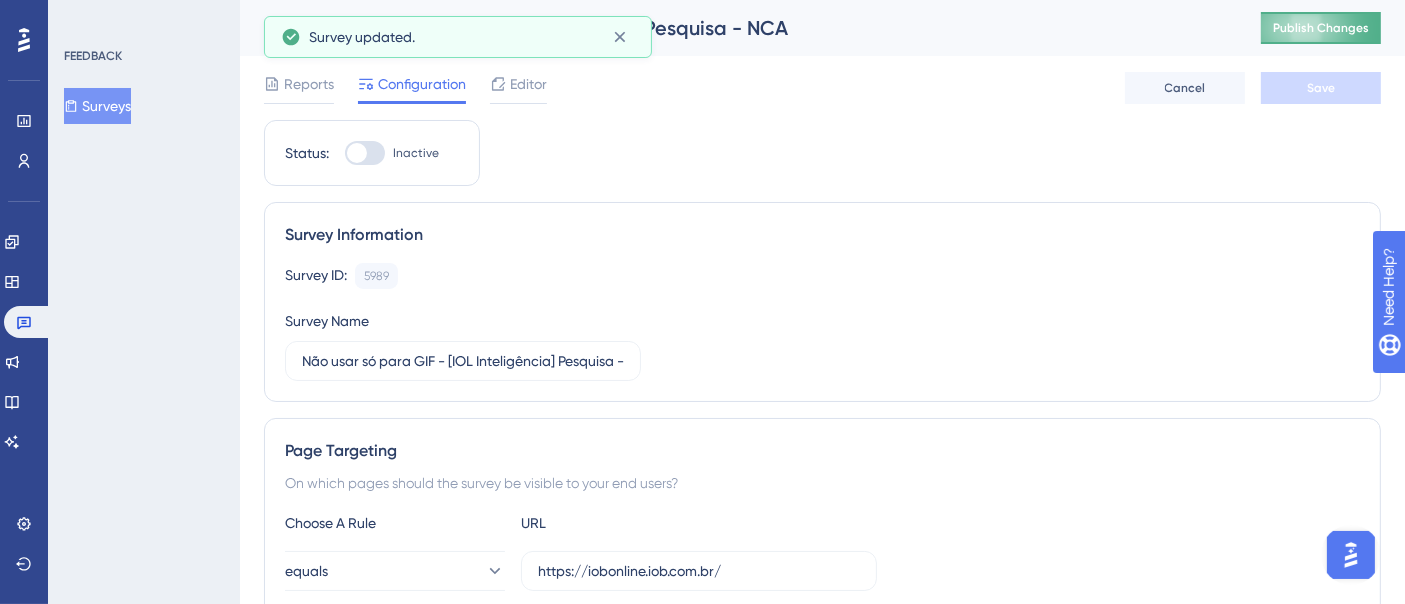 click on "Publish Changes" at bounding box center (1321, 28) 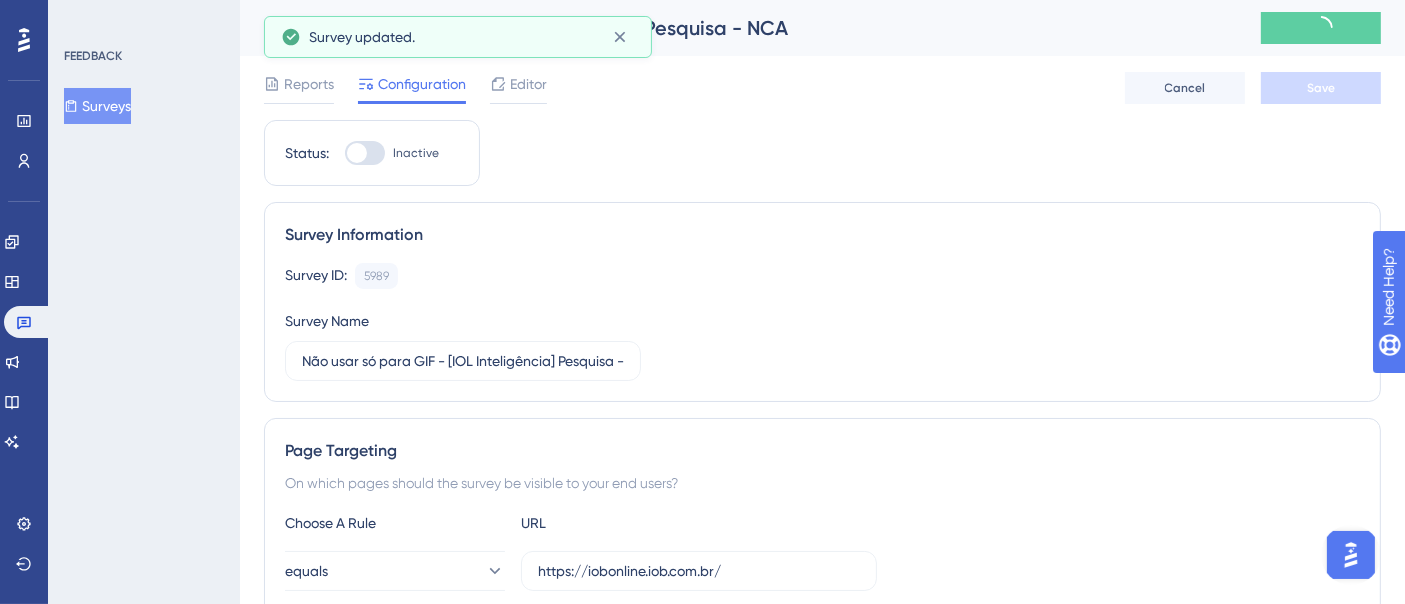 click 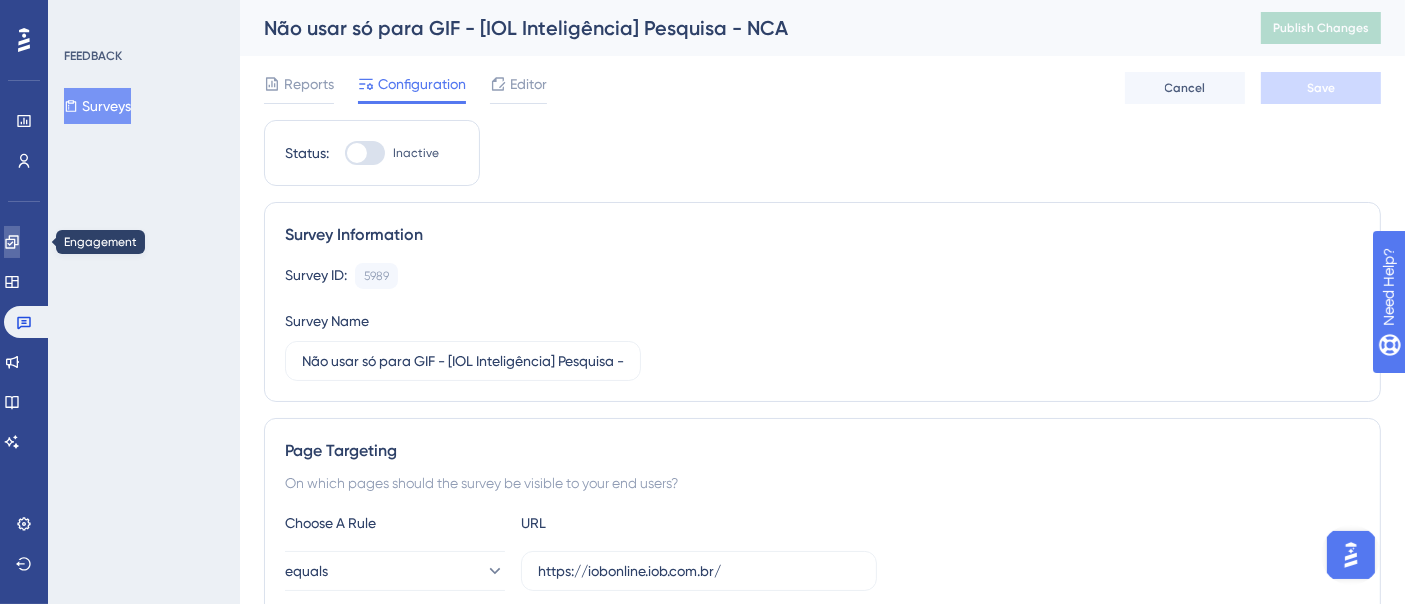 click at bounding box center (12, 242) 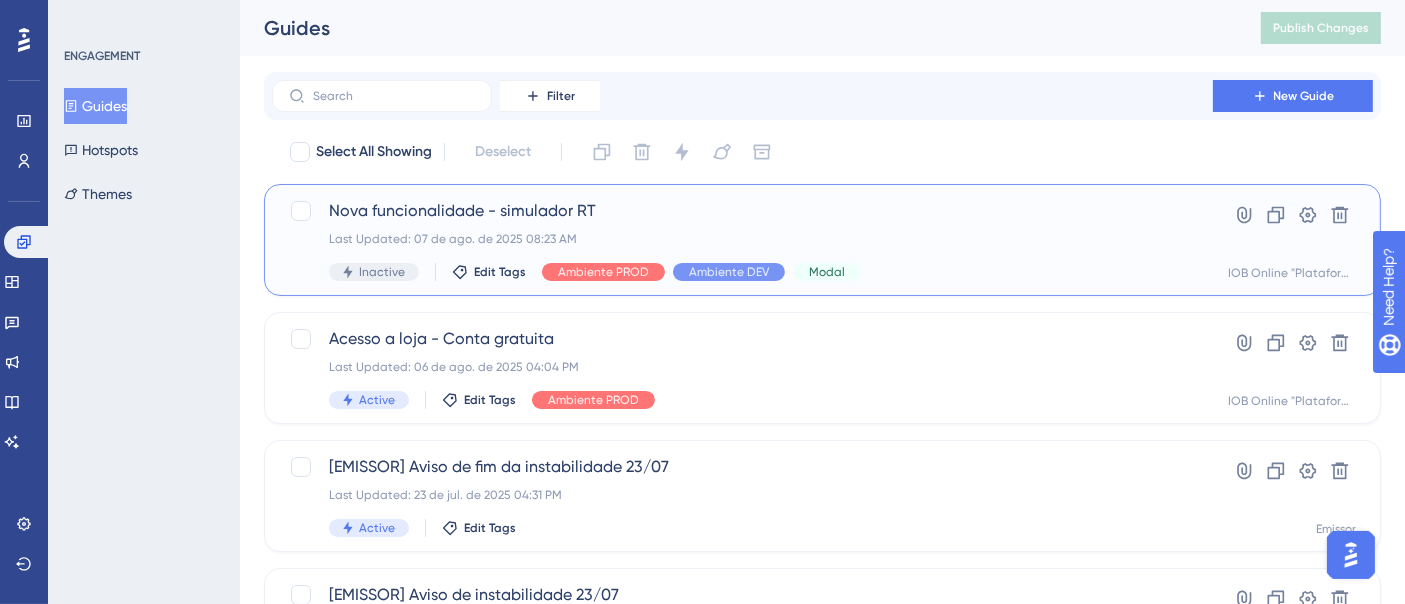 click on "Nova funcionalidade - simulador RT" at bounding box center [742, 211] 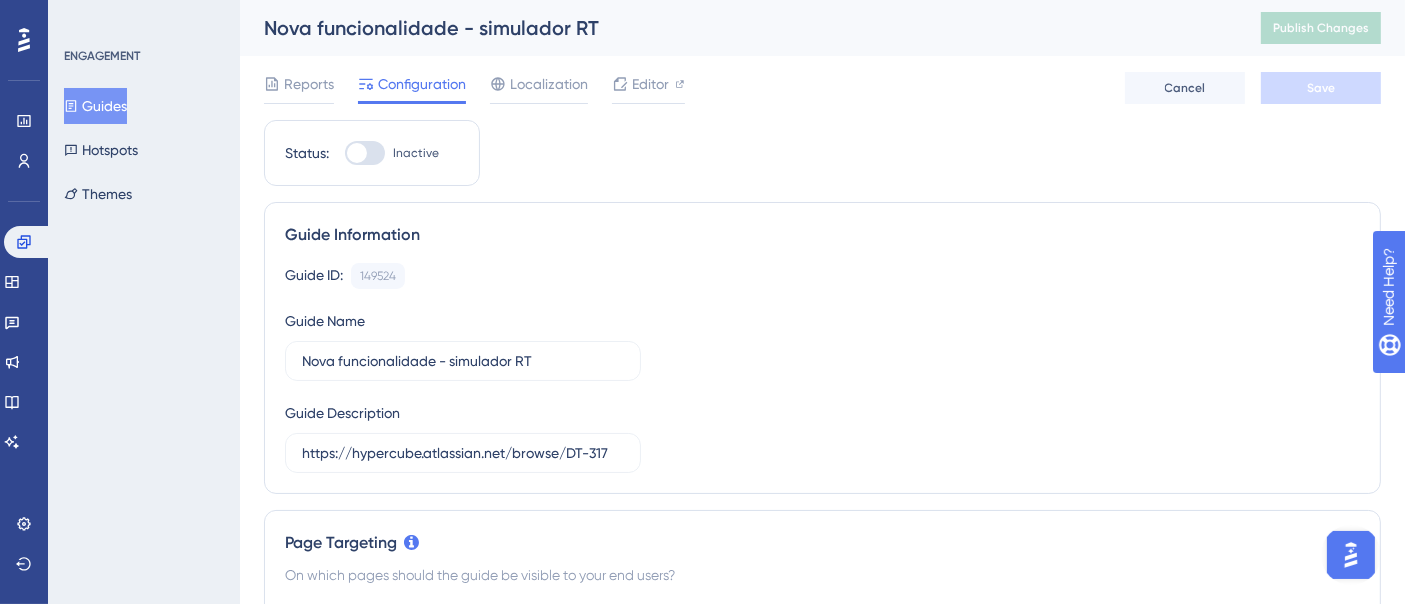 click on "https://app.iob.com.br/app/" at bounding box center (699, 663) 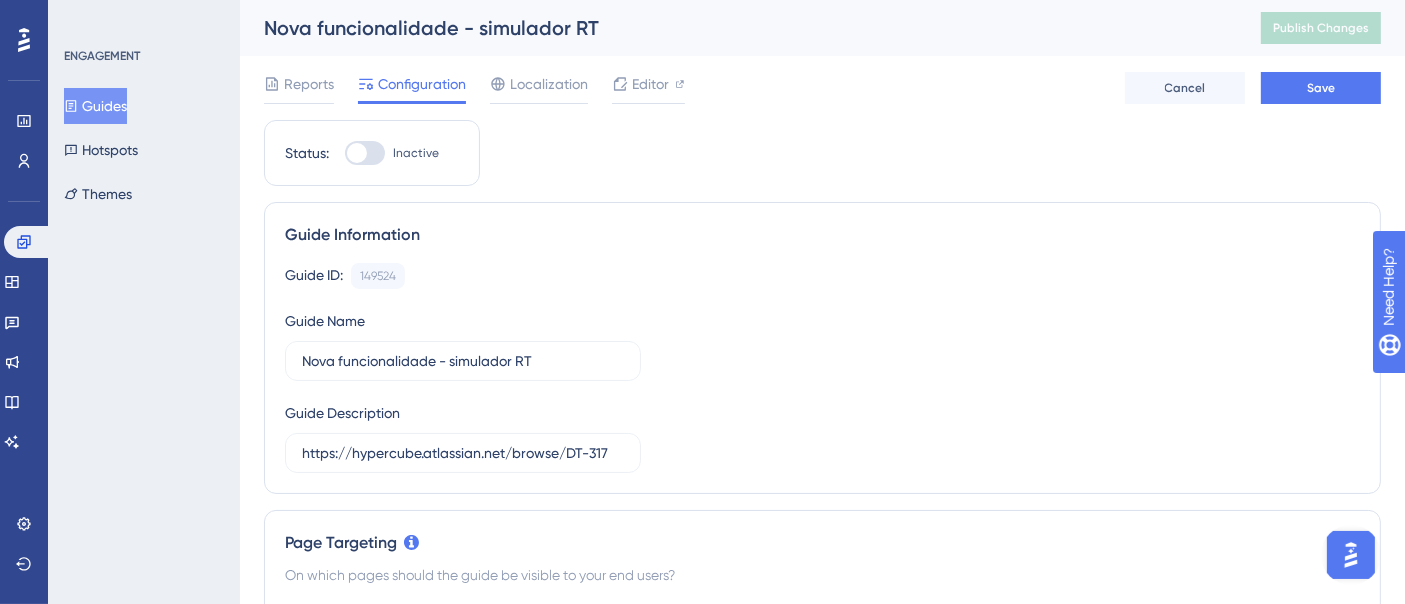 type on "https://iobonline.iob.com.br/simulador-reforma-tributaria?contexto=plataforma" 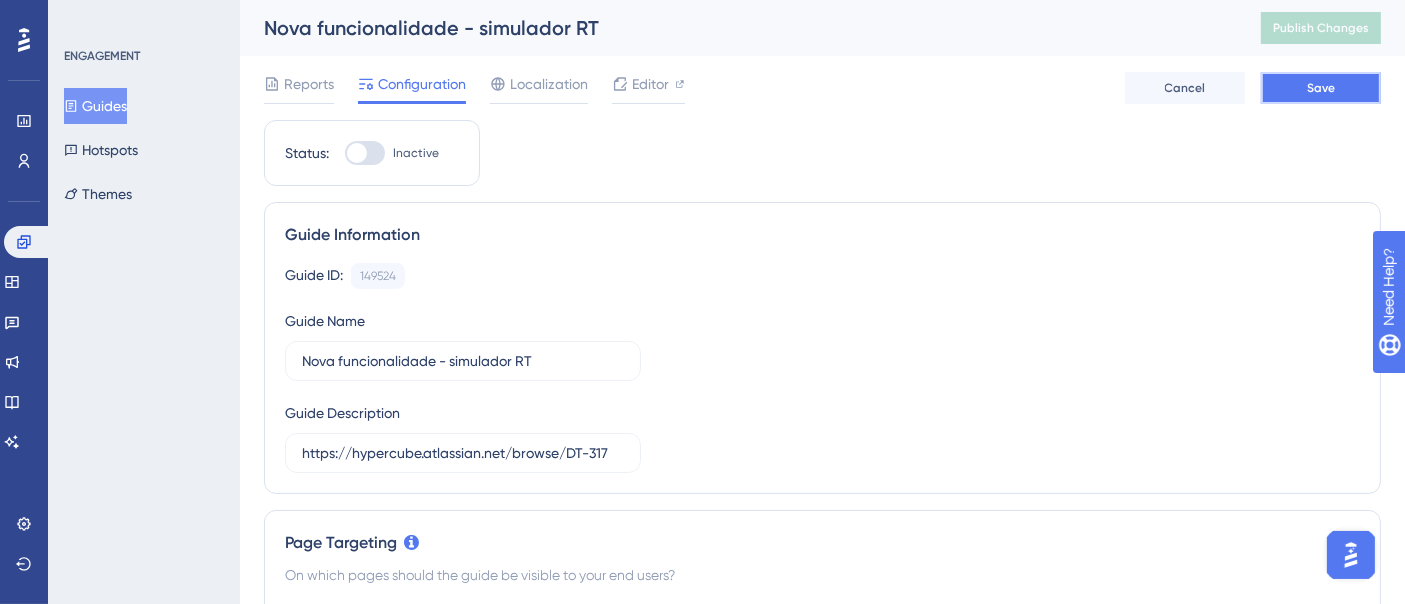 click on "Save" at bounding box center [1321, 88] 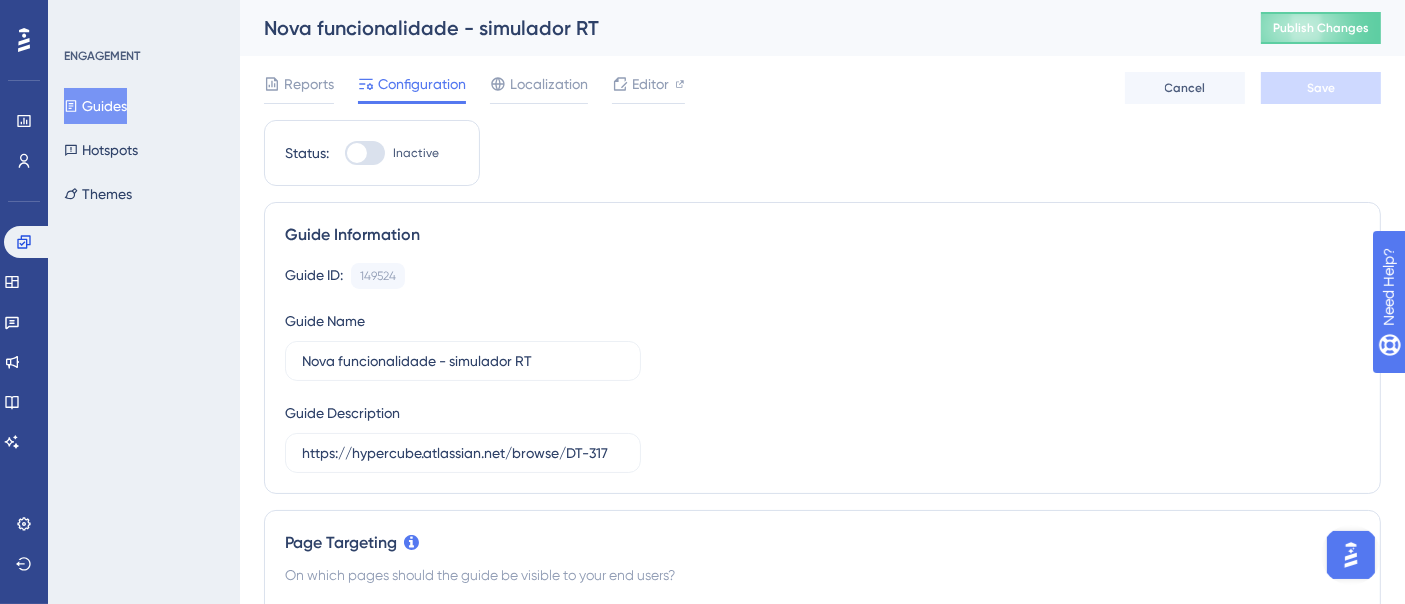 scroll, scrollTop: 0, scrollLeft: 0, axis: both 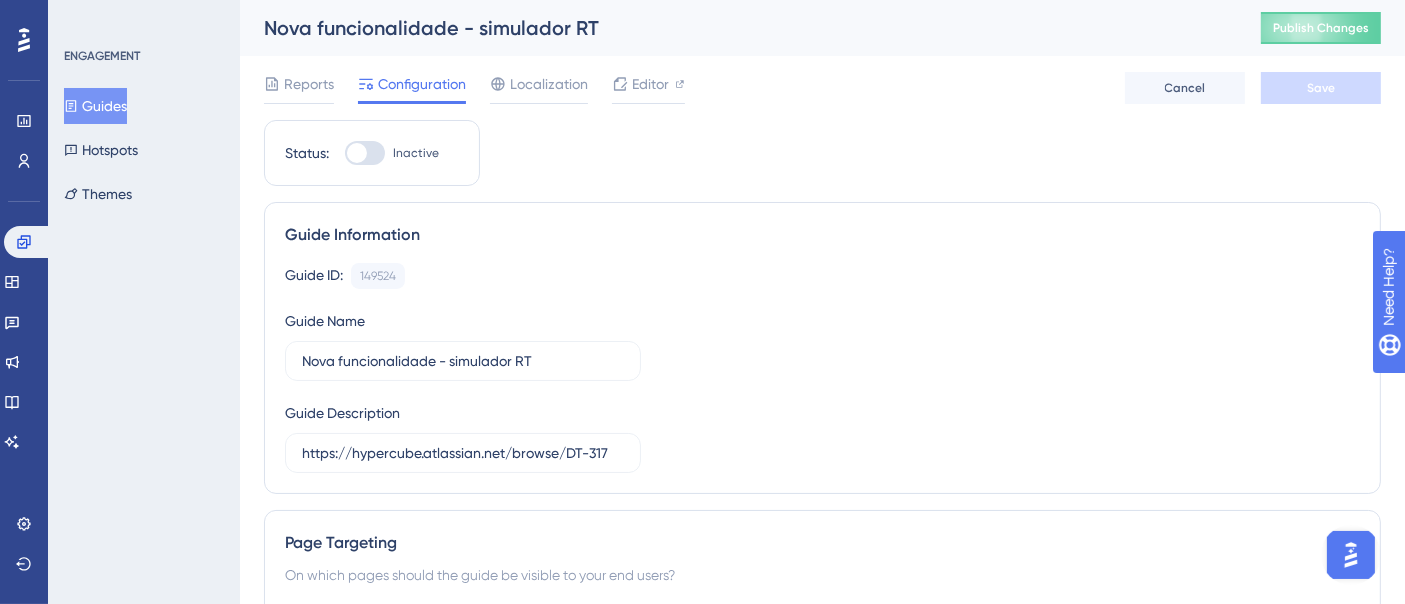 click at bounding box center (365, 153) 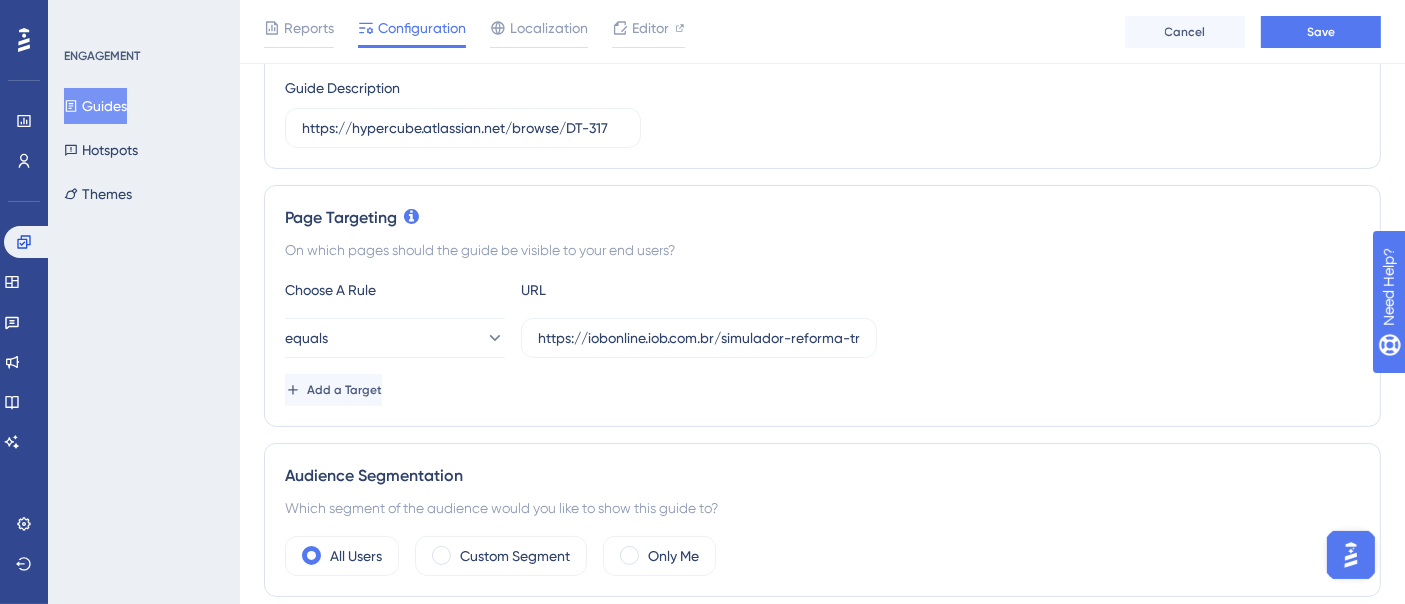scroll, scrollTop: 444, scrollLeft: 0, axis: vertical 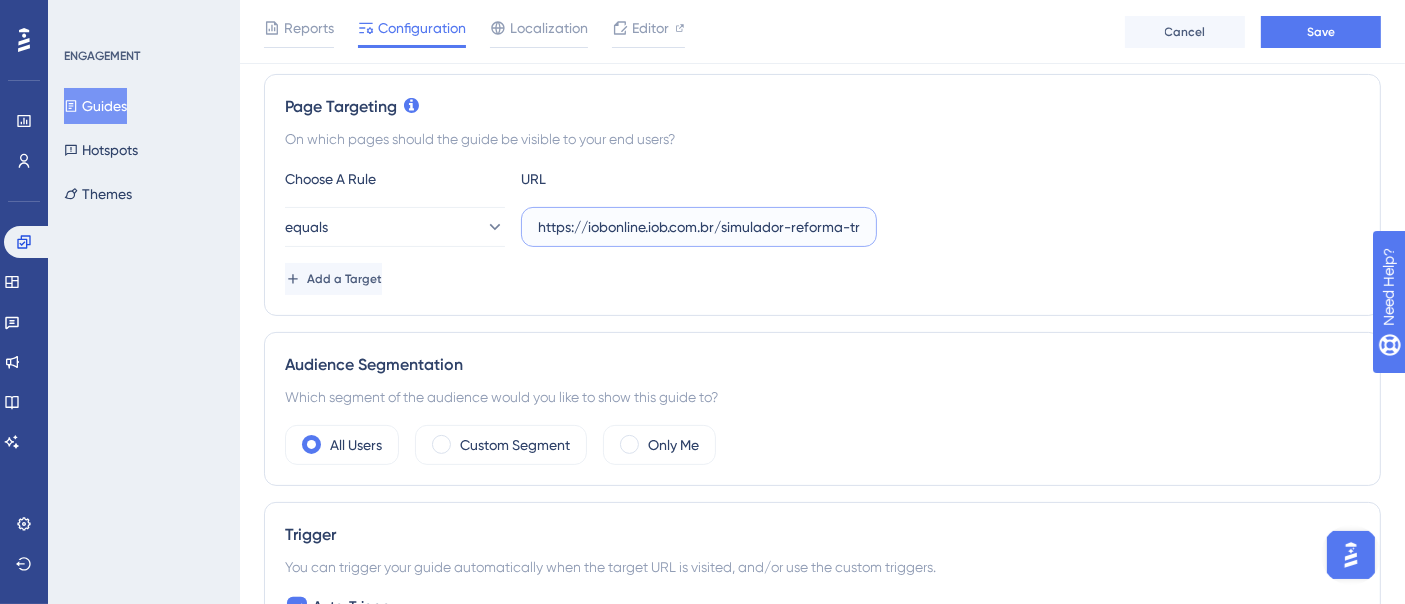 click on "https://iobonline.iob.com.br/simulador-reforma-tributaria?contexto=plataforma" at bounding box center (699, 227) 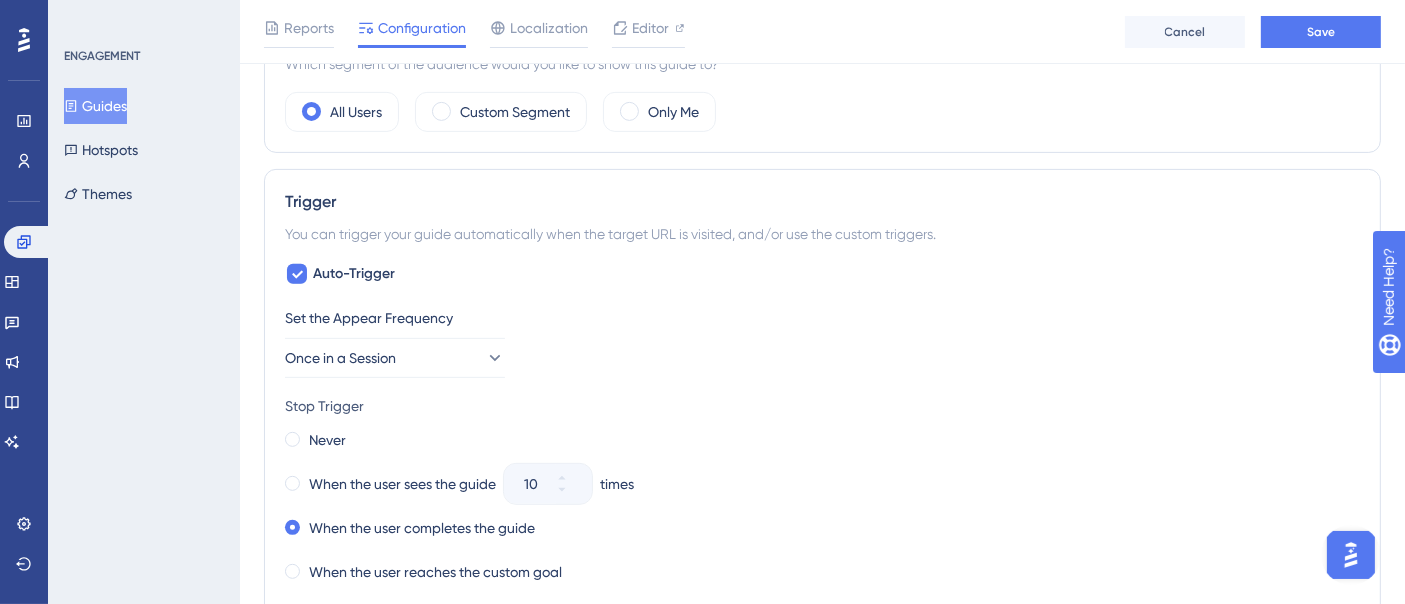 scroll, scrollTop: 888, scrollLeft: 0, axis: vertical 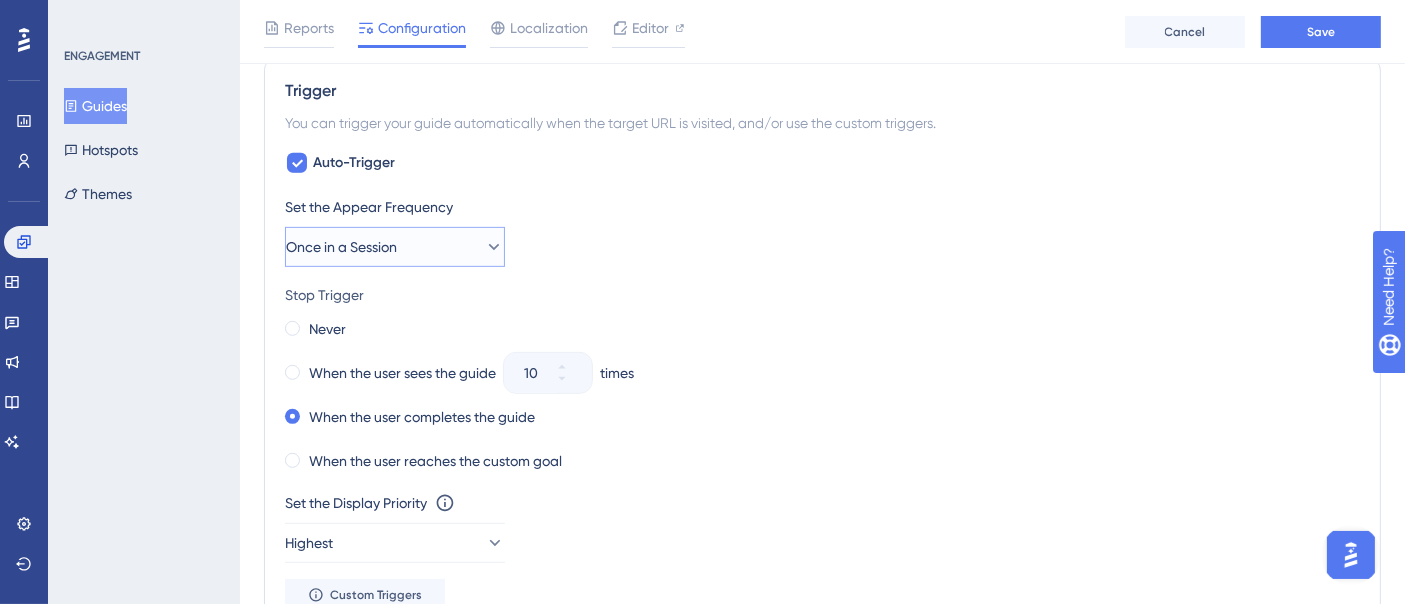 click on "Once in a Session" at bounding box center (395, 247) 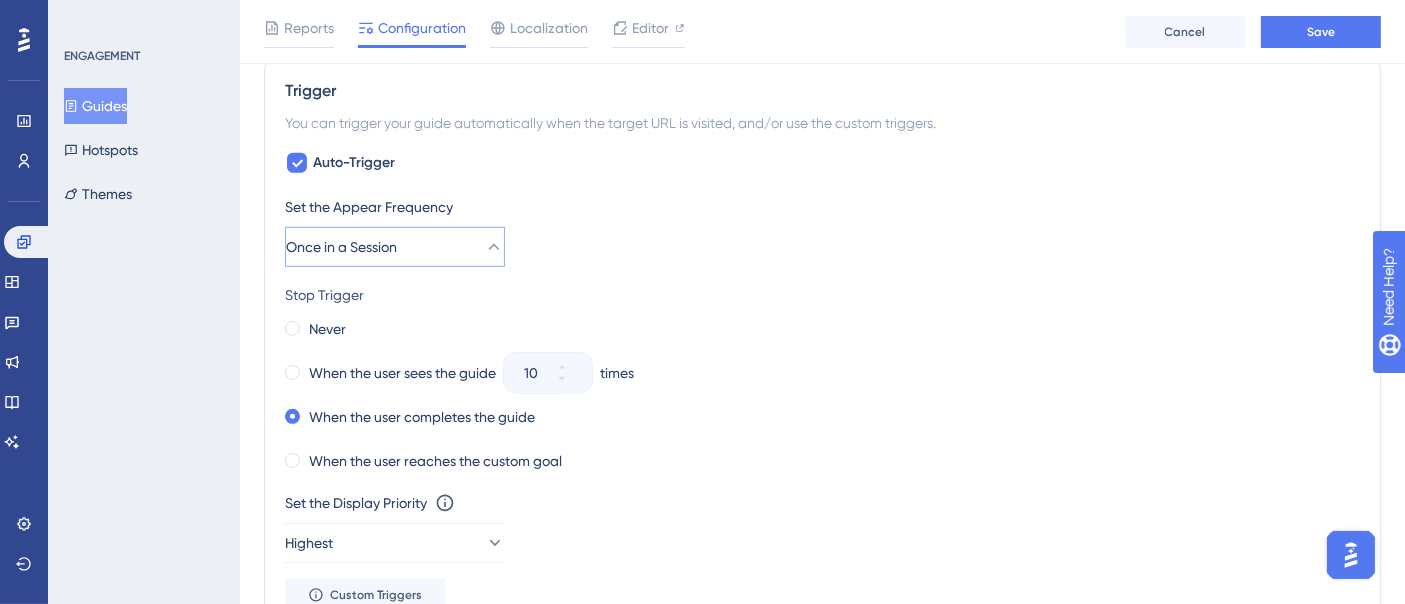 scroll, scrollTop: 1026, scrollLeft: 0, axis: vertical 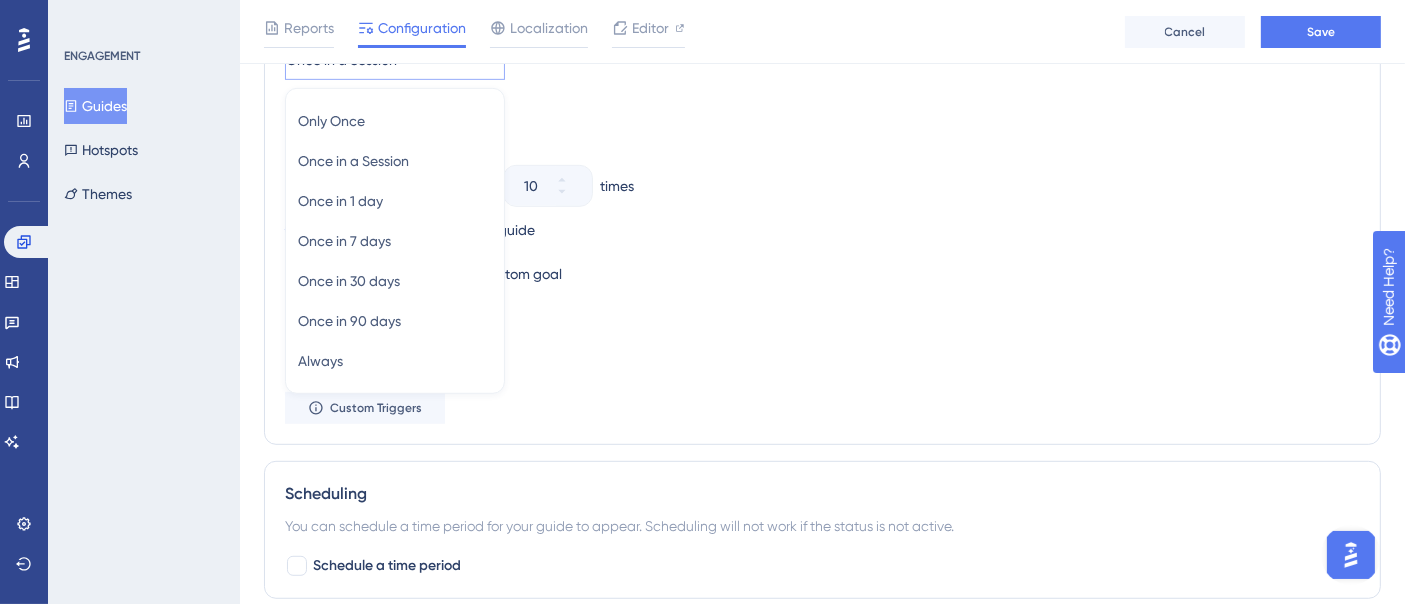click on "Set the Display Priority This option will set the display priority between
auto-triggered materials in cases of conflicts between multiple materials Highest" at bounding box center (822, 340) 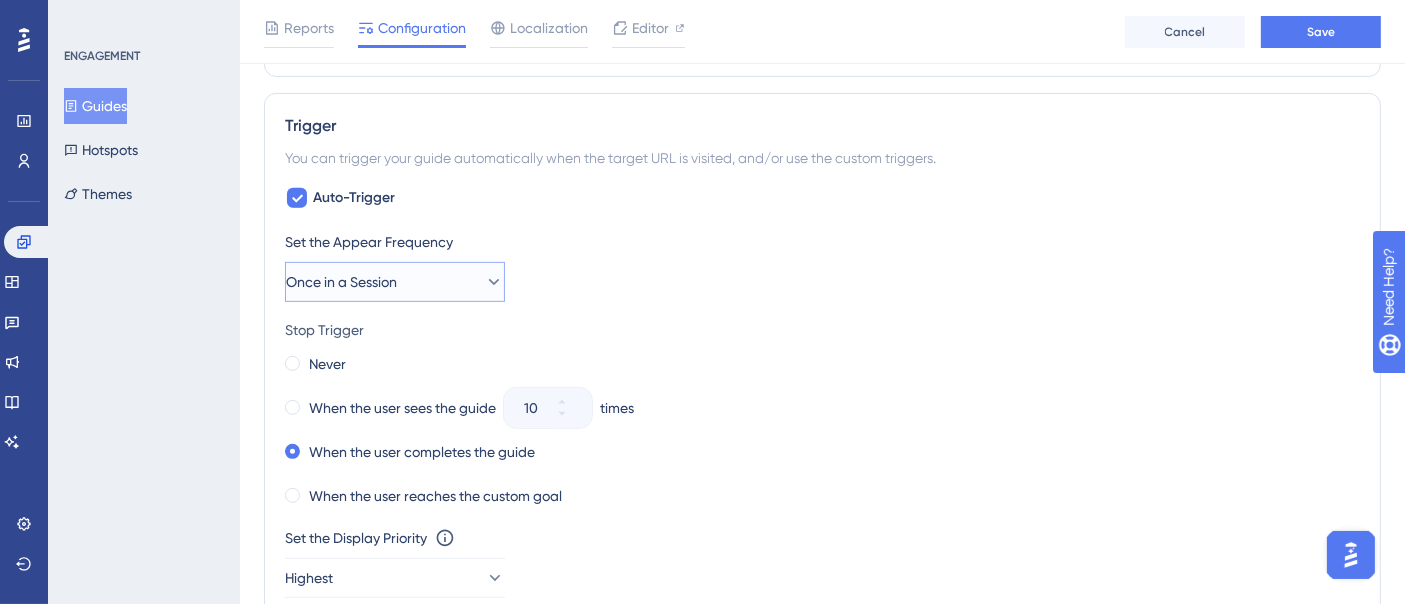 click on "Once in a Session" at bounding box center [341, 282] 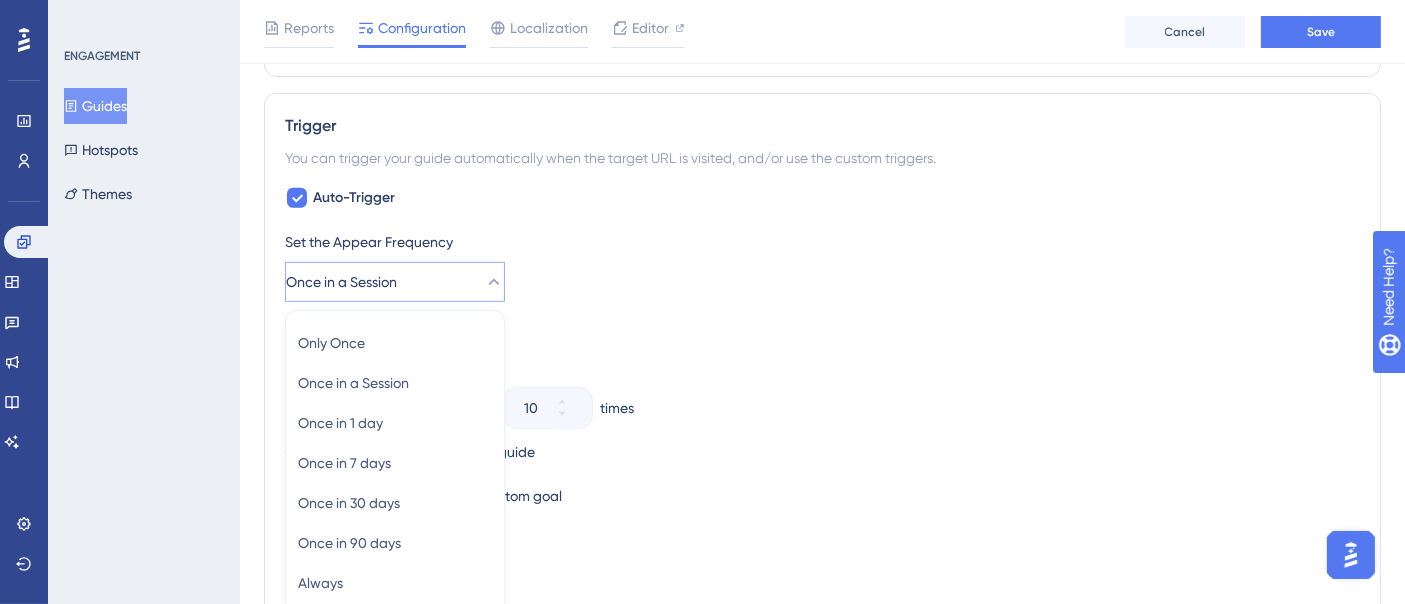 scroll, scrollTop: 1009, scrollLeft: 0, axis: vertical 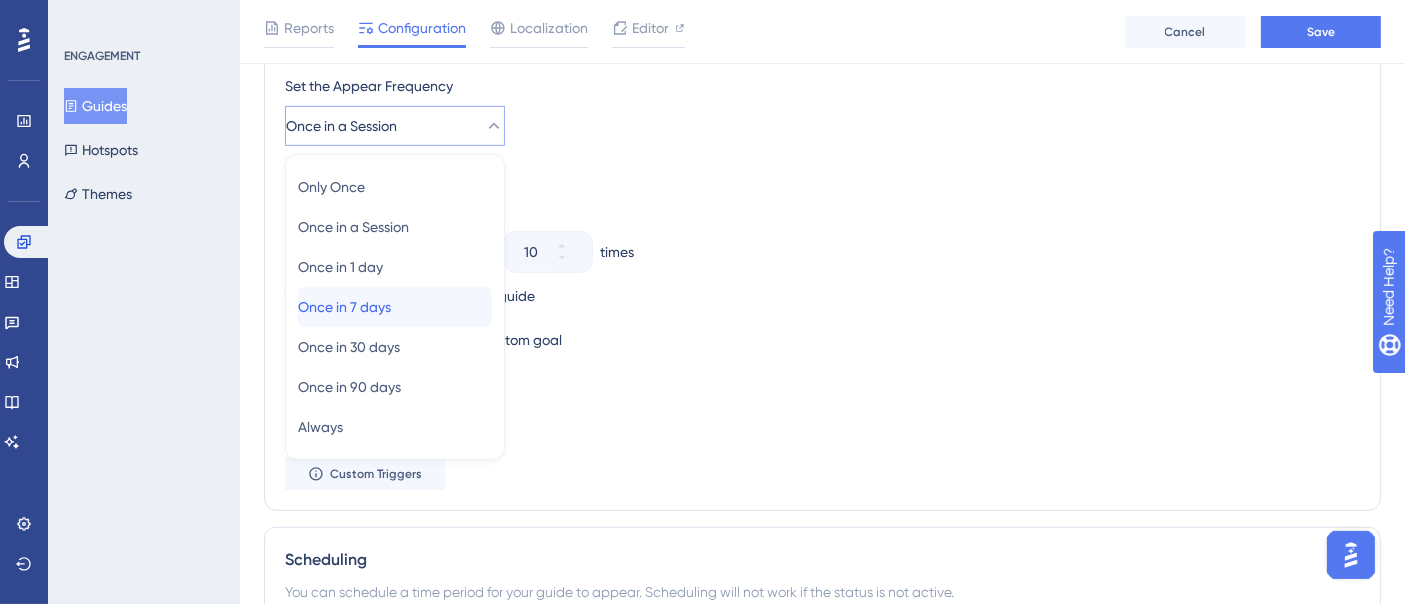 drag, startPoint x: 397, startPoint y: 298, endPoint x: 448, endPoint y: 268, distance: 59.16925 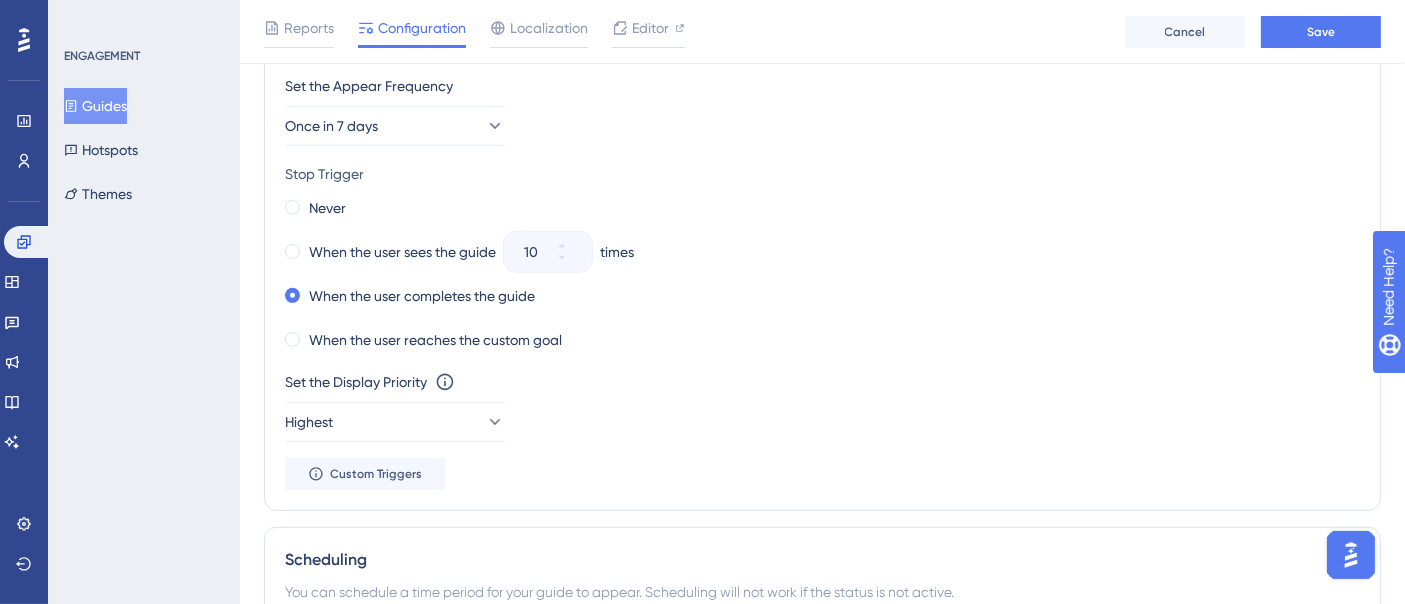 click on "Stop Trigger" at bounding box center [822, 174] 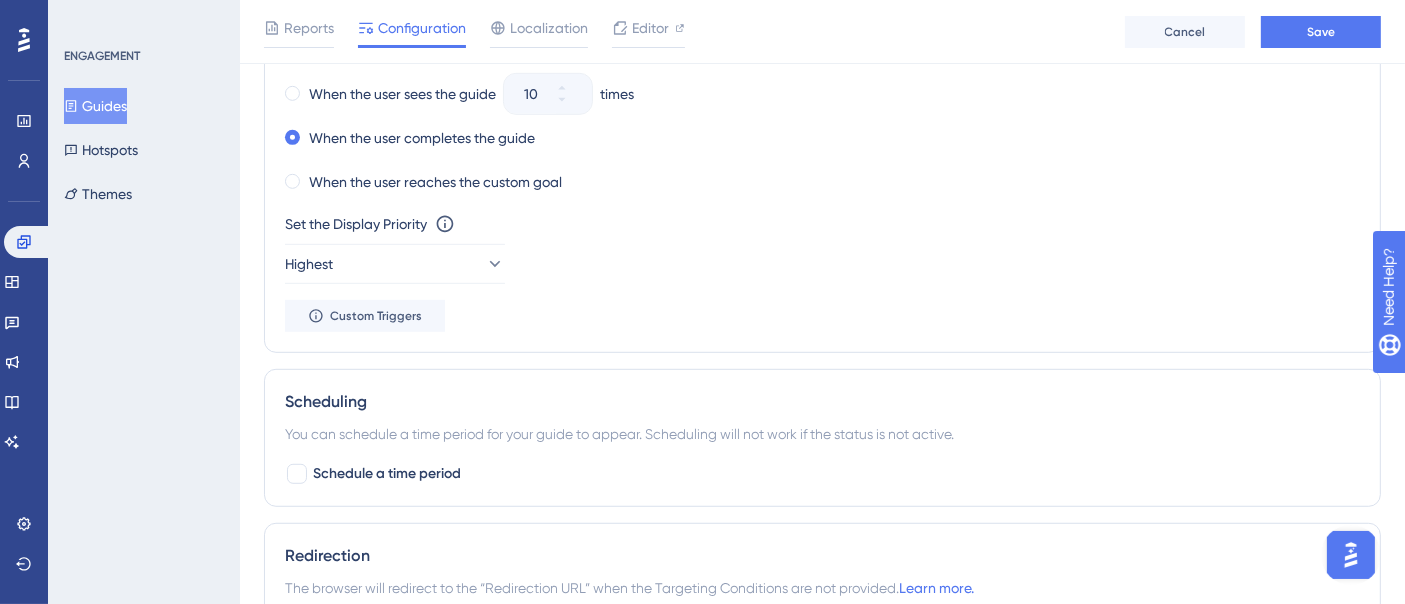 scroll, scrollTop: 1231, scrollLeft: 0, axis: vertical 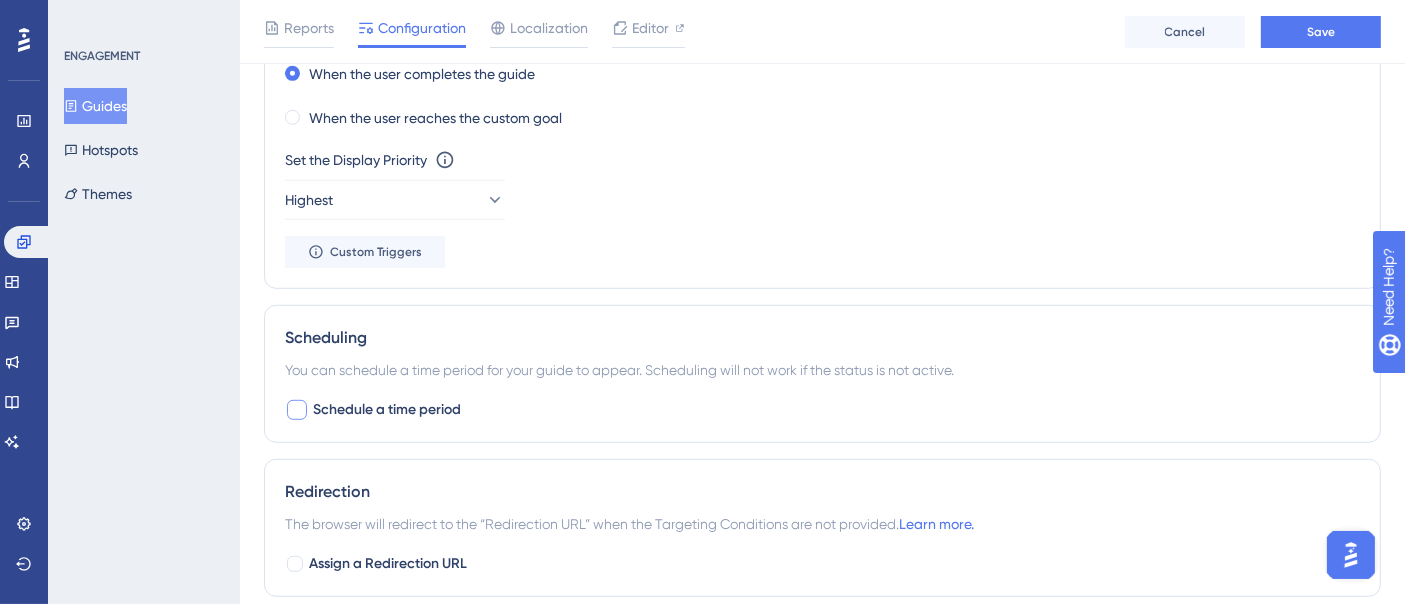 click at bounding box center (297, 410) 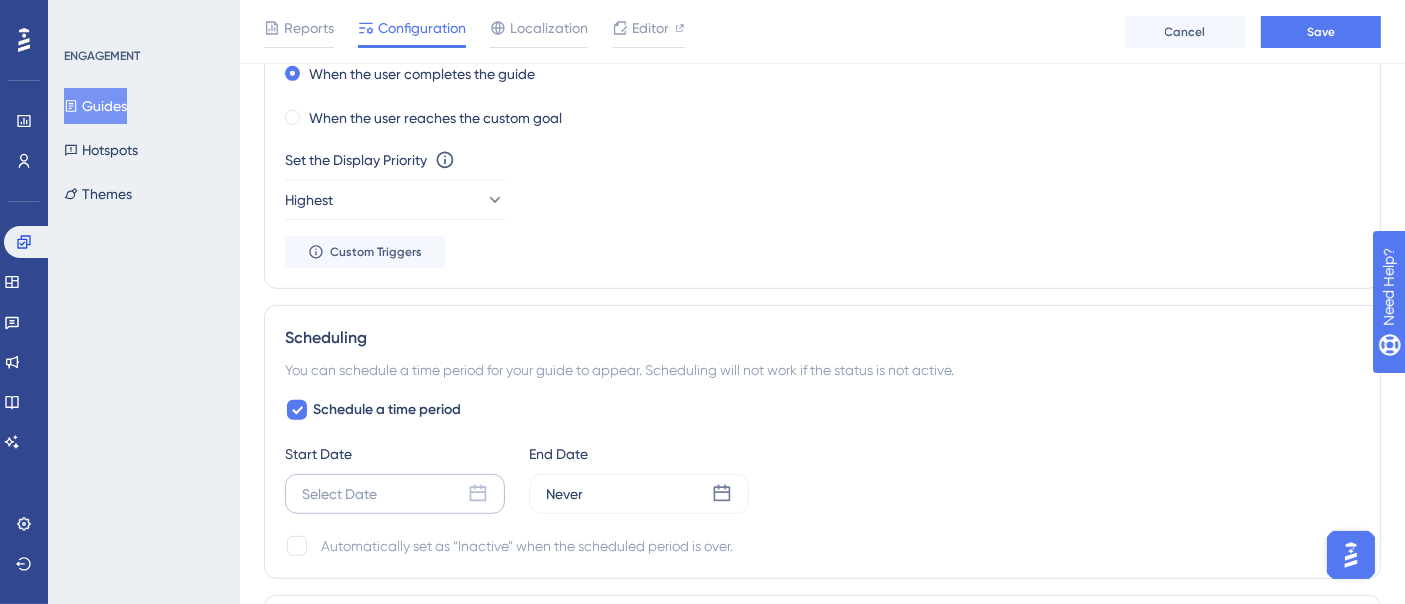 click on "Select Date" at bounding box center [395, 494] 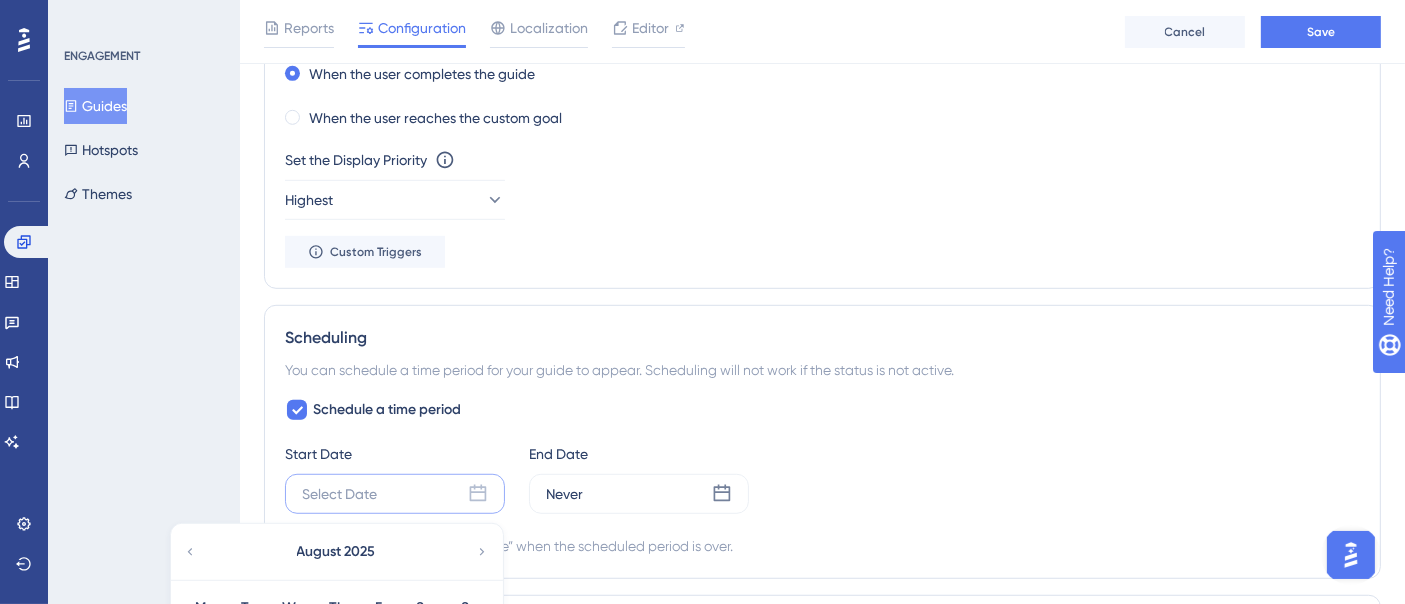 scroll, scrollTop: 1454, scrollLeft: 0, axis: vertical 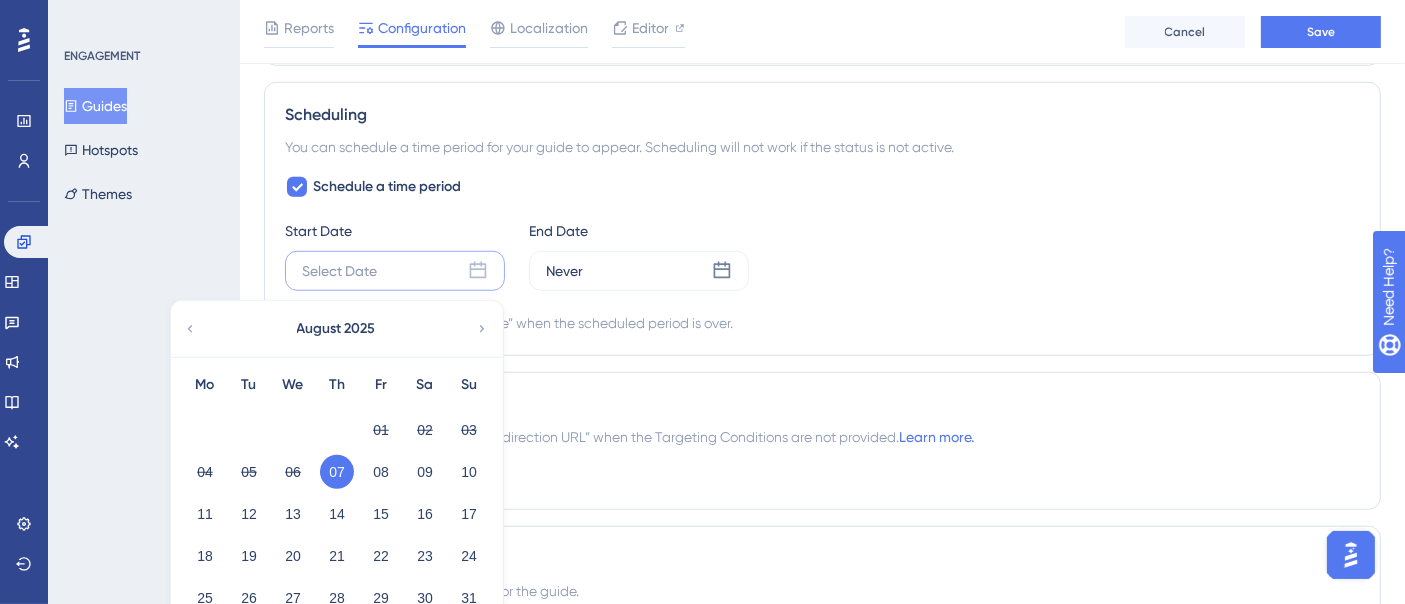 click on "01 02 03" at bounding box center [337, 428] 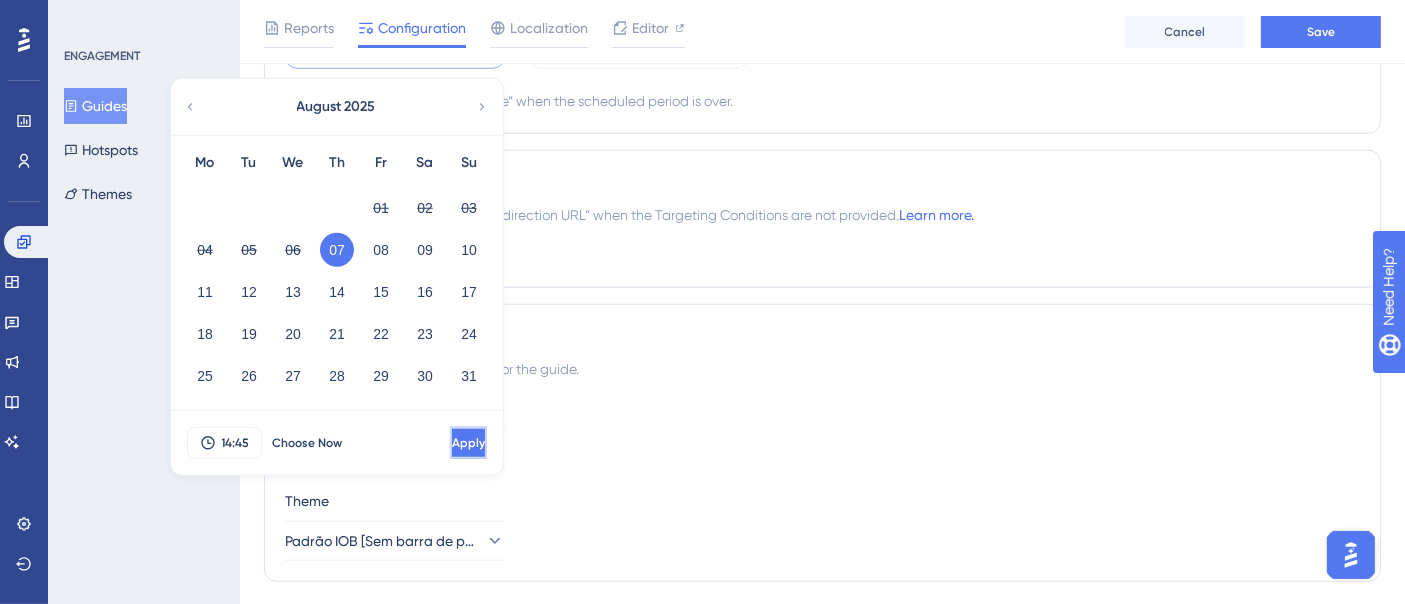 click on "Apply" at bounding box center [468, 443] 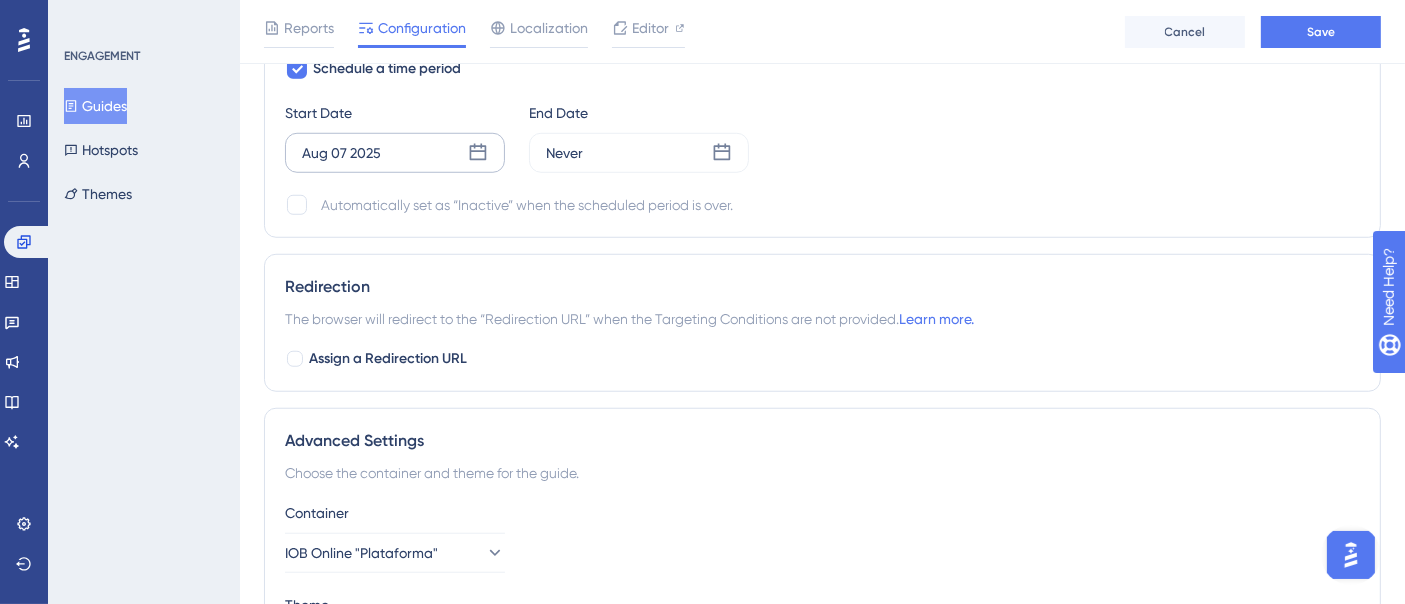 scroll, scrollTop: 1454, scrollLeft: 0, axis: vertical 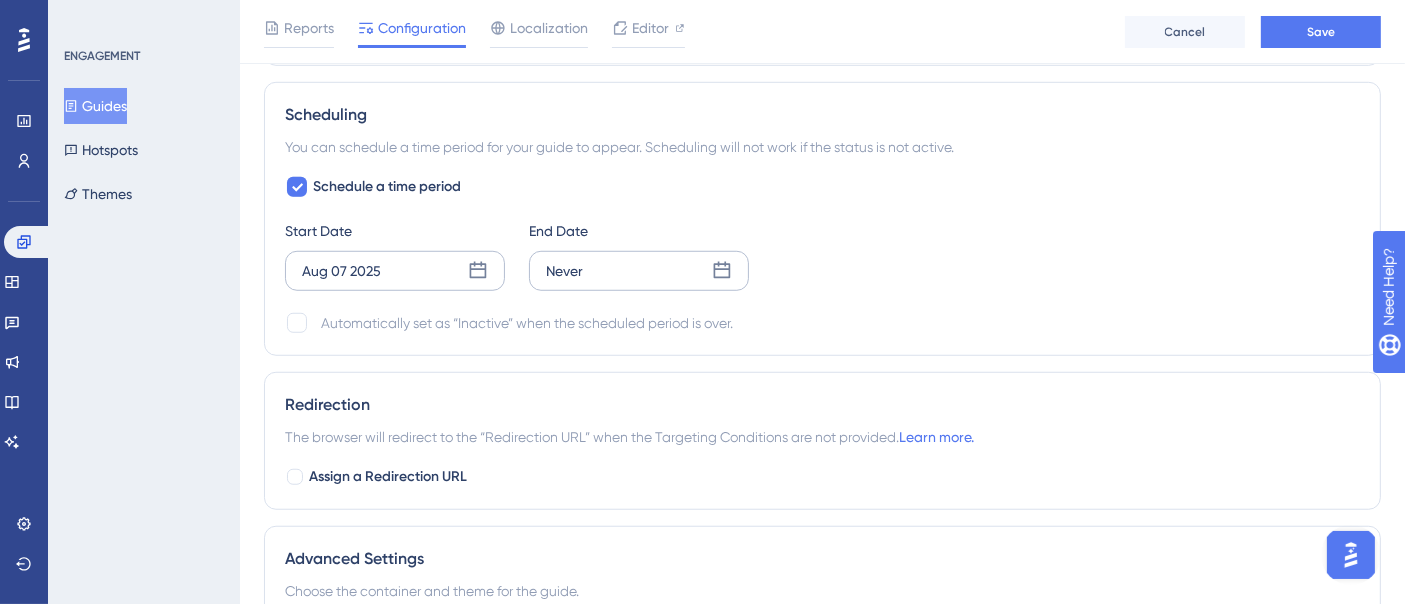 click on "Never" at bounding box center (639, 271) 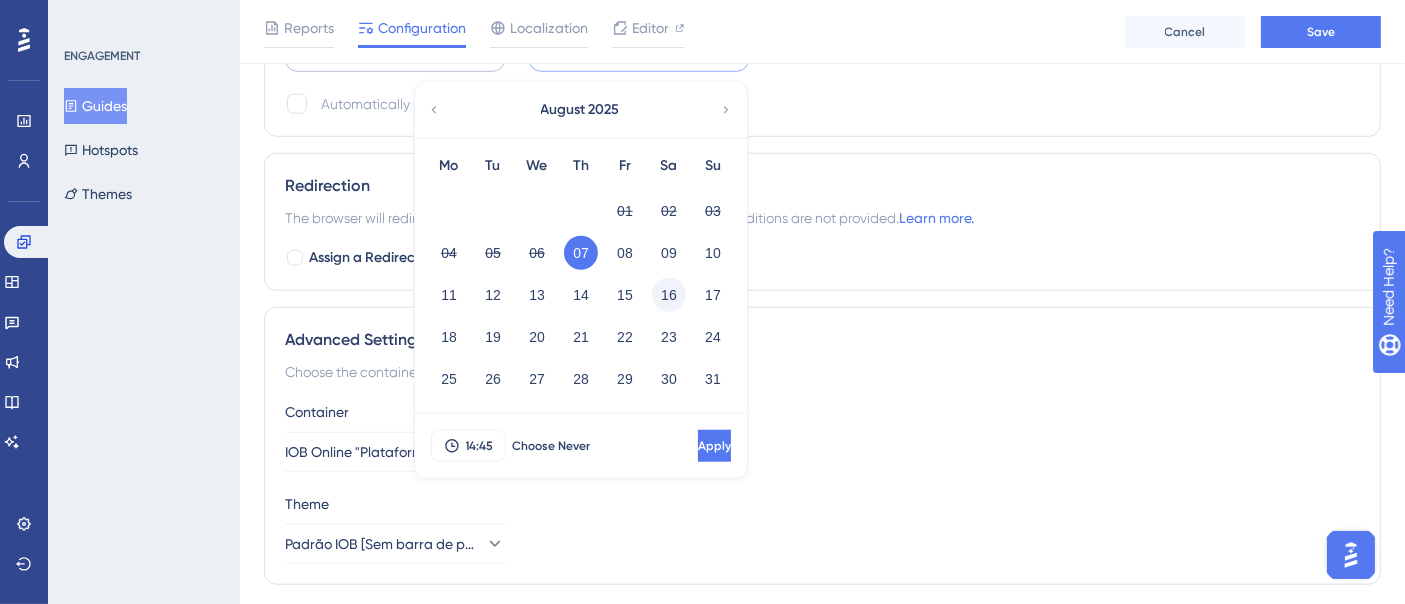 scroll, scrollTop: 1676, scrollLeft: 0, axis: vertical 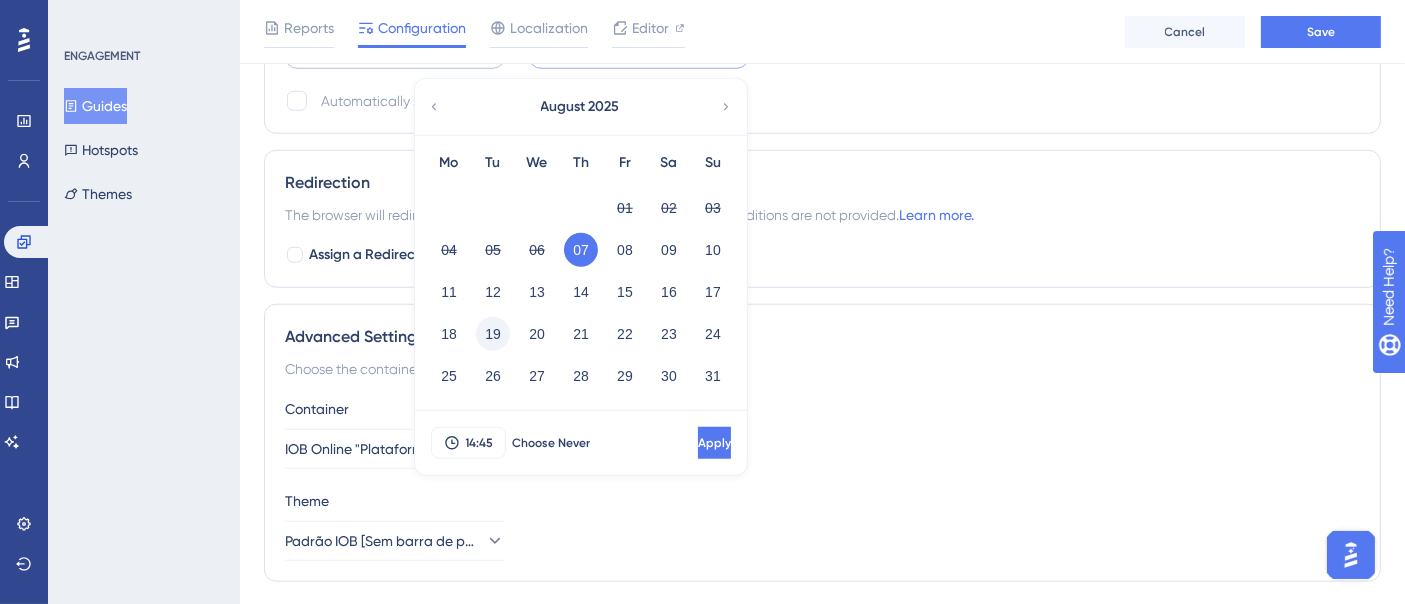click on "19" at bounding box center [493, 334] 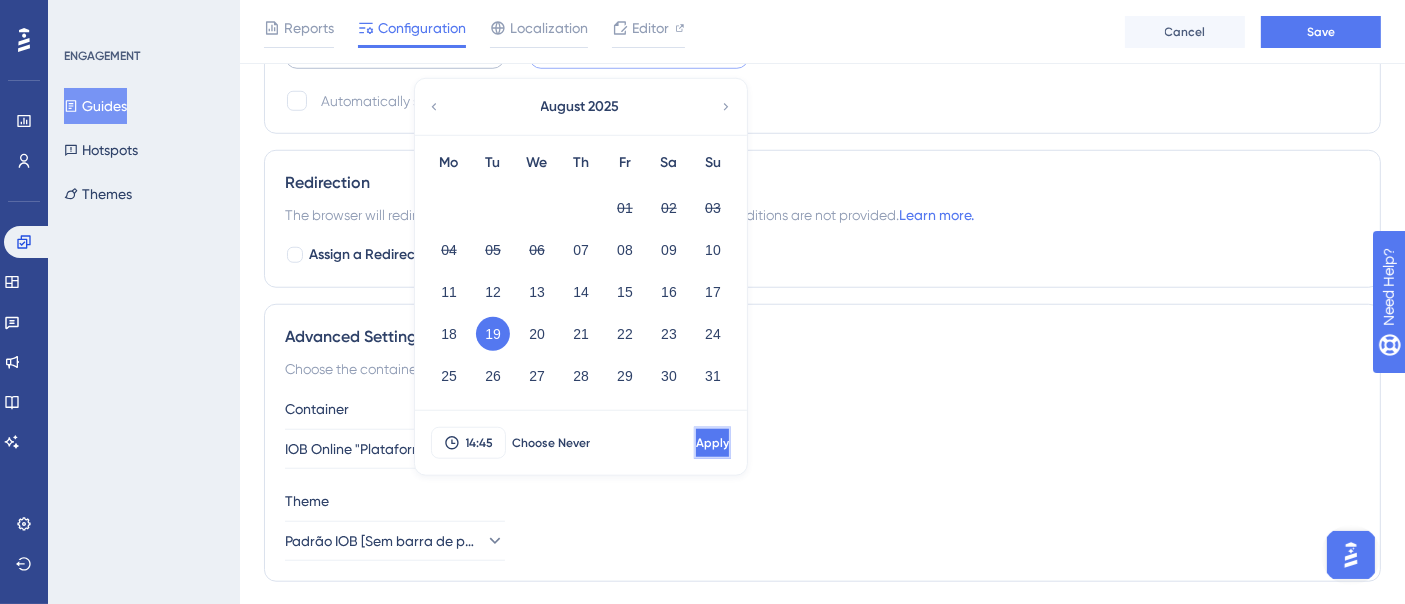 click on "Apply" at bounding box center [712, 443] 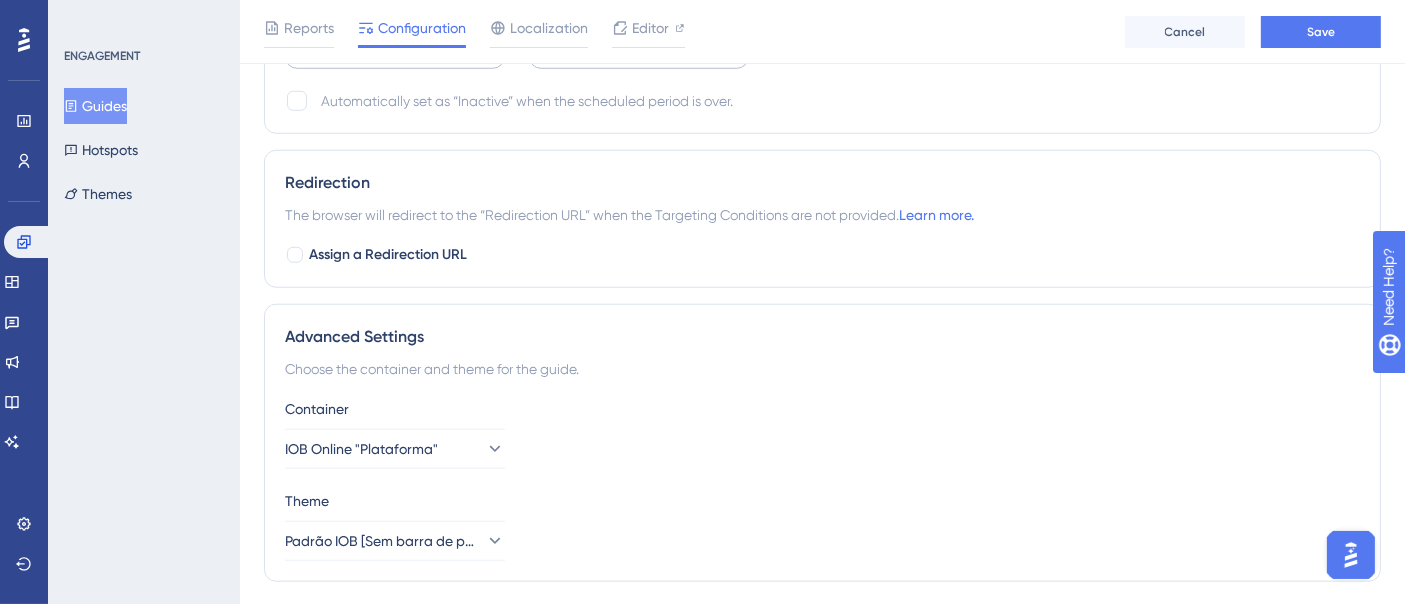 drag, startPoint x: 1137, startPoint y: 371, endPoint x: 1125, endPoint y: 381, distance: 15.6205 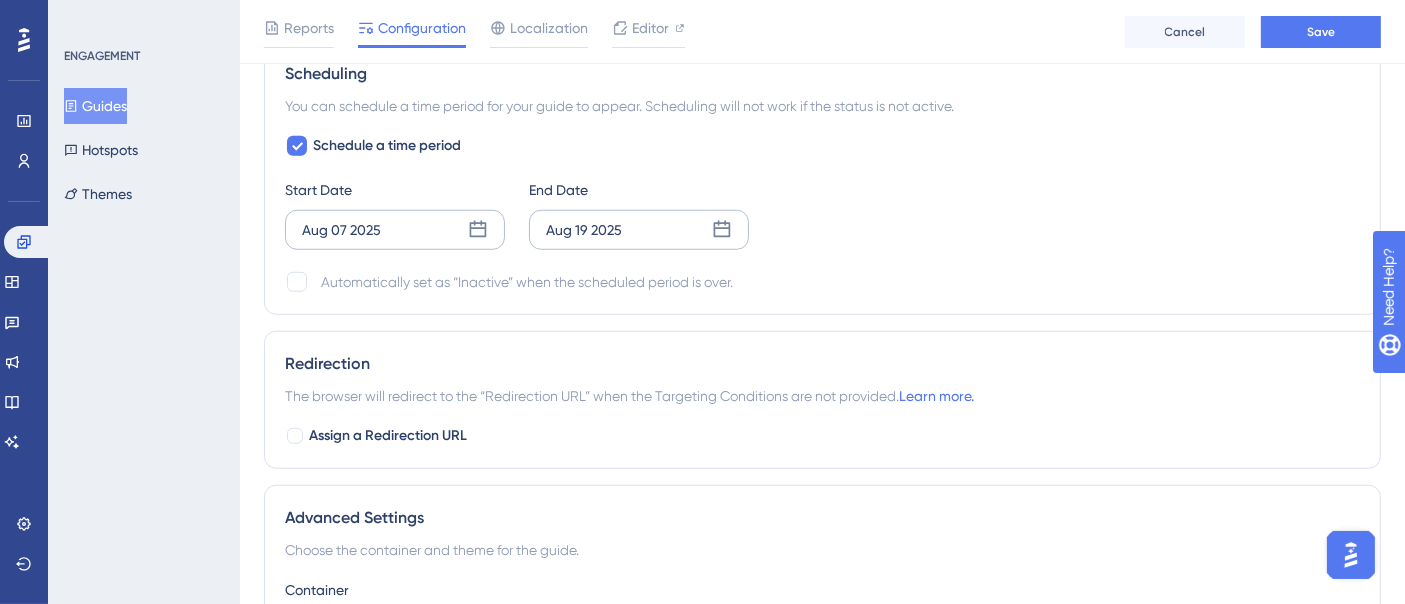 scroll, scrollTop: 1454, scrollLeft: 0, axis: vertical 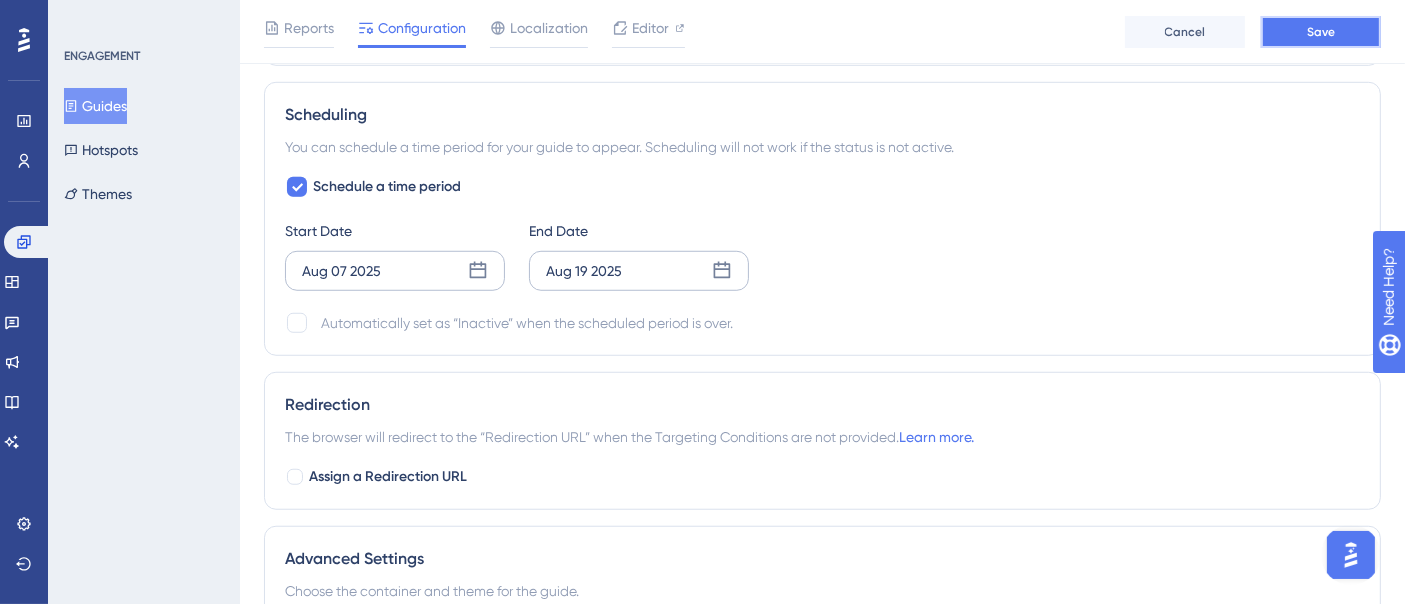 click on "Save" at bounding box center (1321, 32) 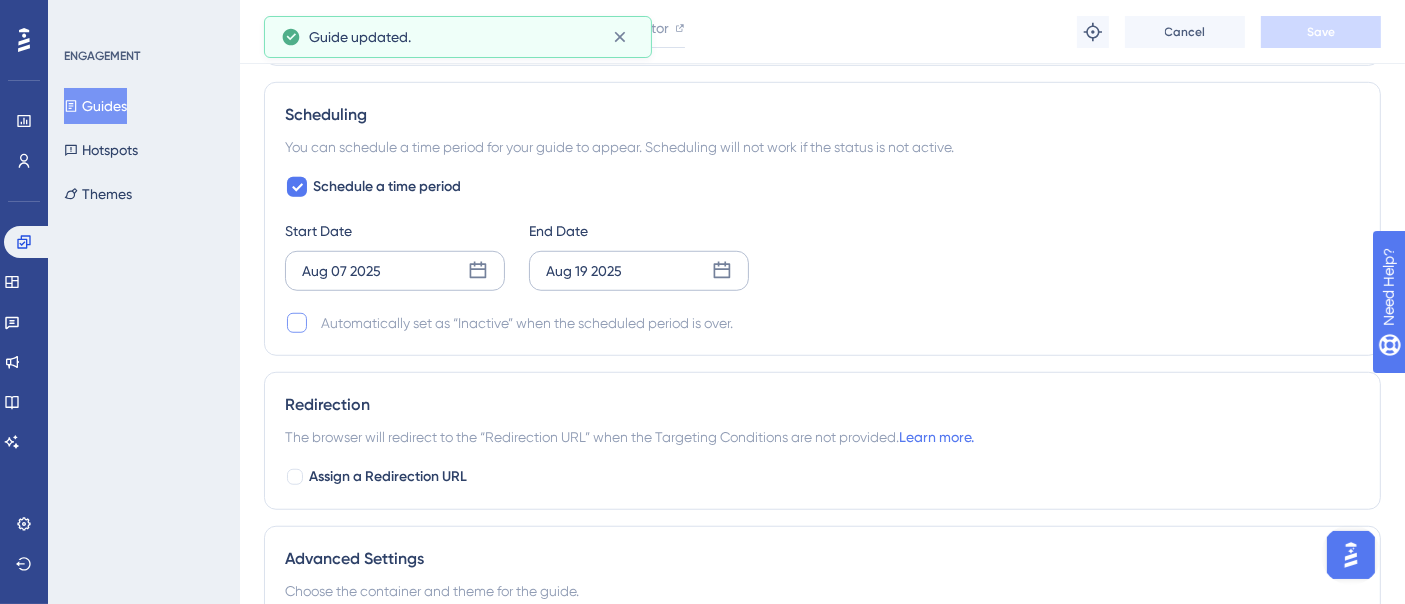 click at bounding box center [297, 323] 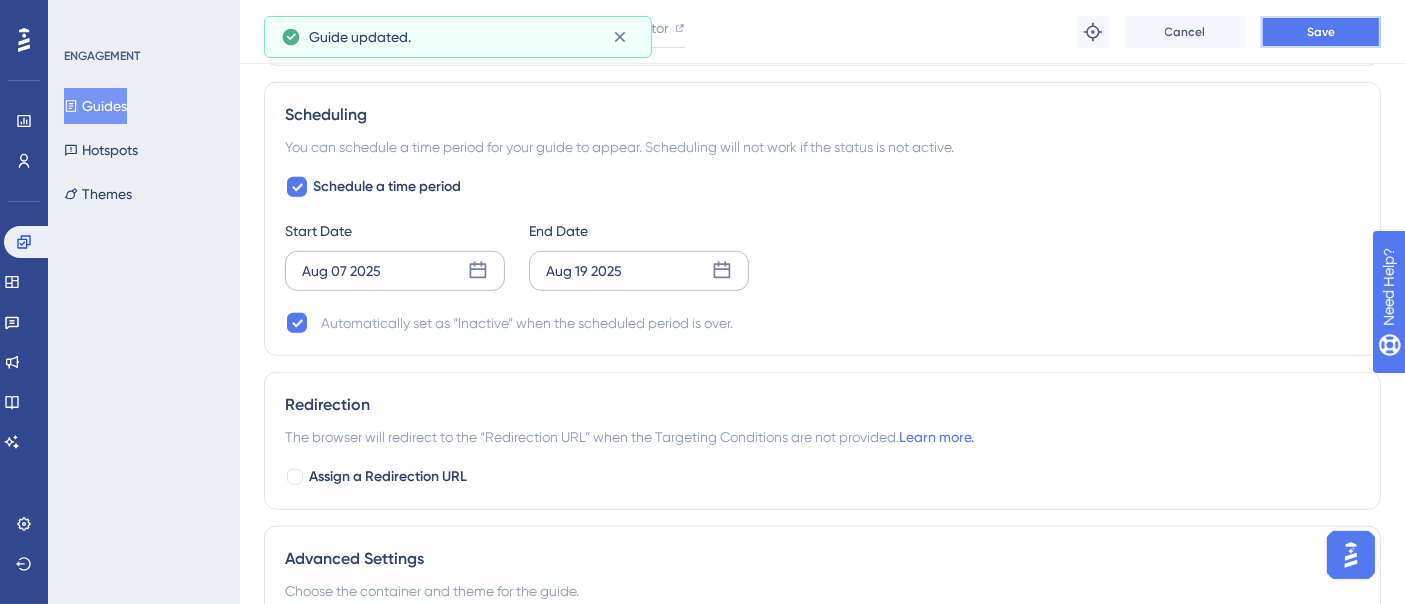 click on "Save" at bounding box center (1321, 32) 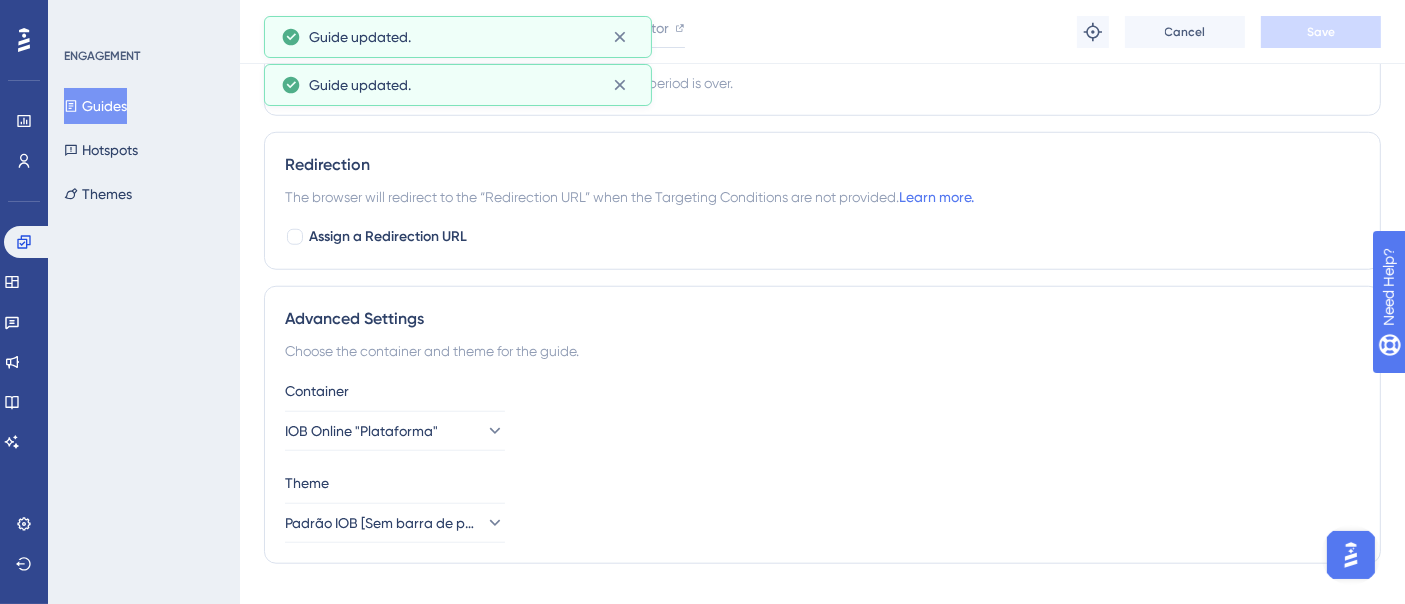 scroll, scrollTop: 1728, scrollLeft: 0, axis: vertical 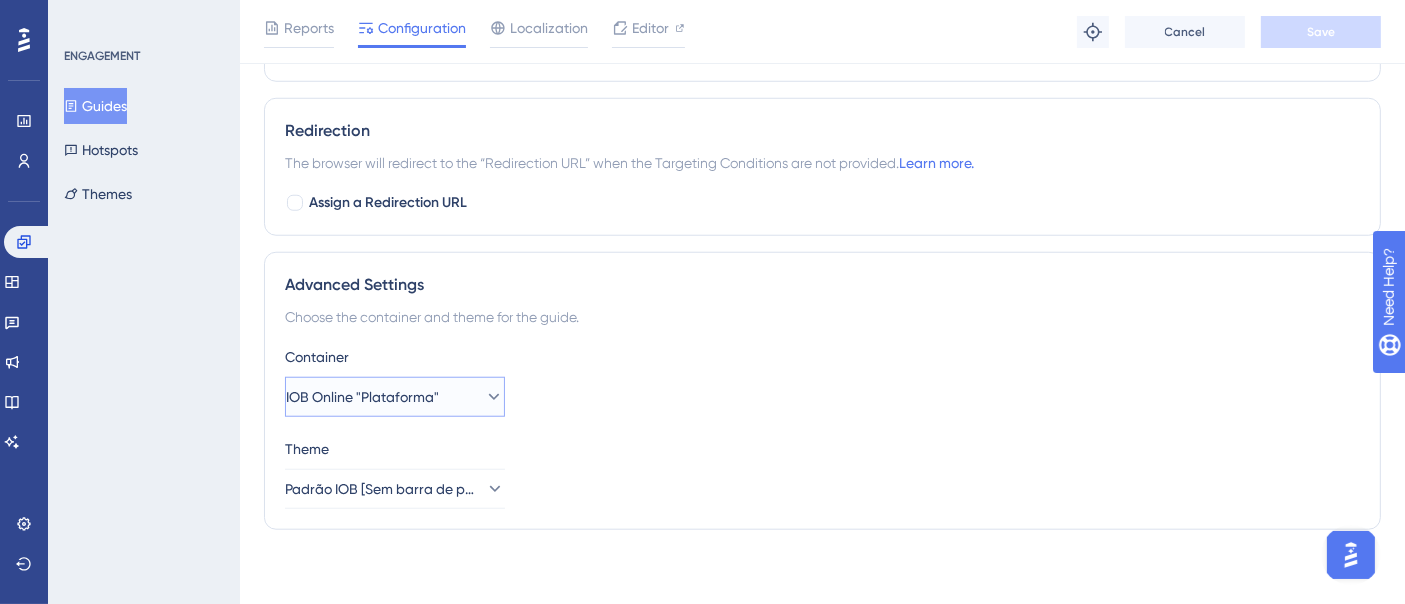 click on "IOB Online "Plataforma"" at bounding box center [362, 397] 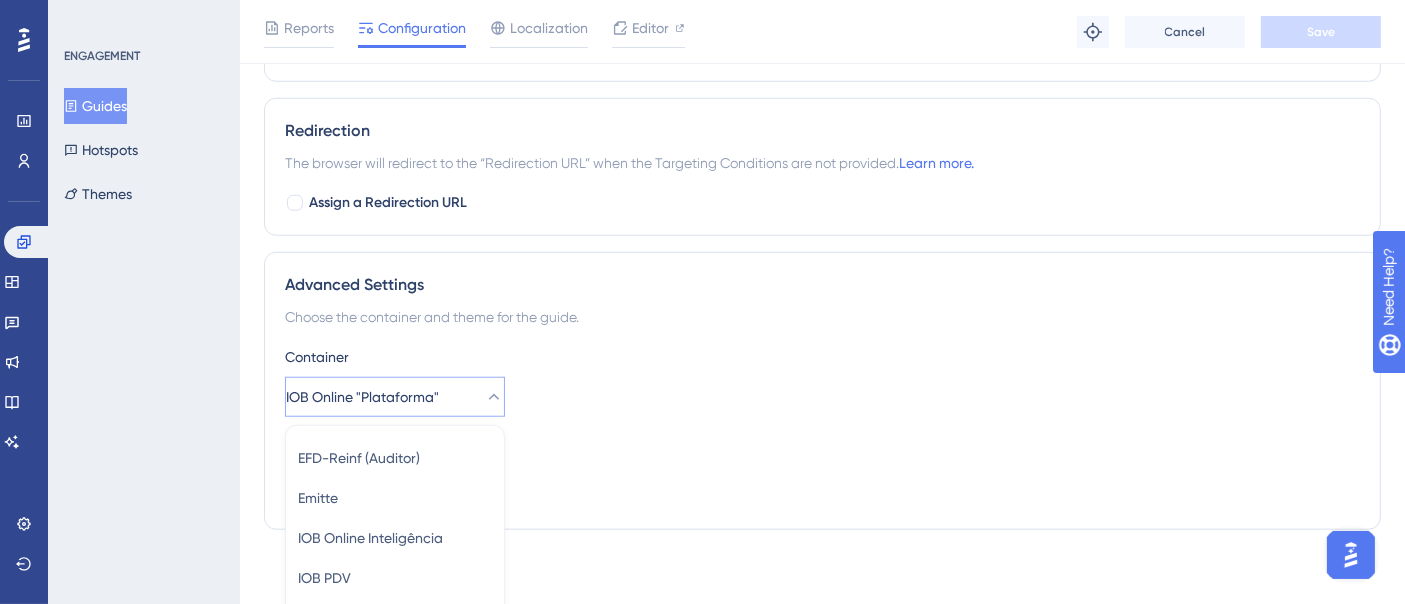 scroll, scrollTop: 2046, scrollLeft: 0, axis: vertical 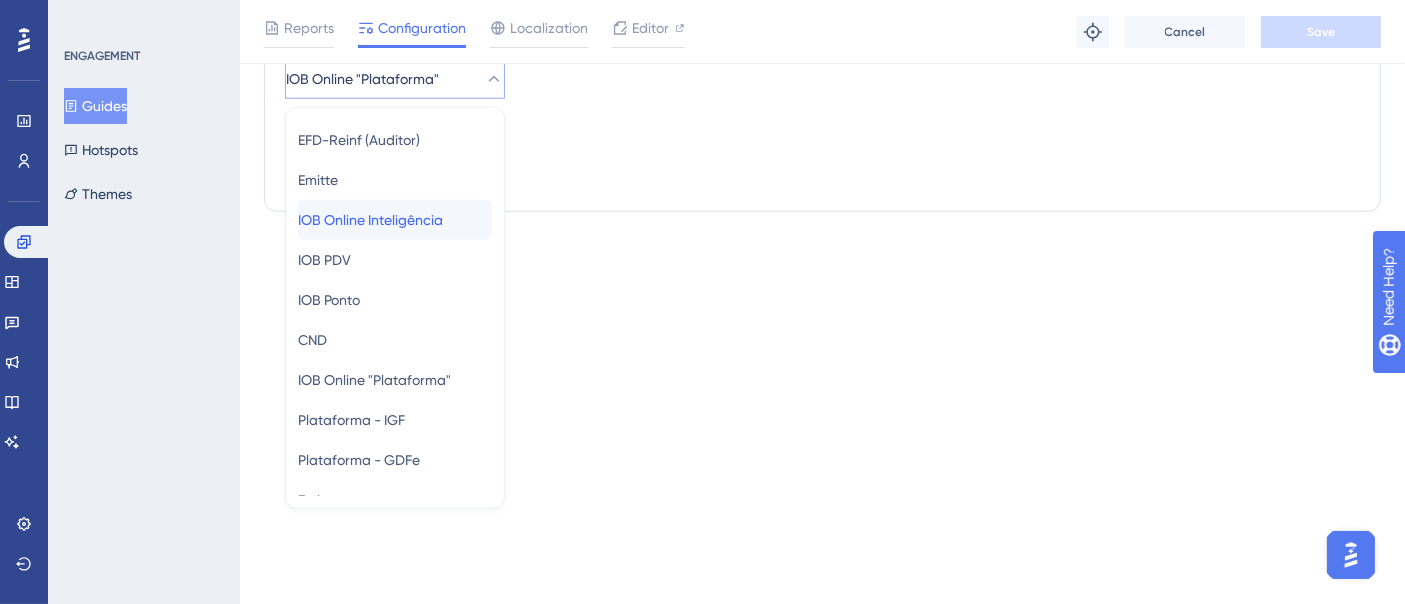 click on "IOB Online Inteligência" at bounding box center [370, 220] 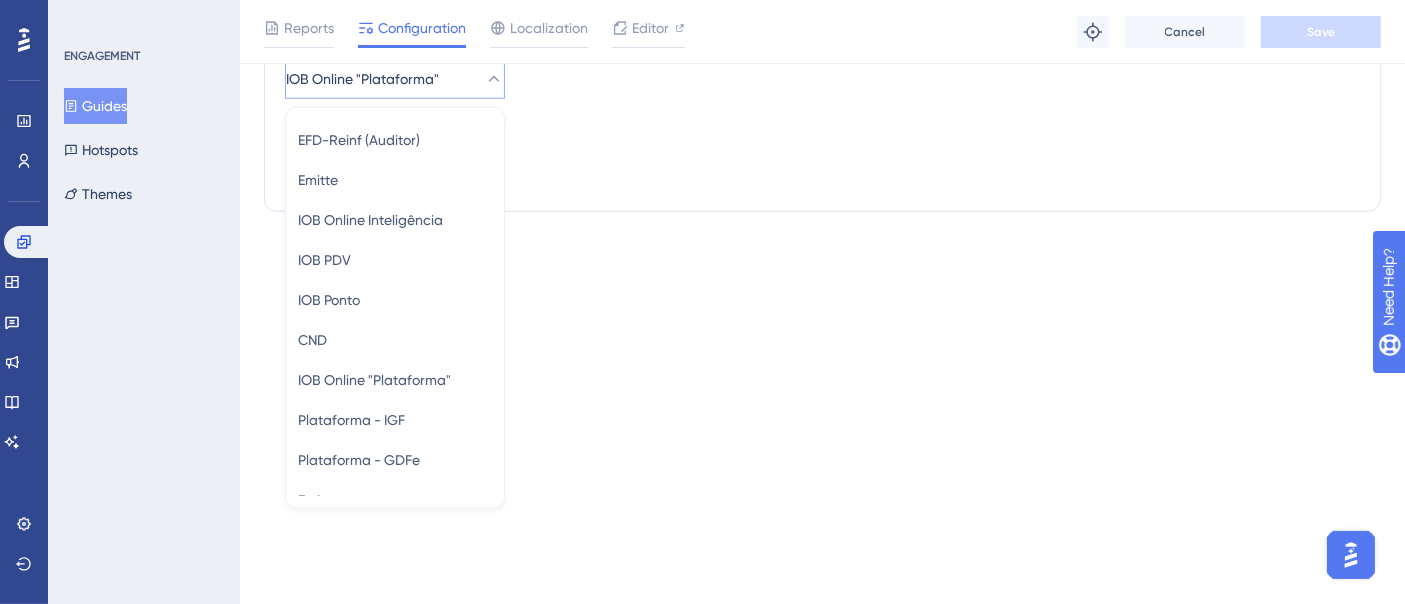 scroll, scrollTop: 1728, scrollLeft: 0, axis: vertical 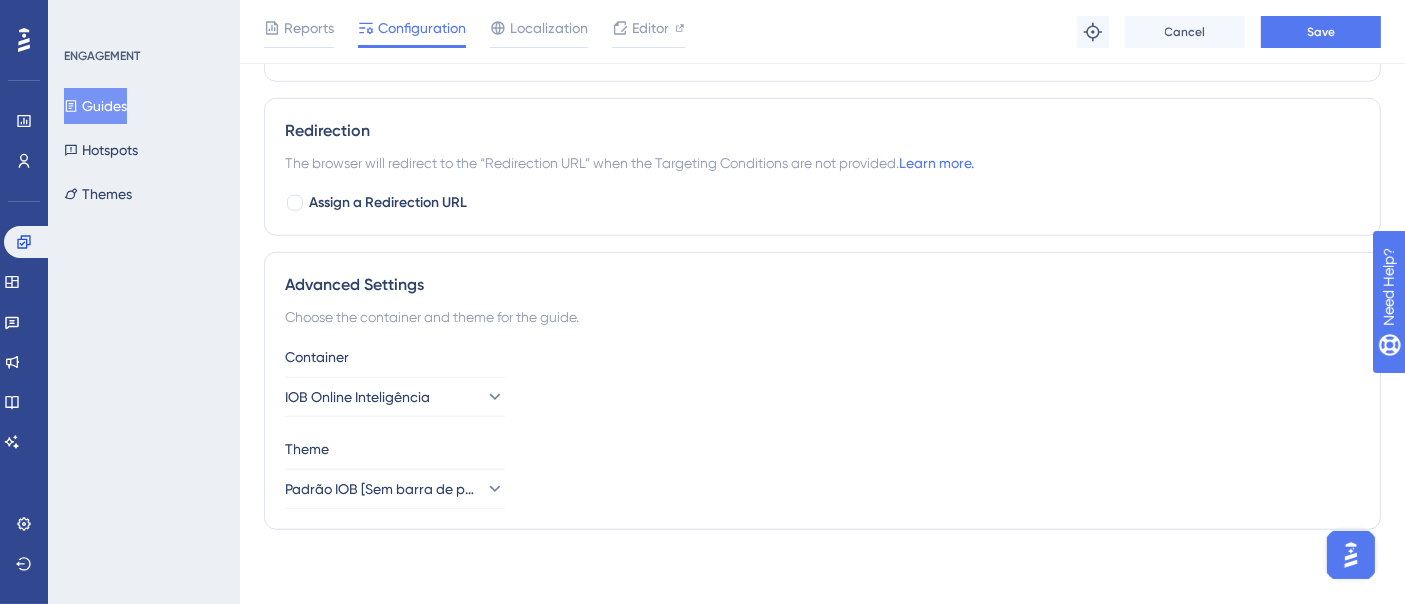 click on "Advanced Settings Choose the container and theme for the guide. Container IOB Online Inteligência Theme Padrão IOB [Sem barra de progresso]" at bounding box center [822, 391] 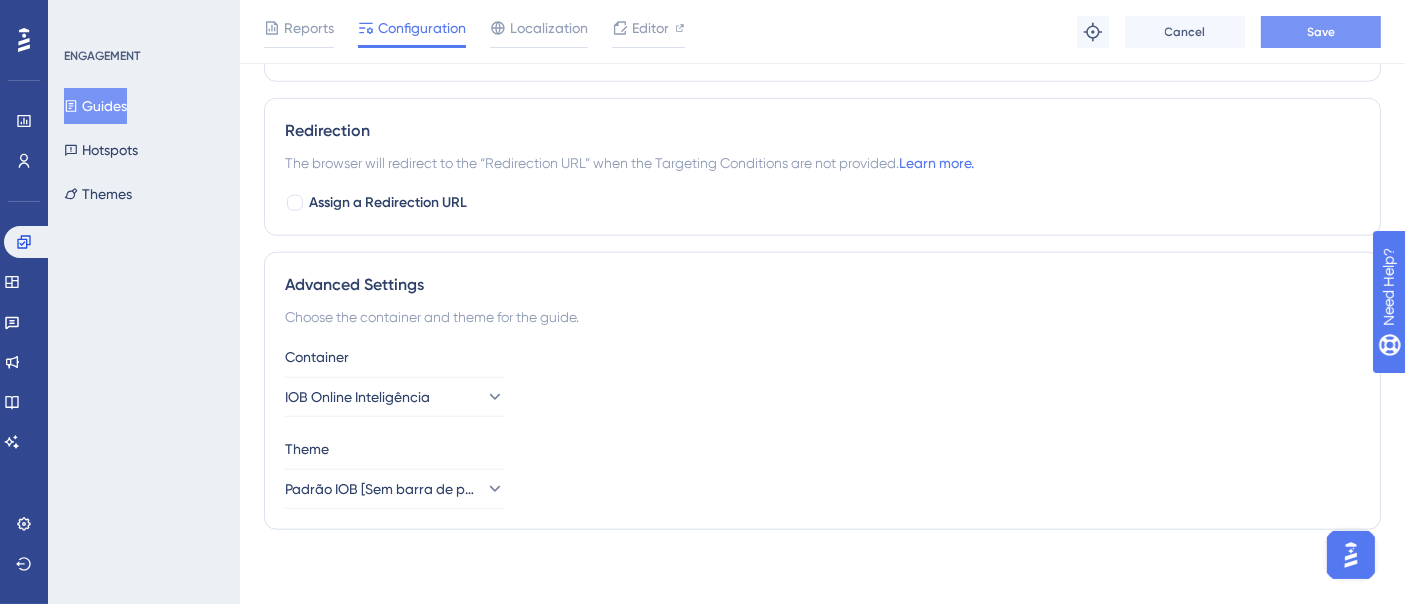 click on "Save" at bounding box center [1321, 32] 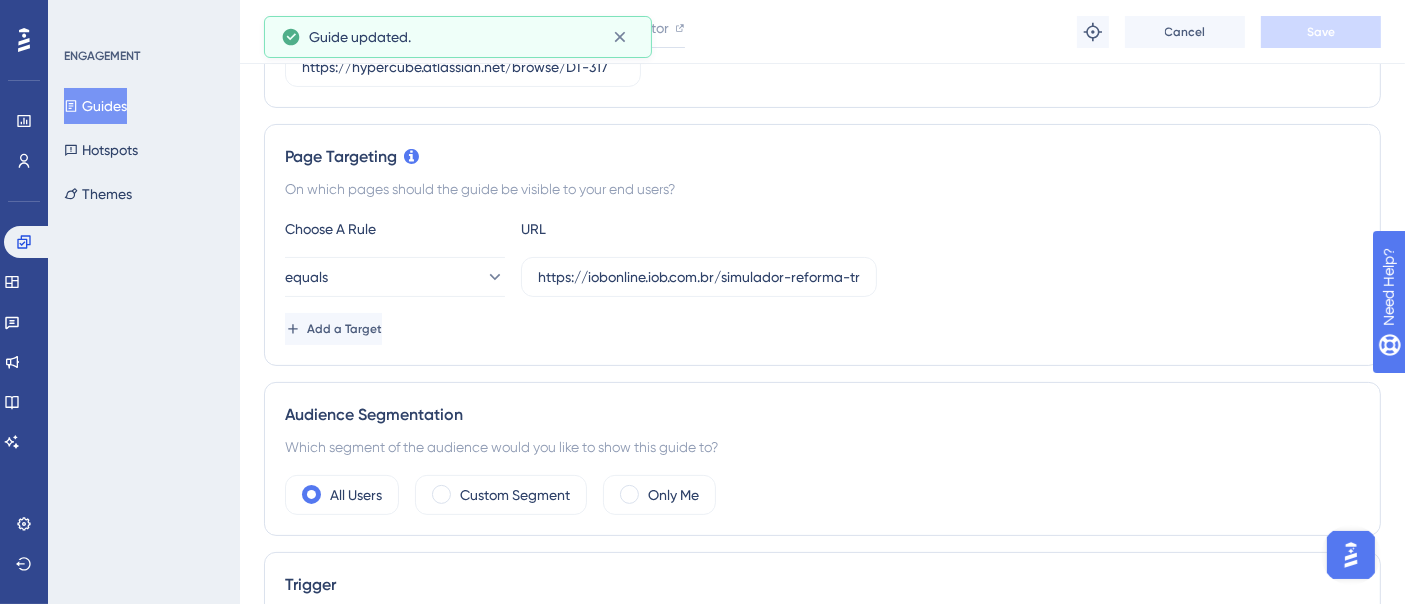 scroll, scrollTop: 0, scrollLeft: 0, axis: both 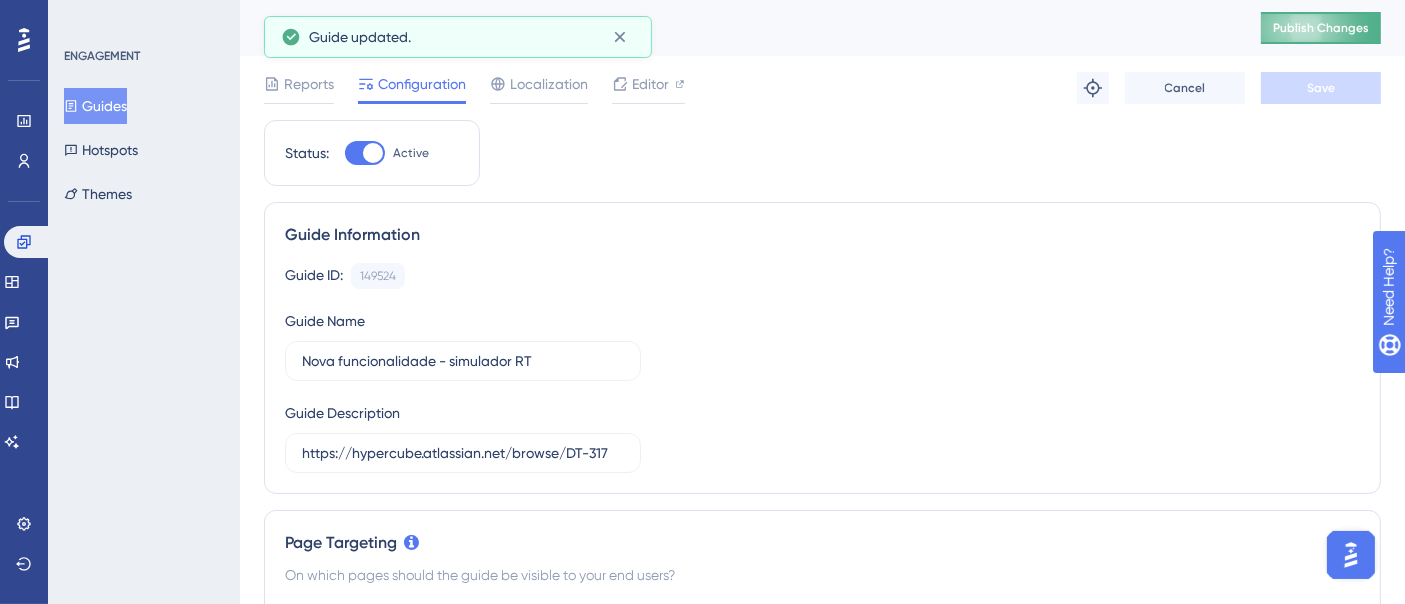 click on "Publish Changes" at bounding box center [1321, 28] 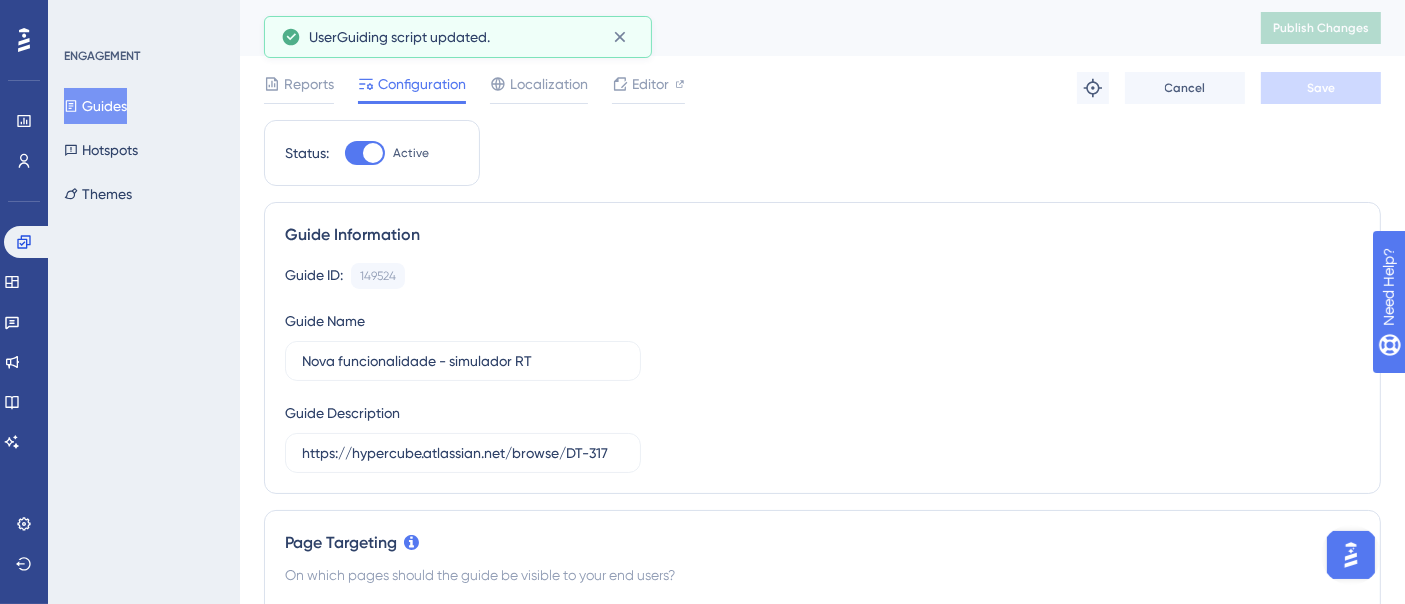 click on "Guides" at bounding box center [95, 106] 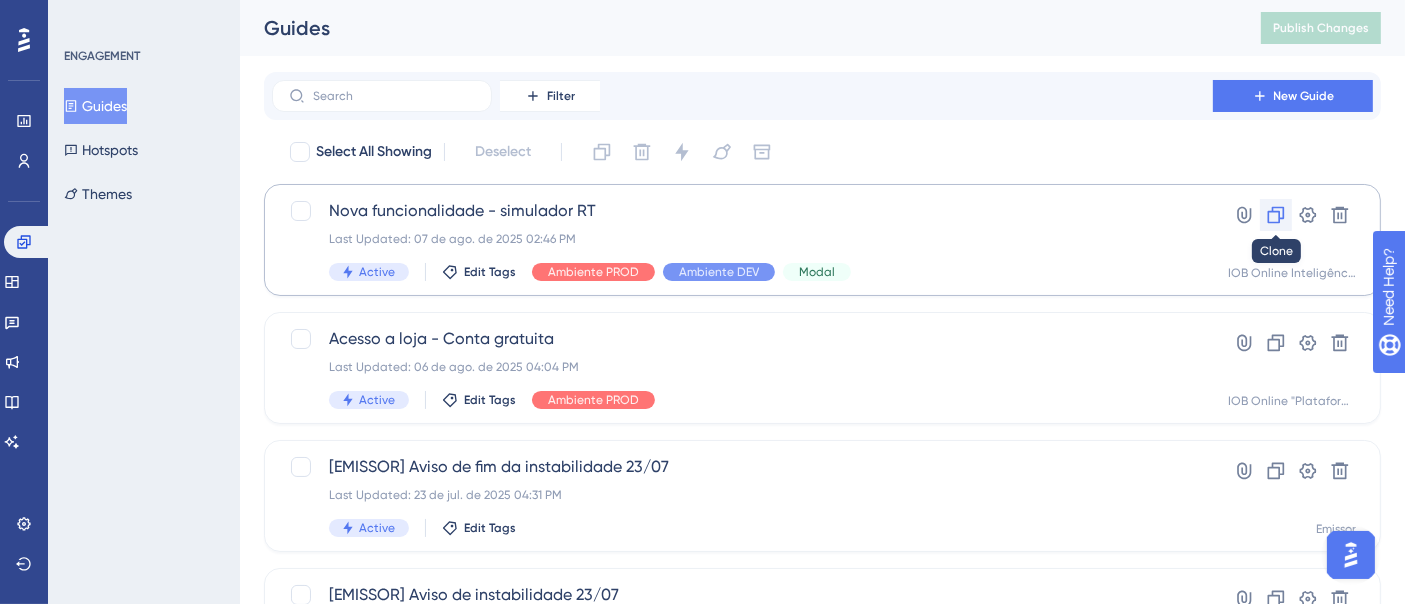 click 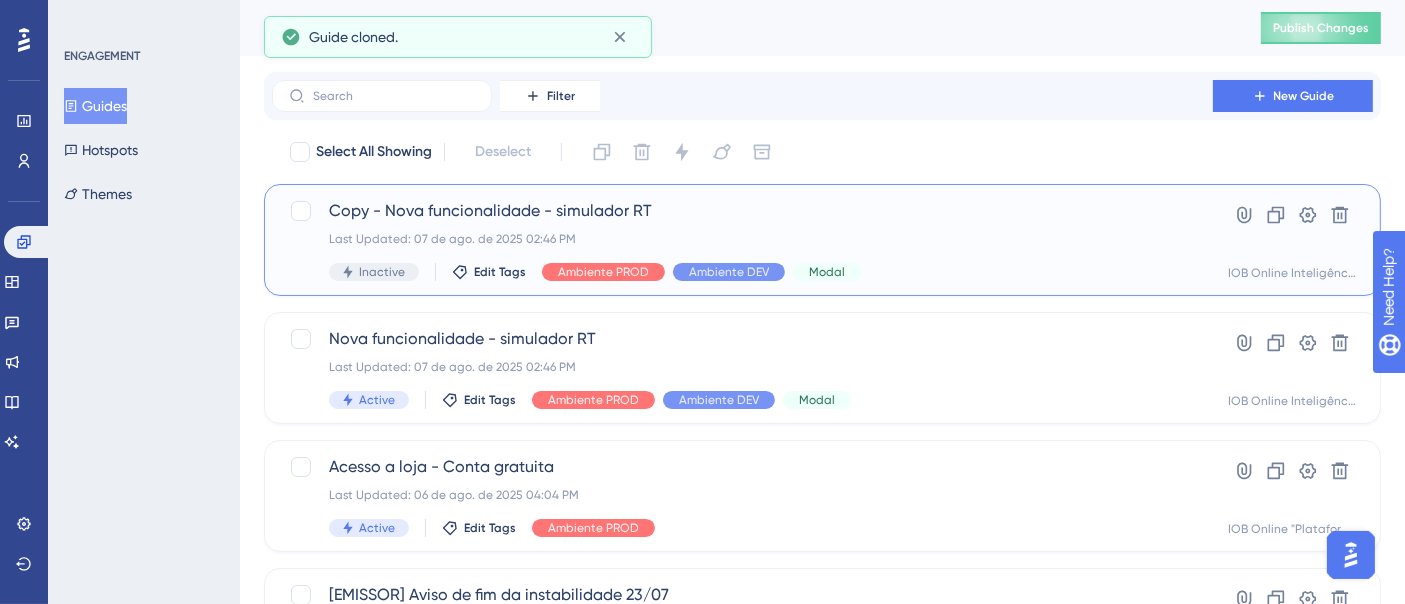 click on "Last Updated: 07 de ago. de 2025 02:46 PM" at bounding box center (742, 239) 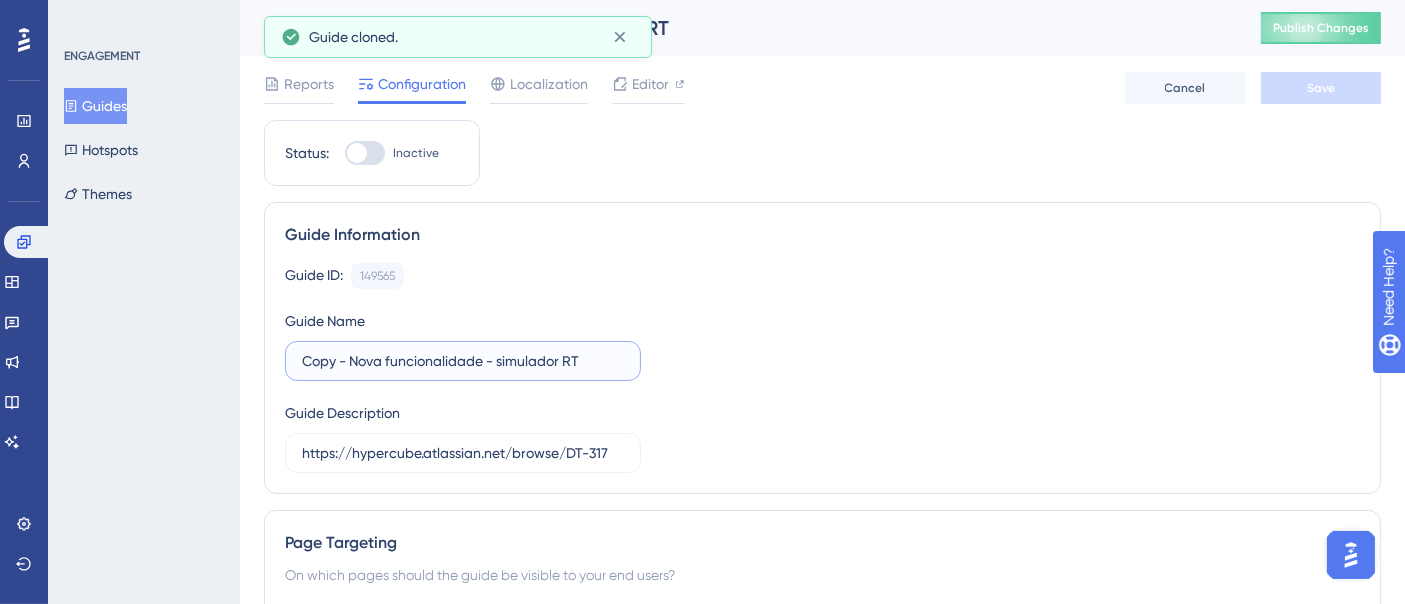 drag, startPoint x: 263, startPoint y: 361, endPoint x: 222, endPoint y: 361, distance: 41 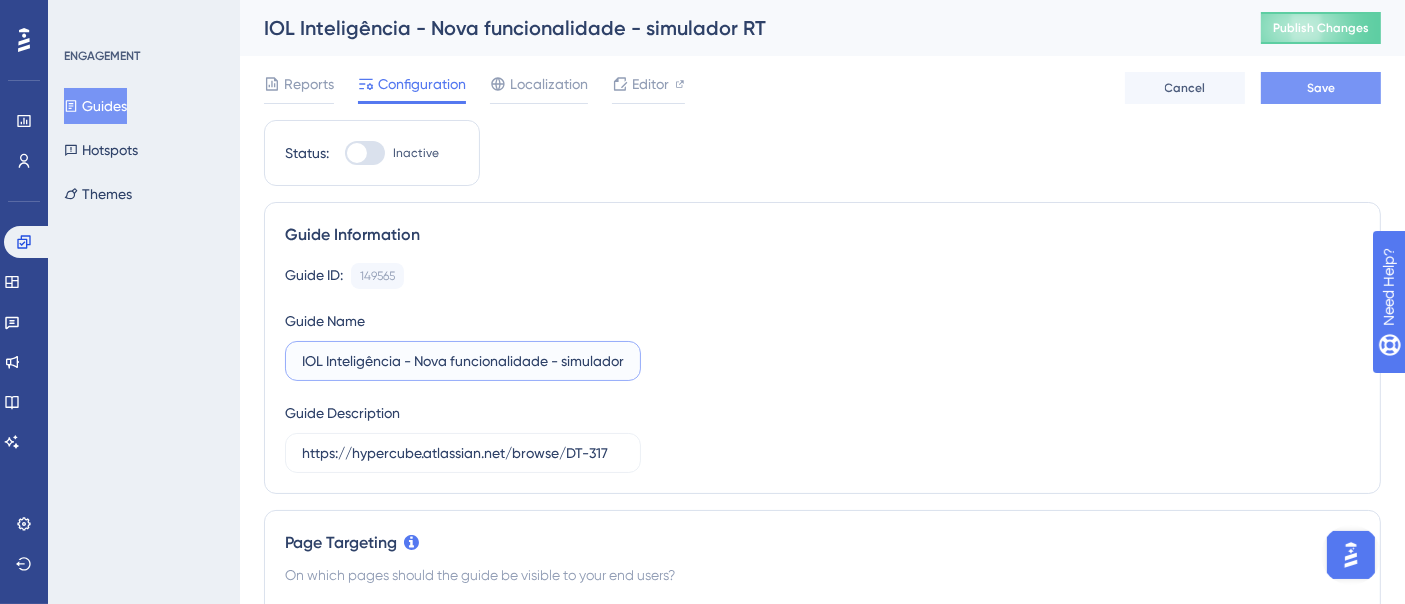 type on "IOL Inteligência - Nova funcionalidade - simulador RT" 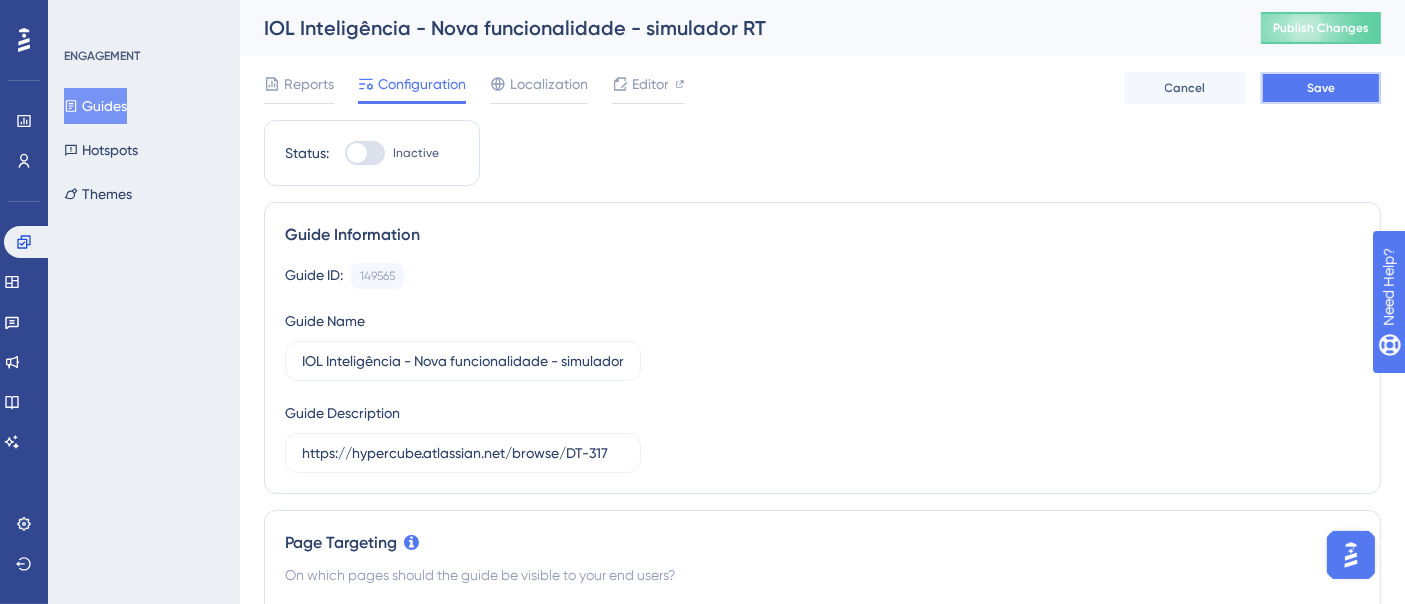 click on "Save" at bounding box center (1321, 88) 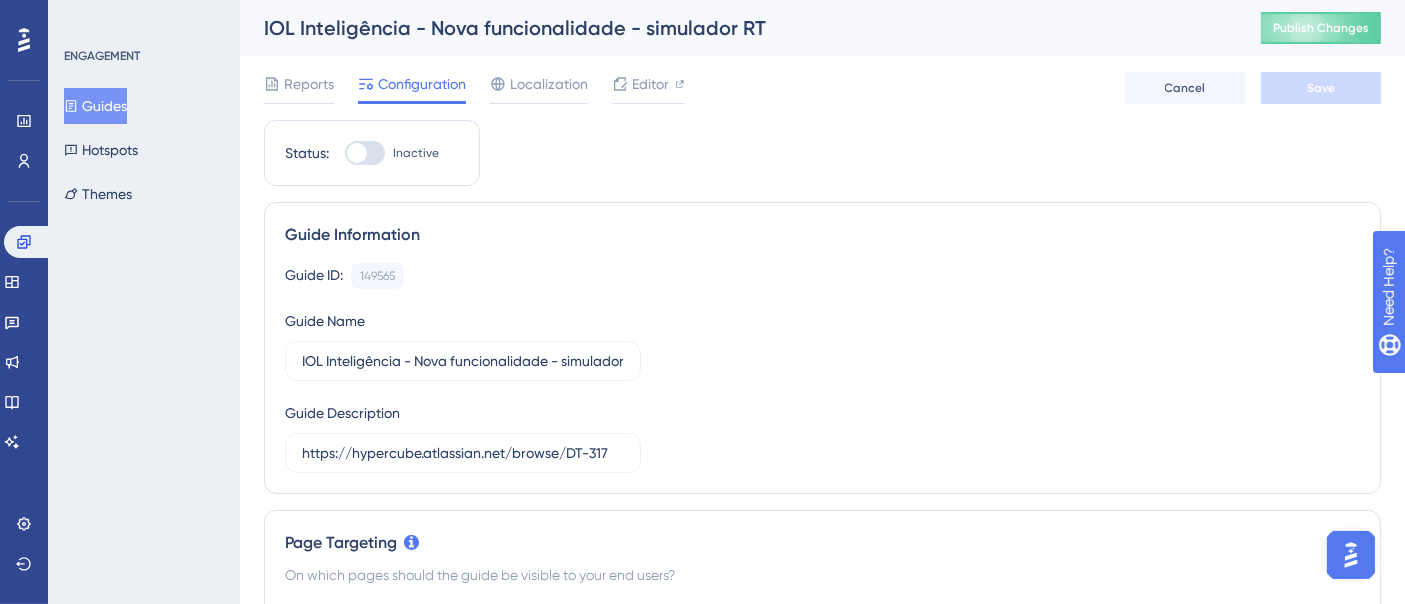 scroll, scrollTop: 555, scrollLeft: 0, axis: vertical 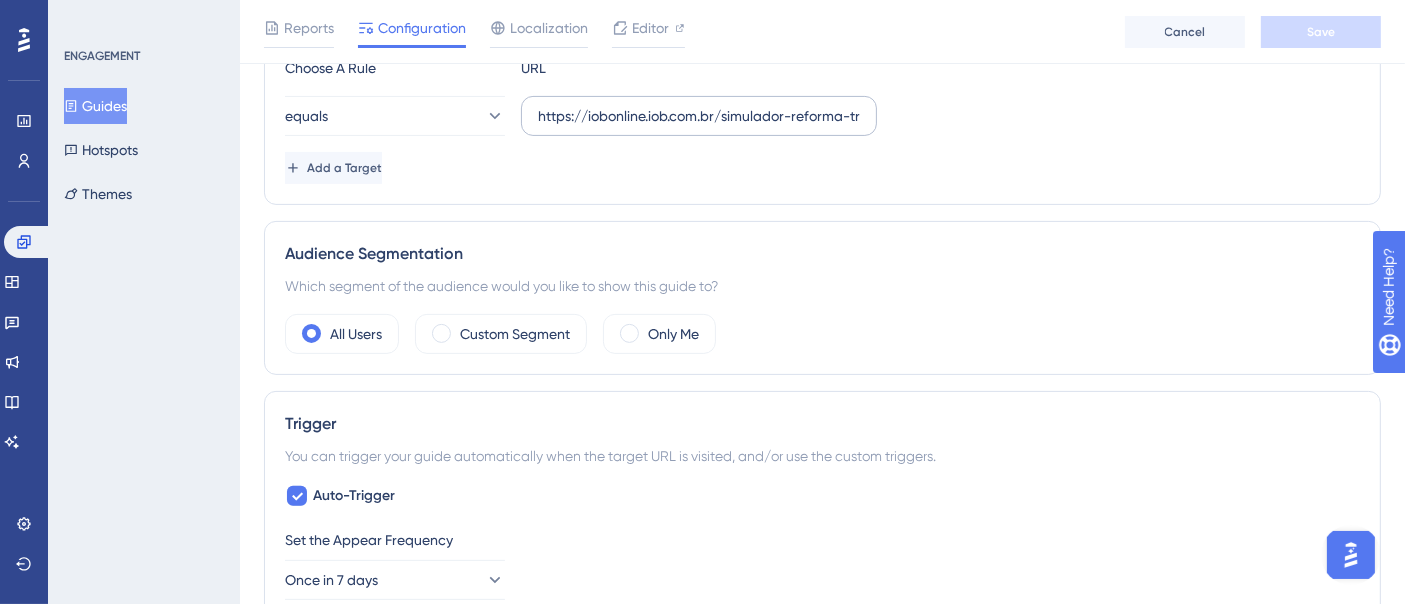 click on "https://iobonline.iob.com.br/simulador-reforma-tributaria?contexto=plataforma" at bounding box center (699, 116) 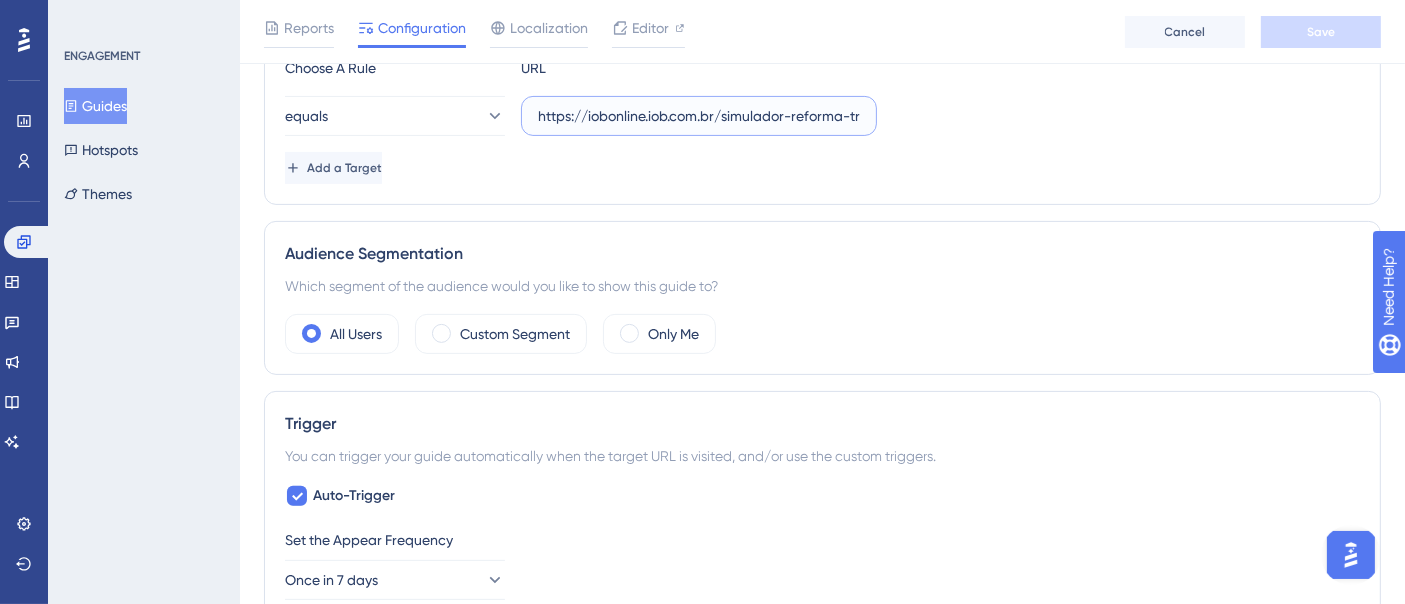 click on "https://iobonline.iob.com.br/simulador-reforma-tributaria?contexto=plataforma" at bounding box center [699, 116] 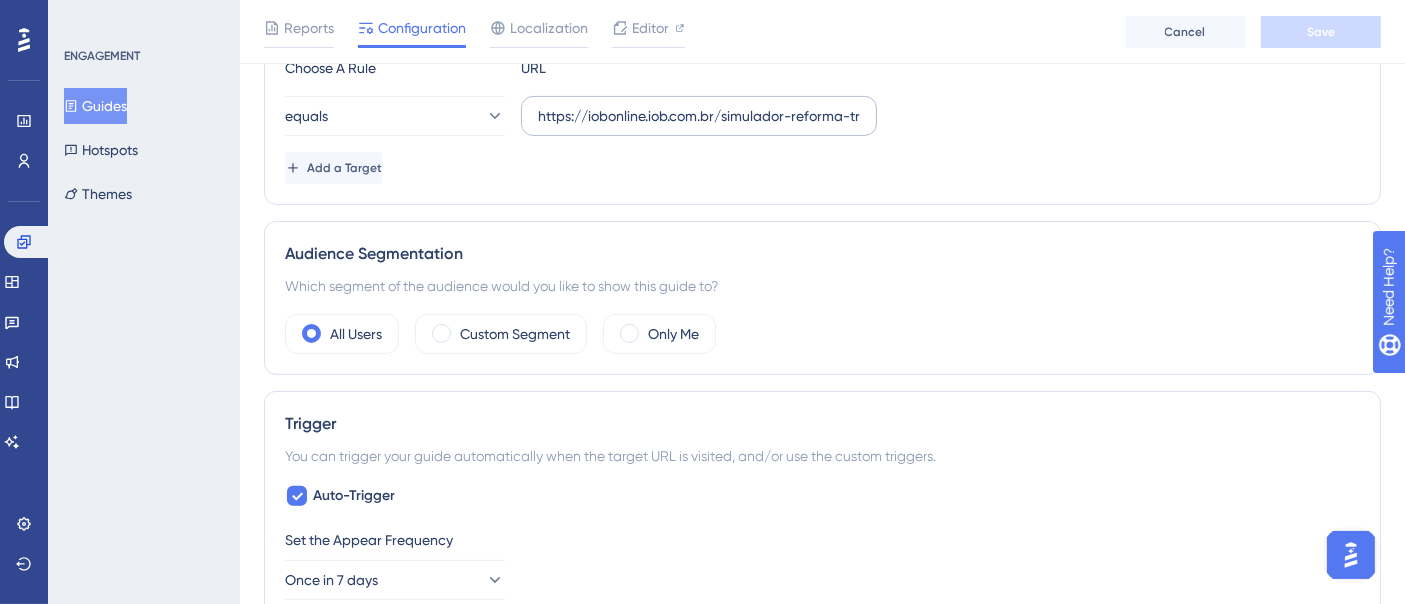 click on "https://iobonline.iob.com.br/simulador-reforma-tributaria?contexto=plataforma" at bounding box center [699, 116] 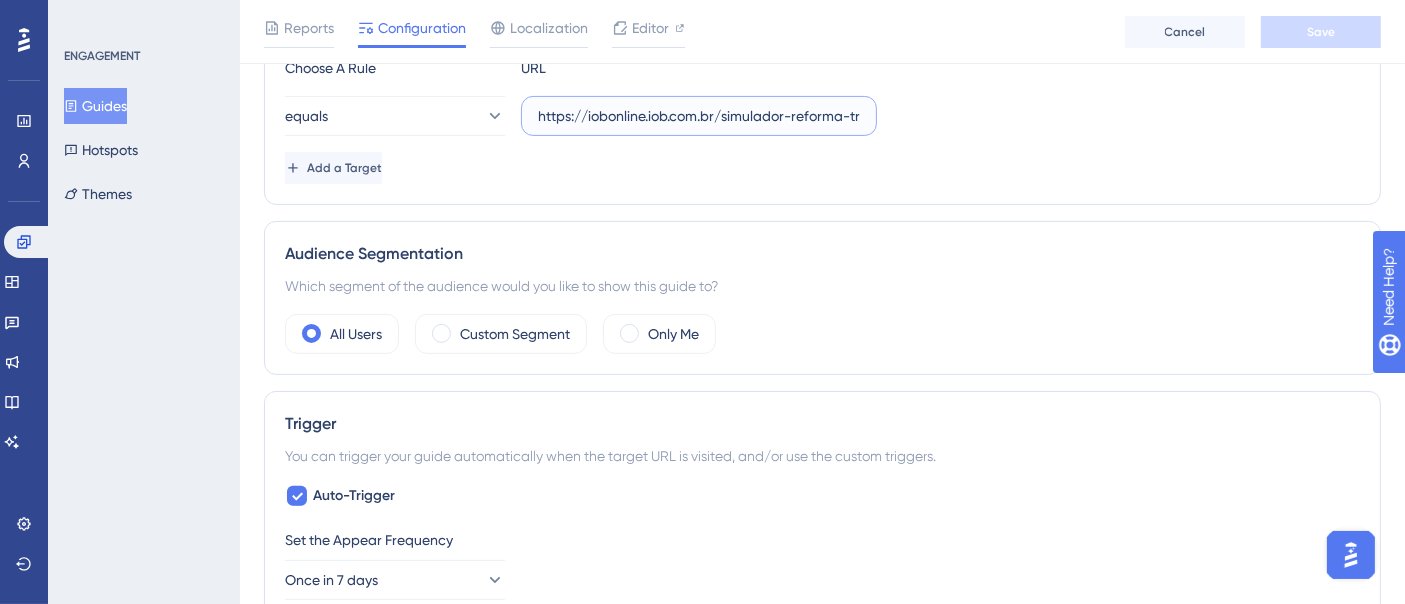 click on "https://iobonline.iob.com.br/simulador-reforma-tributaria?contexto=plataforma" at bounding box center (699, 116) 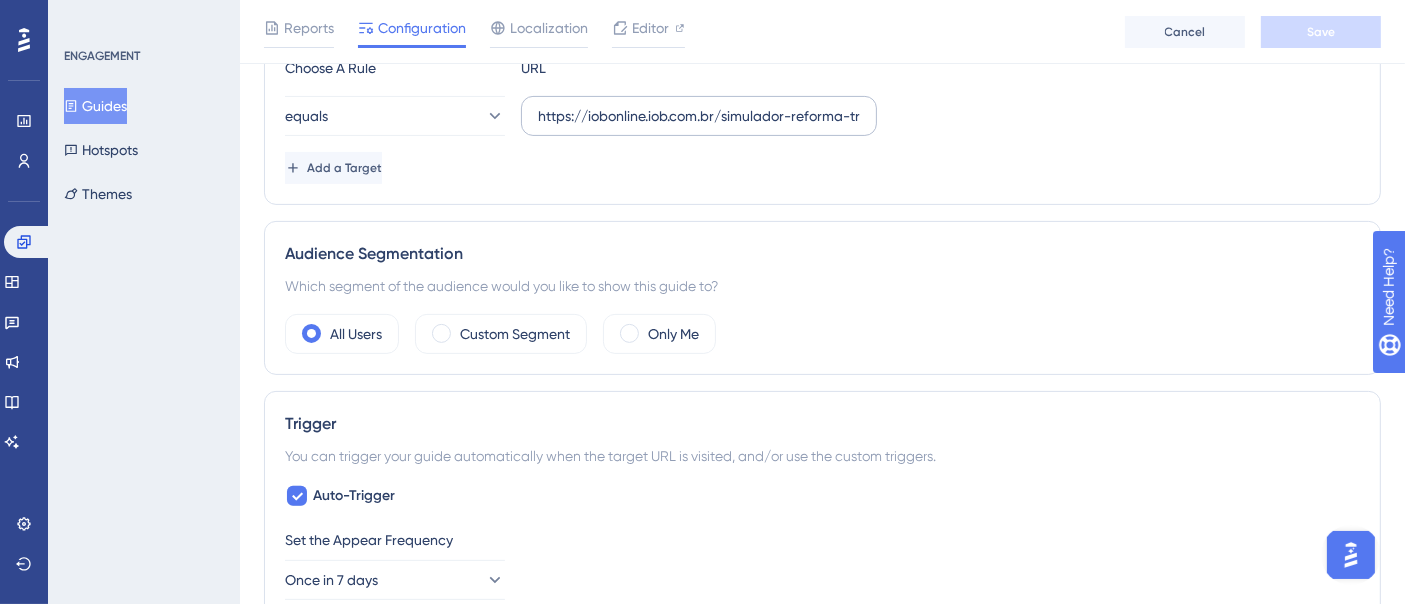 scroll, scrollTop: 0, scrollLeft: 0, axis: both 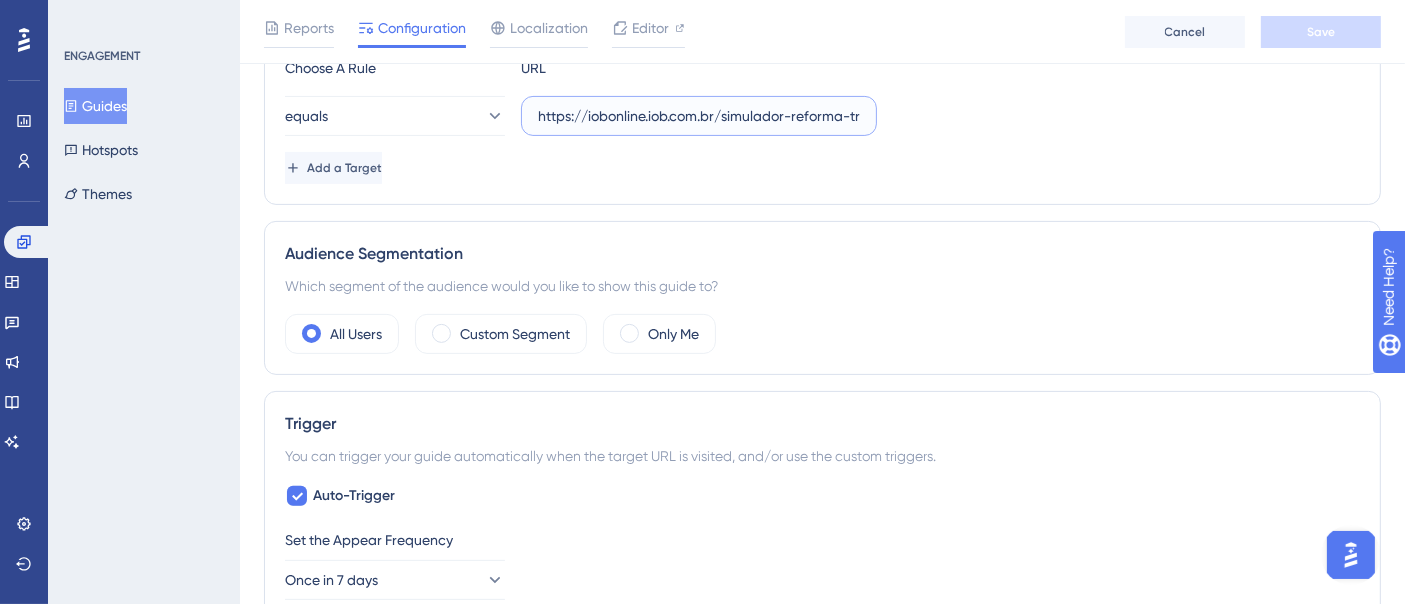 click on "https://iobonline.iob.com.br/simulador-reforma-tributaria?contexto=plataforma" at bounding box center [699, 116] 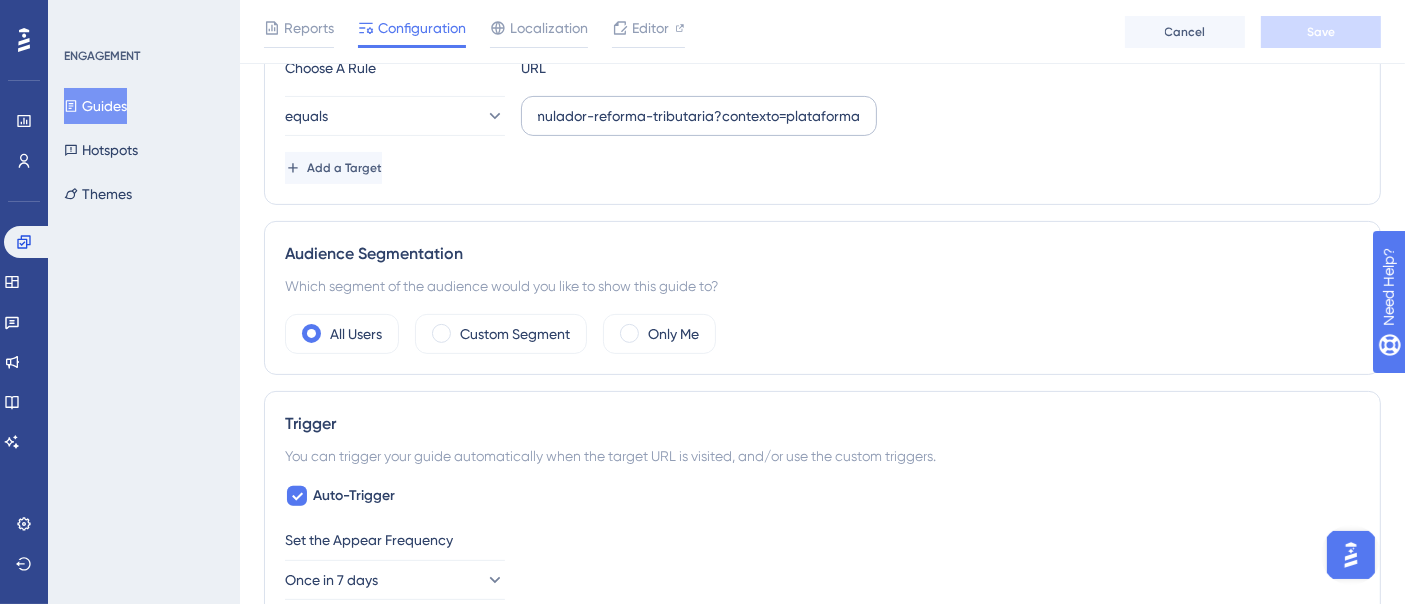 click on "https://iobonline.iob.com.br/simulador-reforma-tributaria?contexto=plataforma" at bounding box center (699, 116) 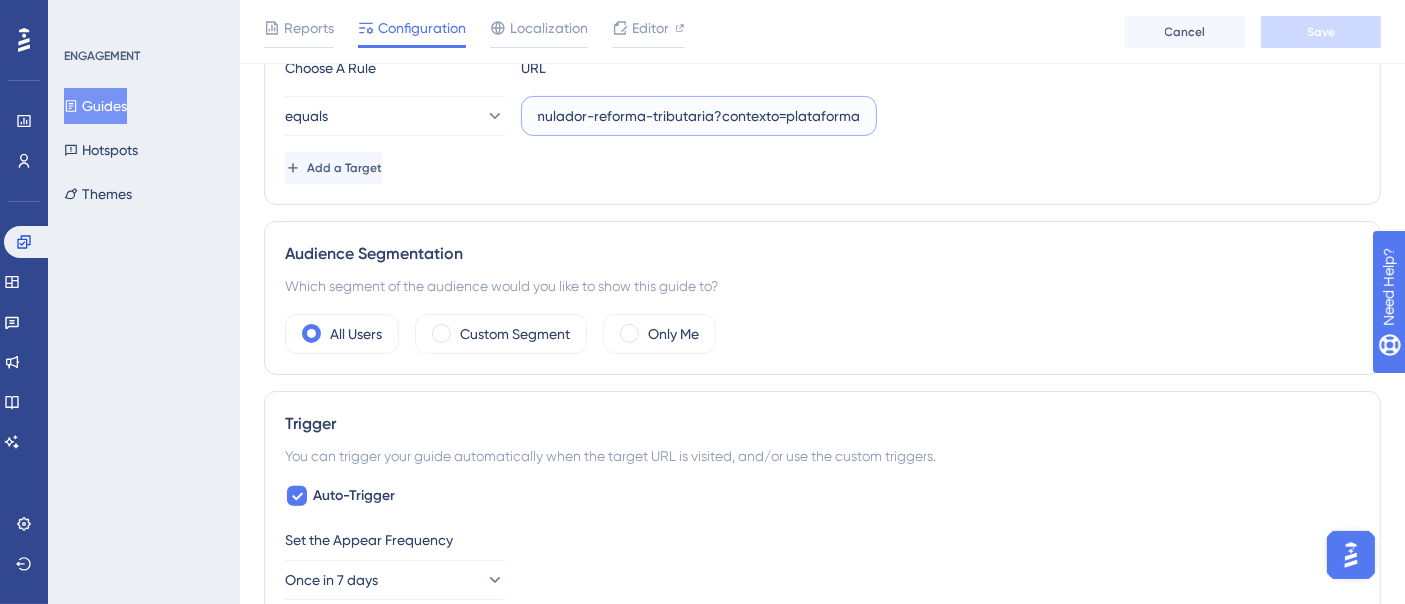 click on "https://iobonline.iob.com.br/simulador-reforma-tributaria?contexto=plataforma" at bounding box center (699, 116) 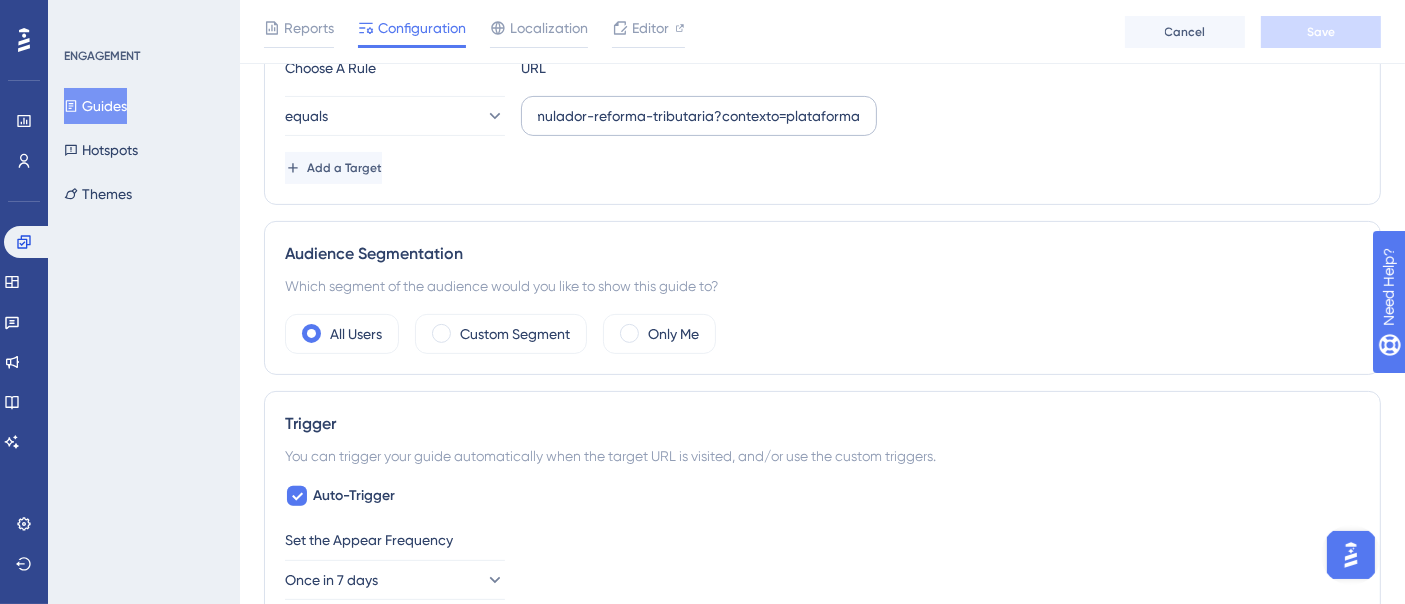 click on "https://iobonline.iob.com.br/simulador-reforma-tributaria?contexto=plataforma" at bounding box center [699, 116] 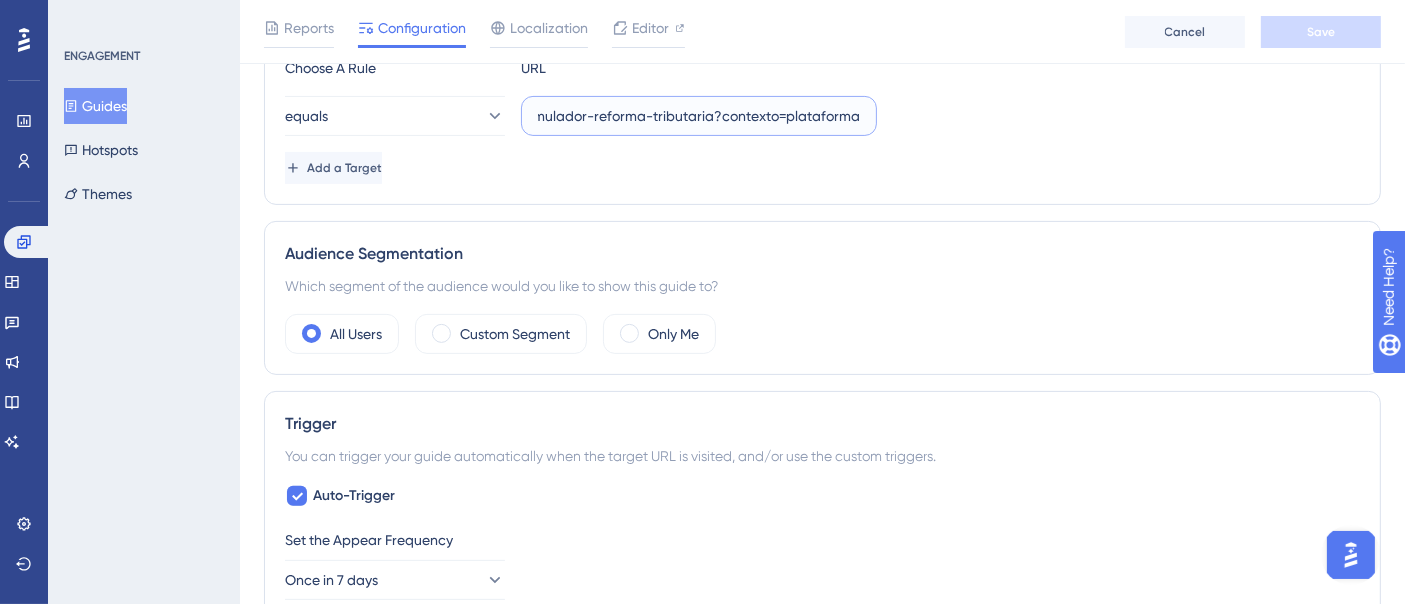 click on "https://iobonline.iob.com.br/simulador-reforma-tributaria?contexto=plataforma" at bounding box center (699, 116) 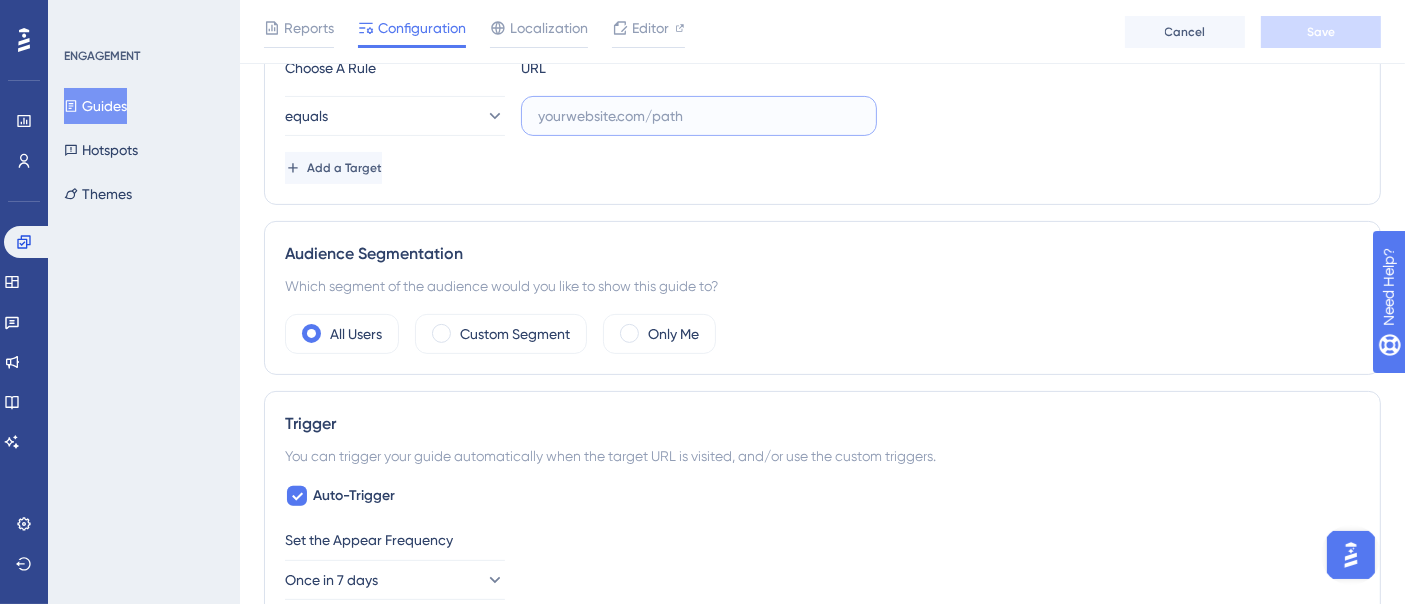 scroll, scrollTop: 0, scrollLeft: 0, axis: both 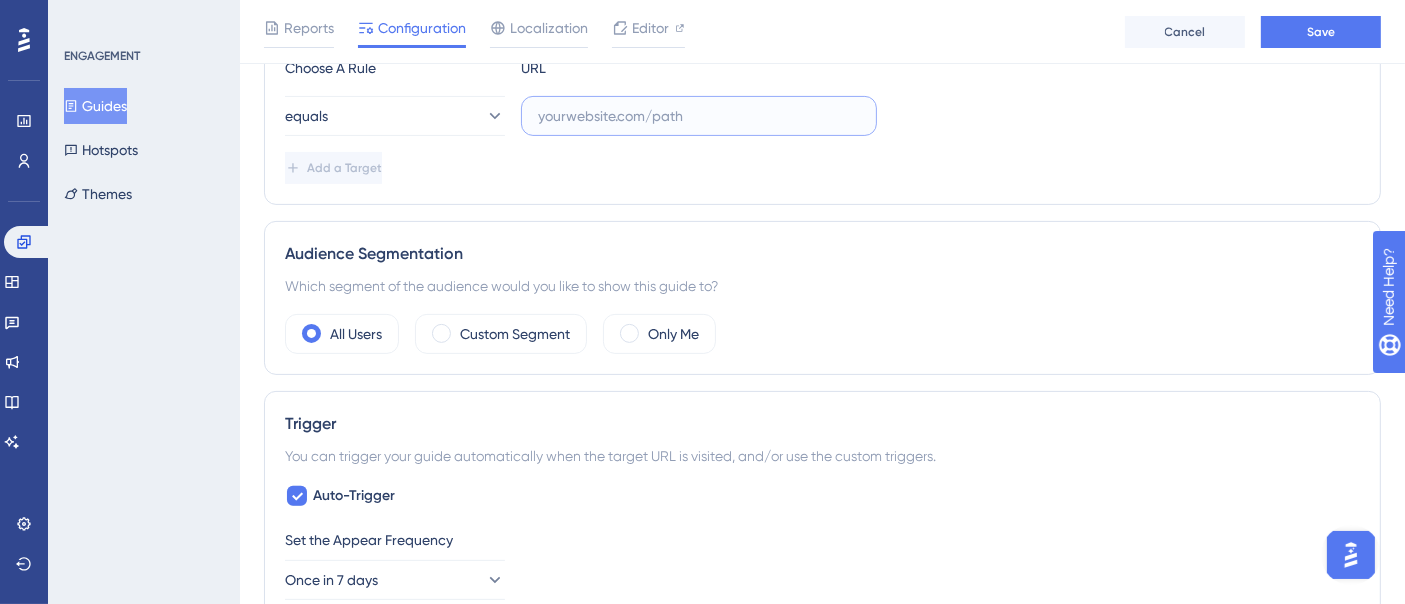 paste on "https://www.iobonline.com.br/simulador-reforma-tributaria" 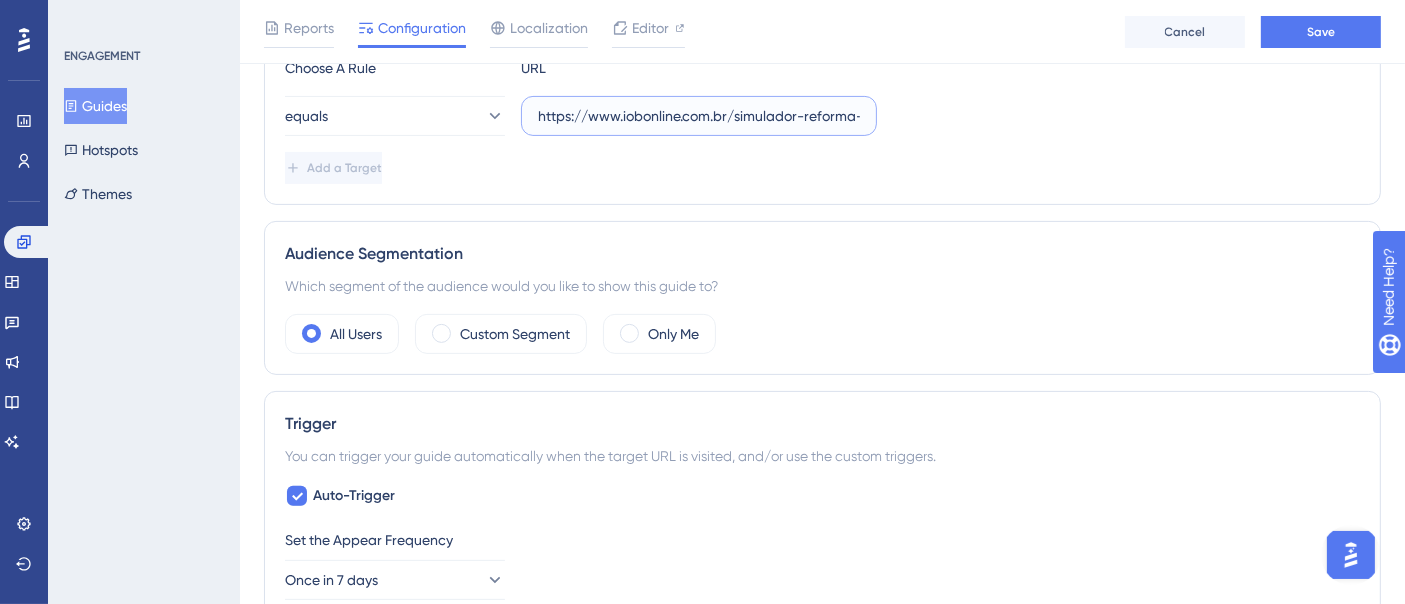 scroll, scrollTop: 0, scrollLeft: 63, axis: horizontal 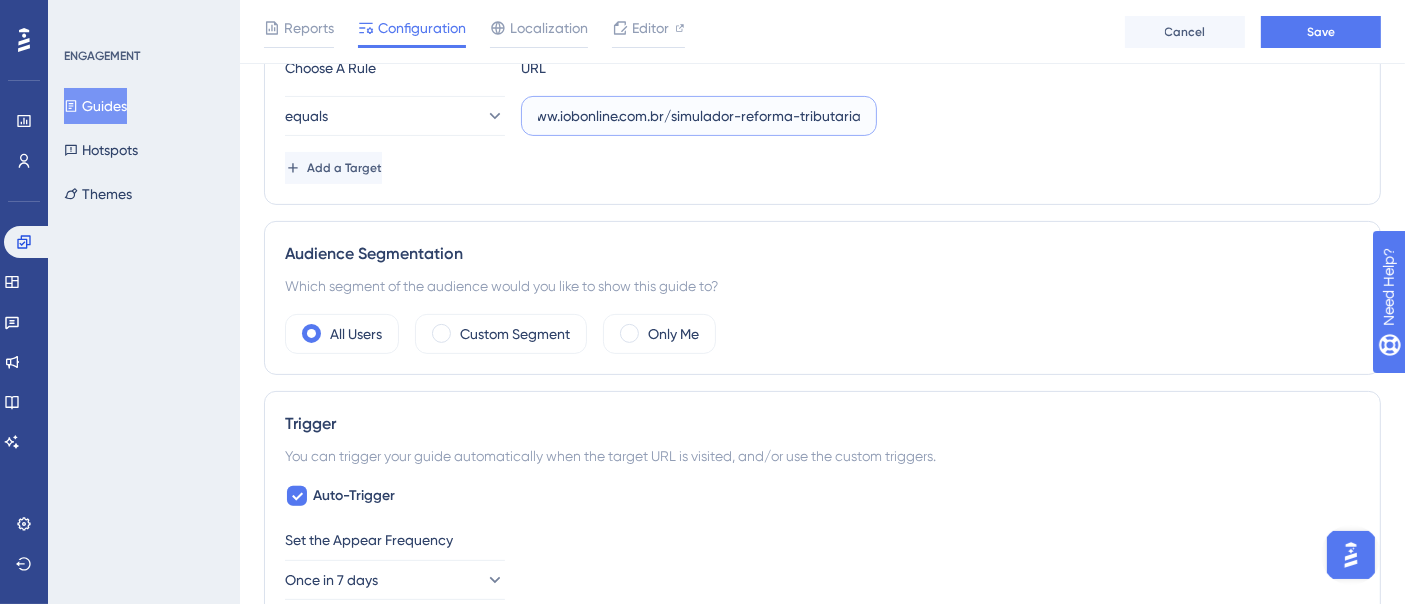 type on "https://www.iobonline.com.br/simulador-reforma-tributaria" 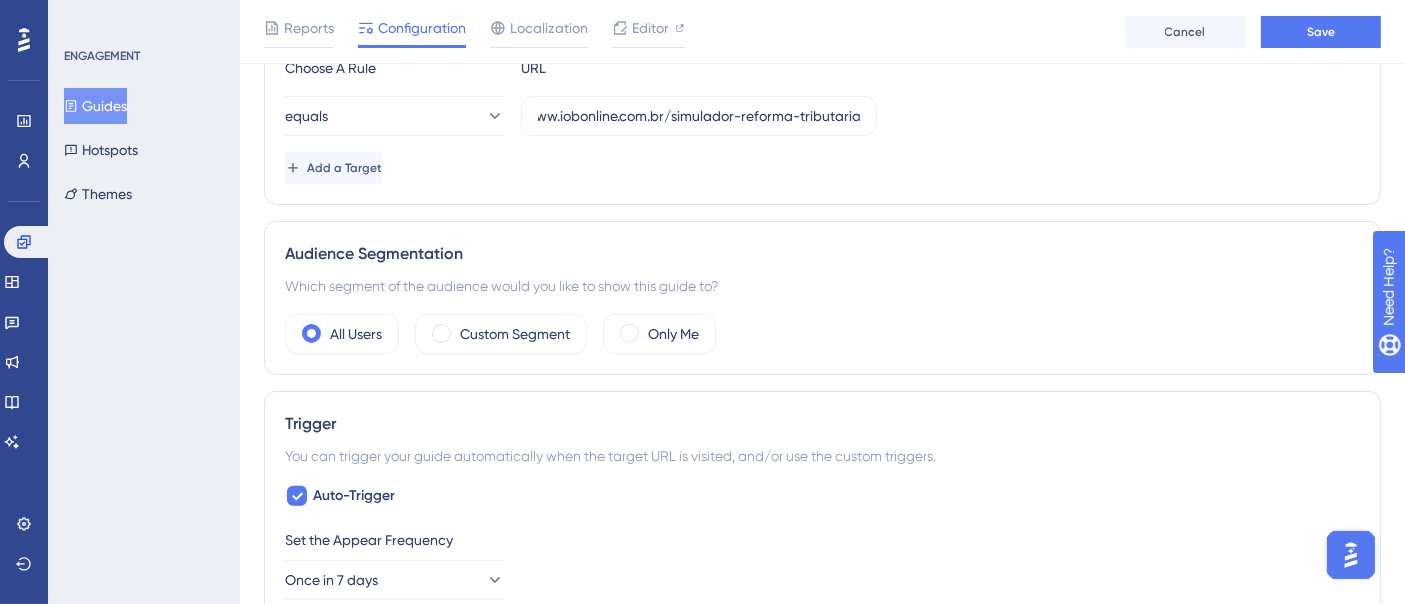 click on "Choose A Rule URL equals https://www.iobonline.com.br/simulador-reforma-tributaria Add a Target" at bounding box center [822, 120] 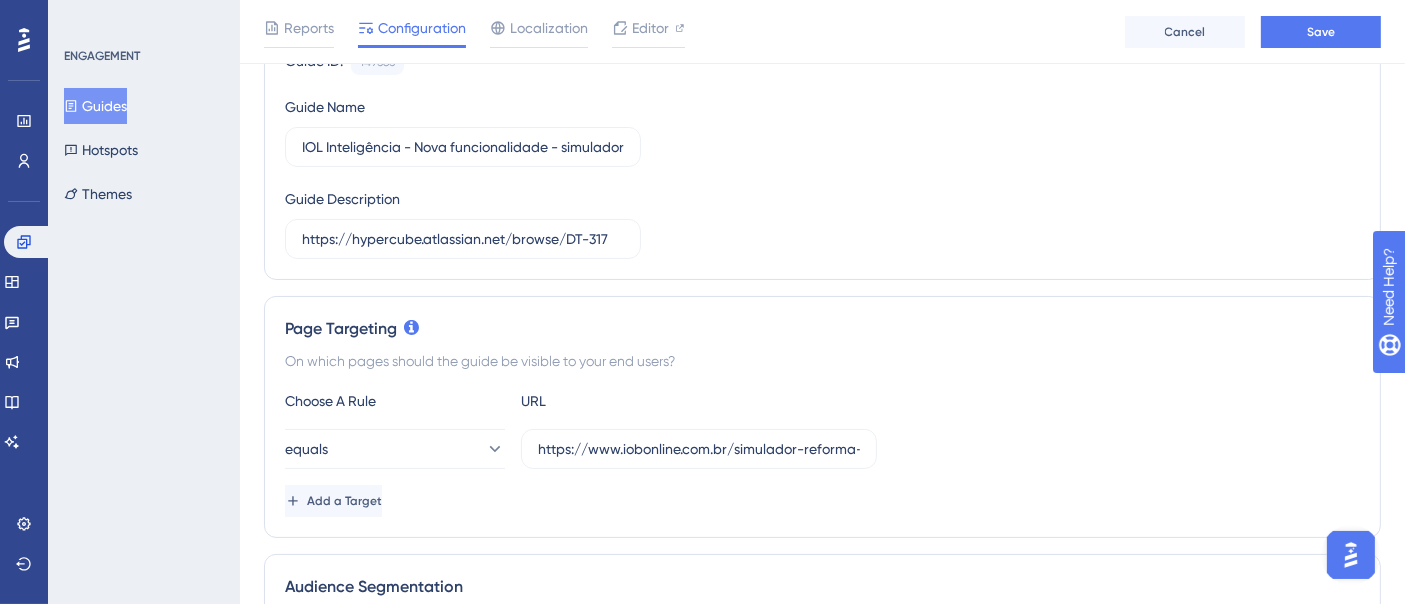 scroll, scrollTop: 0, scrollLeft: 0, axis: both 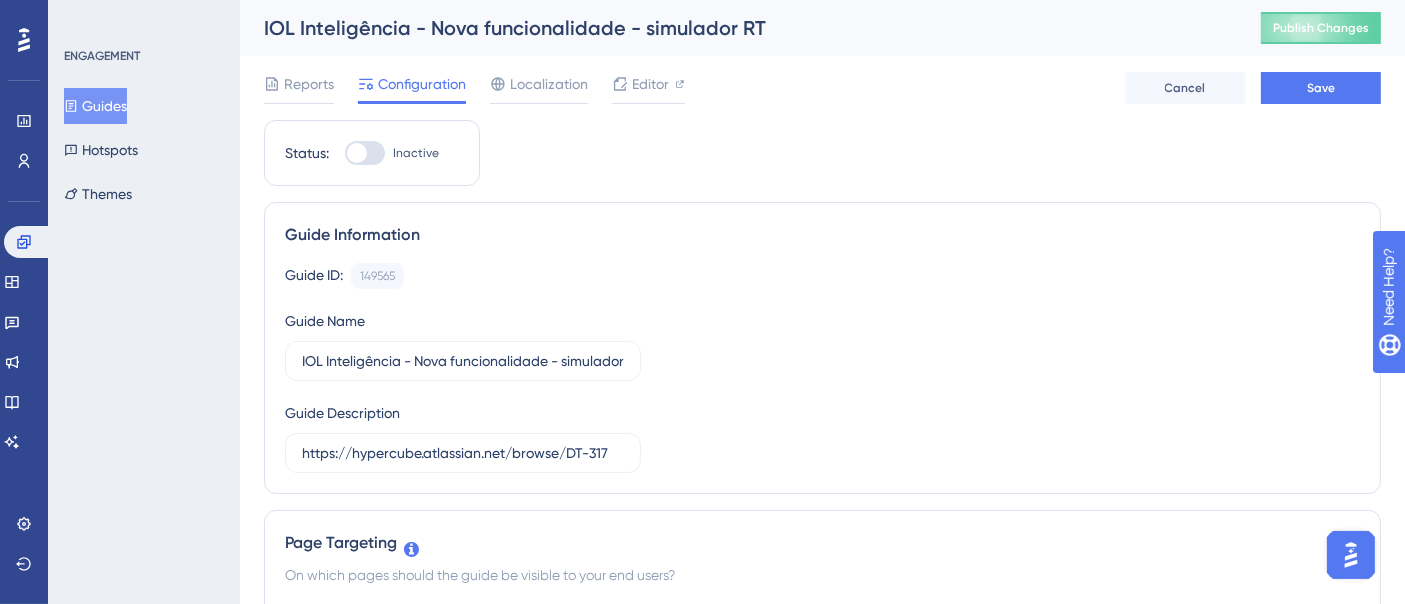 click at bounding box center (365, 153) 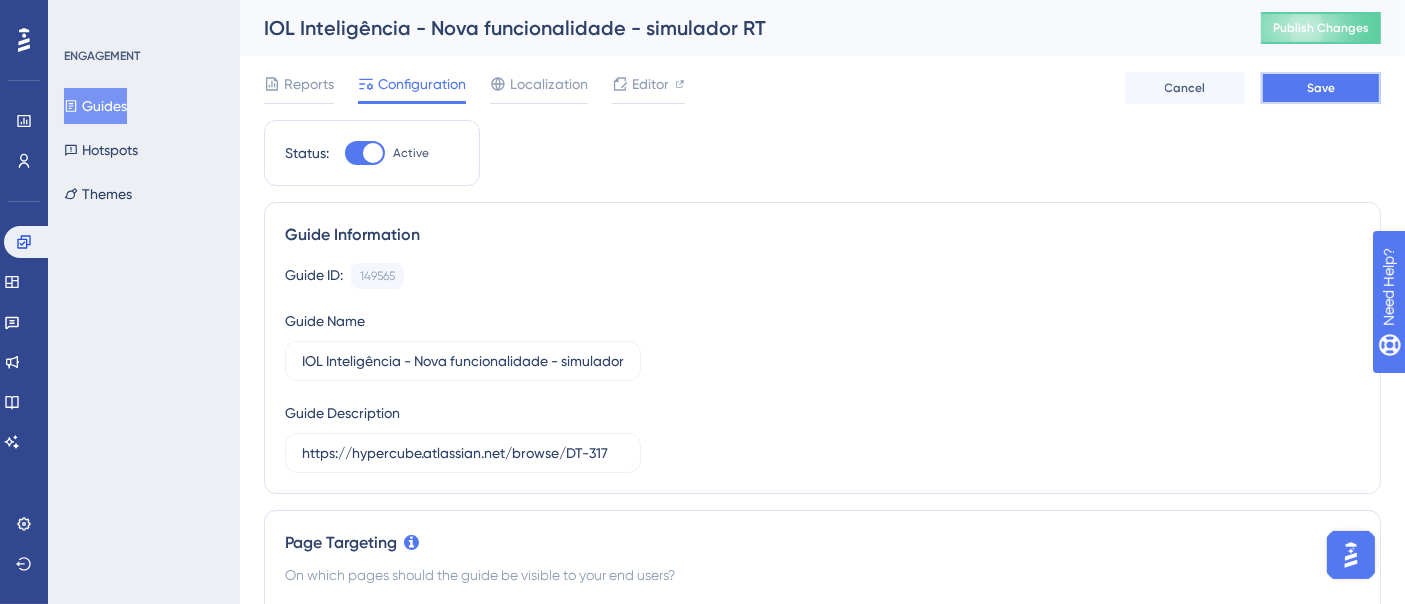 click on "Save" at bounding box center (1321, 88) 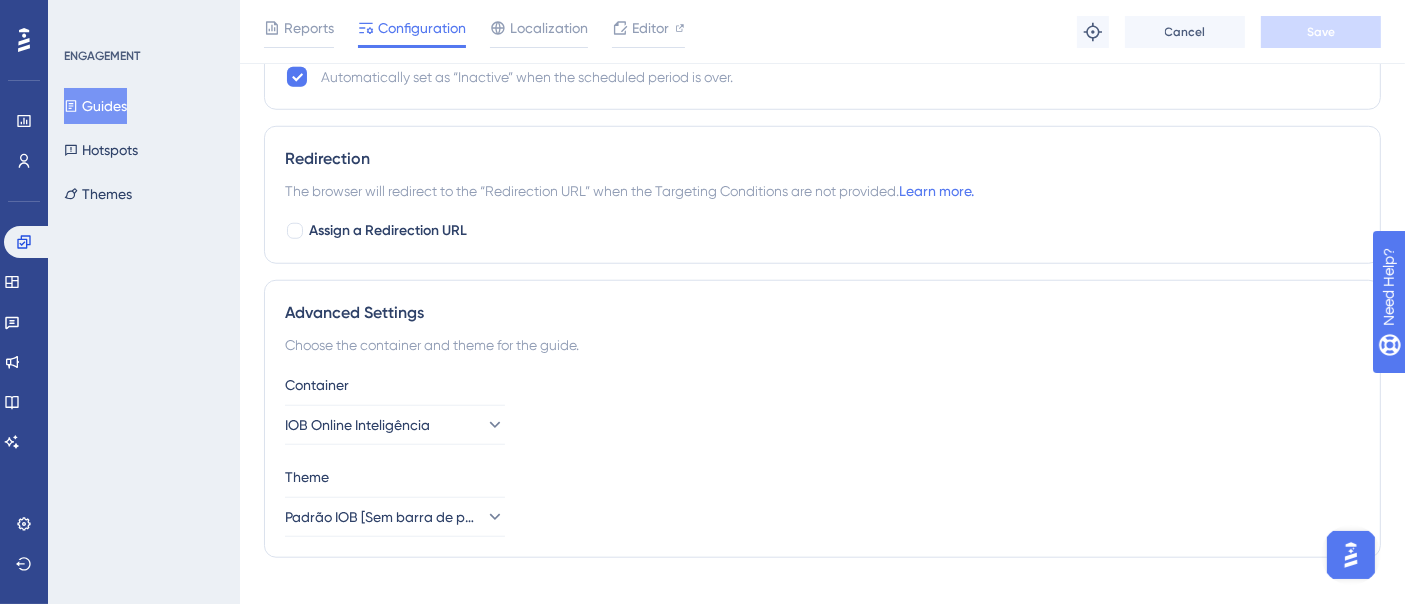 scroll, scrollTop: 1728, scrollLeft: 0, axis: vertical 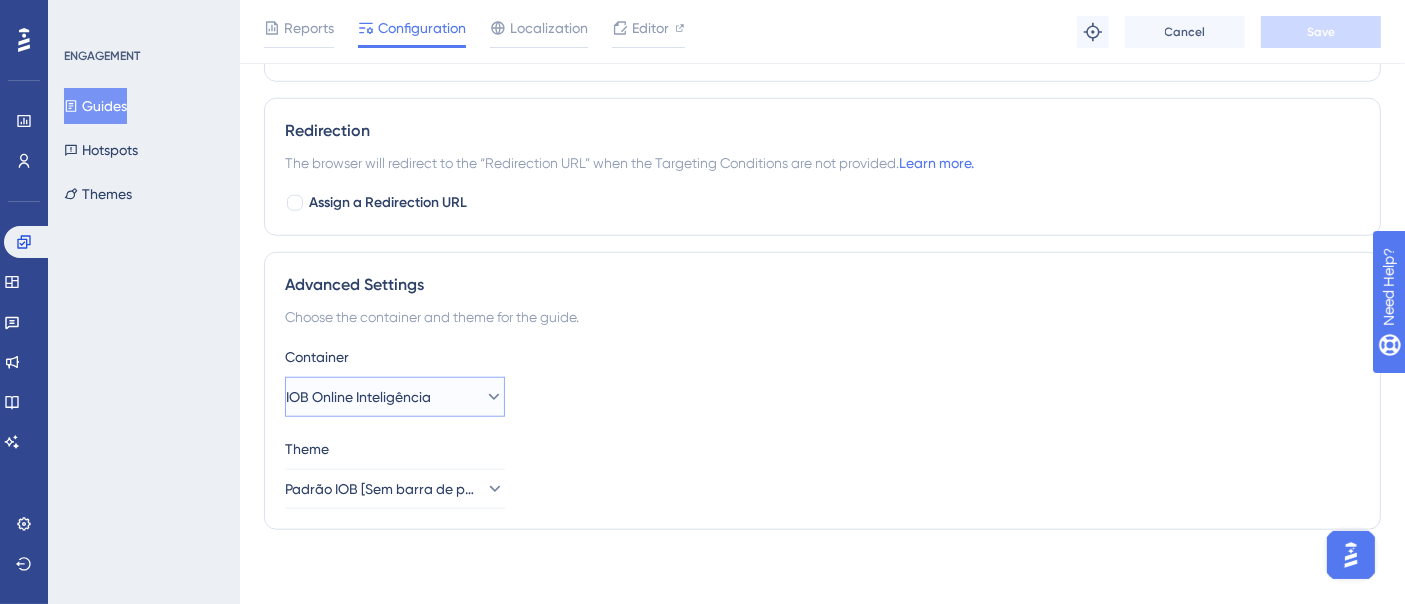click on "IOB Online Inteligência" at bounding box center [395, 397] 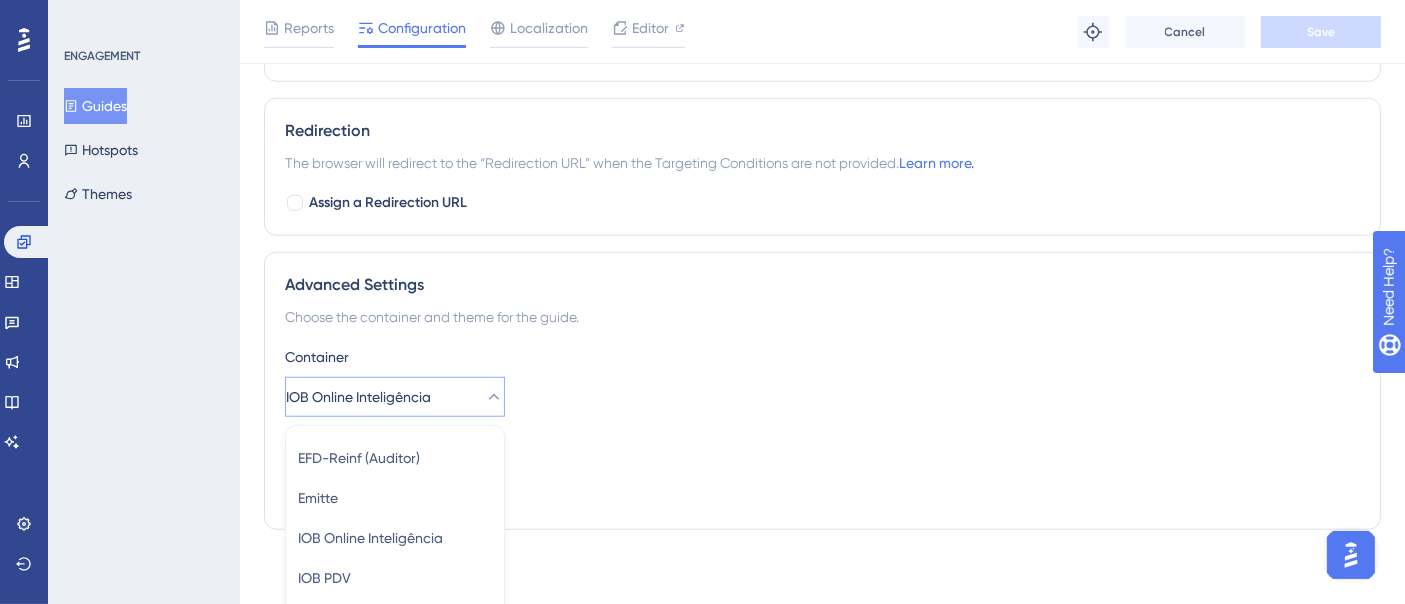 scroll, scrollTop: 2046, scrollLeft: 0, axis: vertical 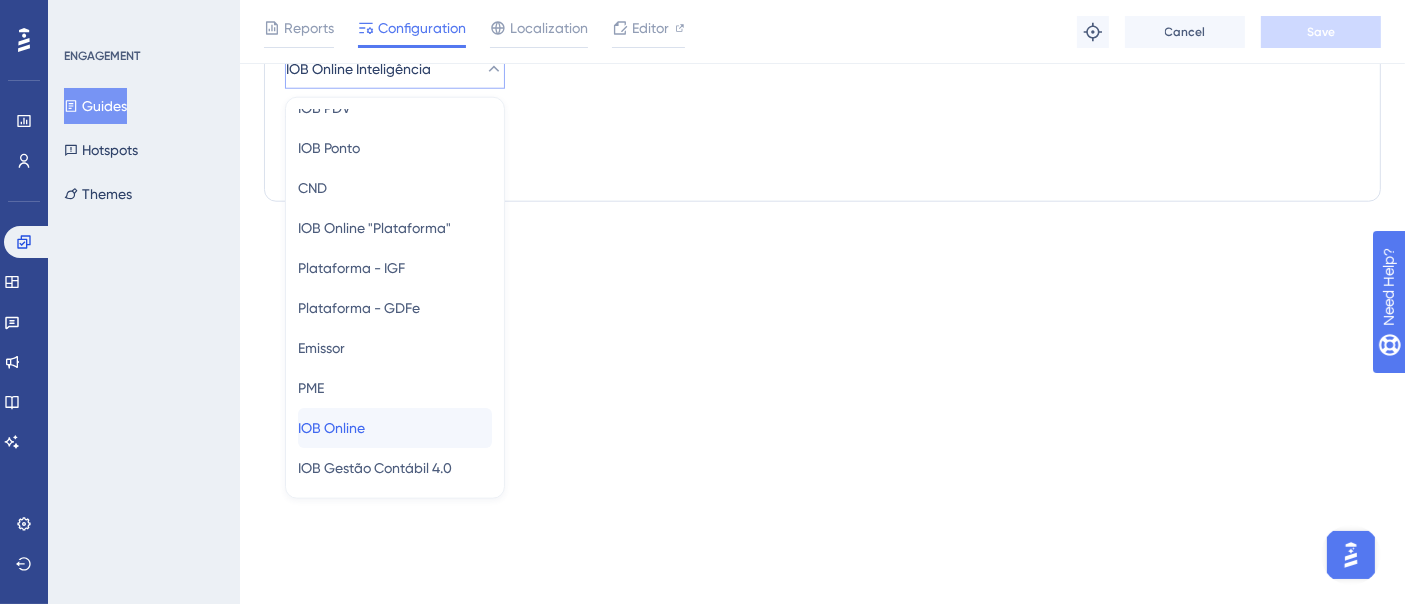 click on "IOB Online IOB Online" at bounding box center [395, 428] 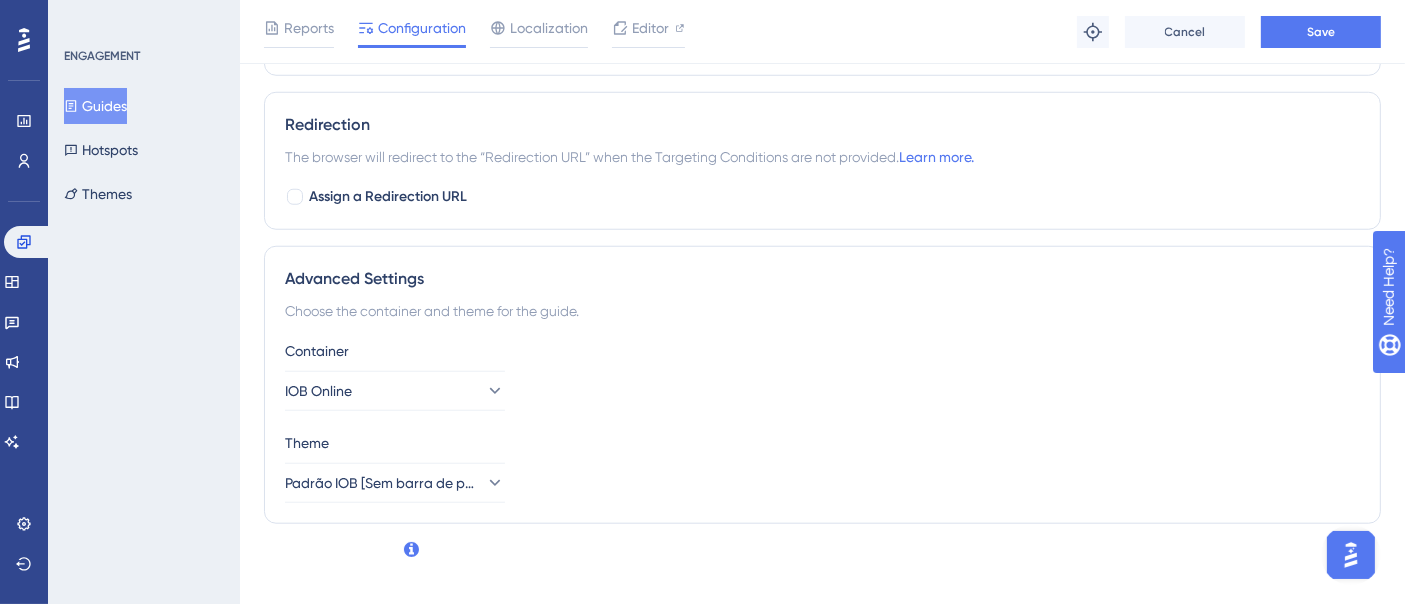scroll, scrollTop: 1728, scrollLeft: 0, axis: vertical 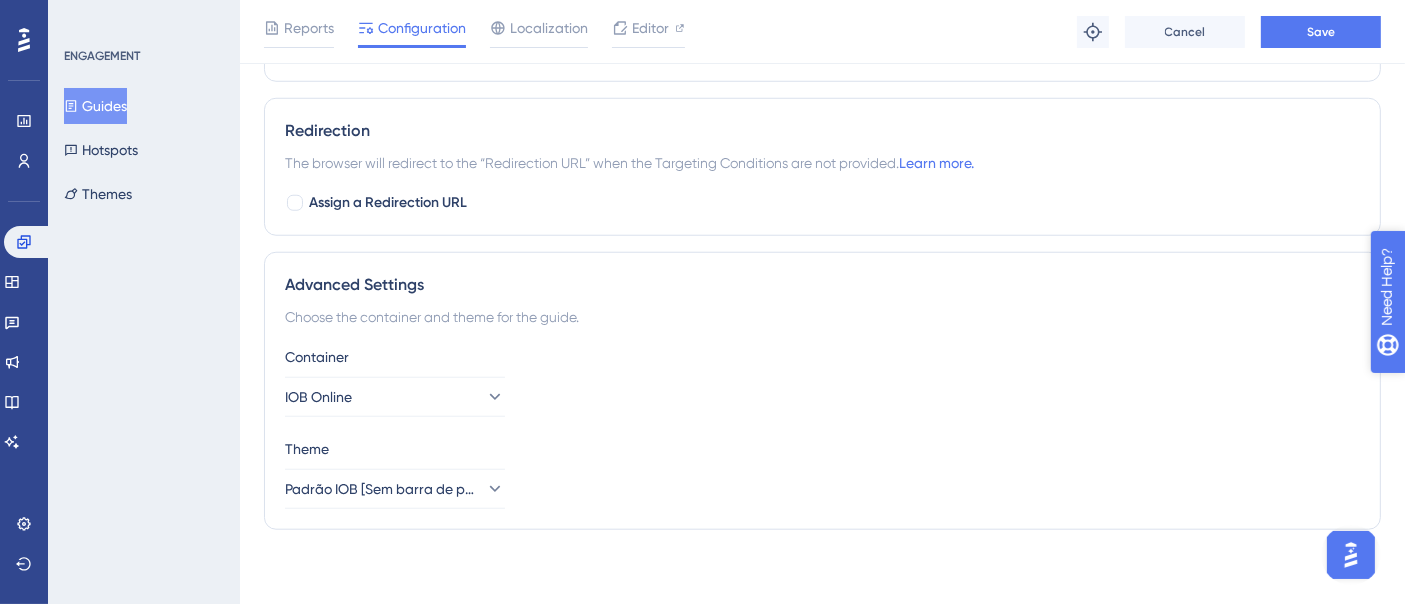 click on "Choose the container and theme for the guide." at bounding box center [822, 317] 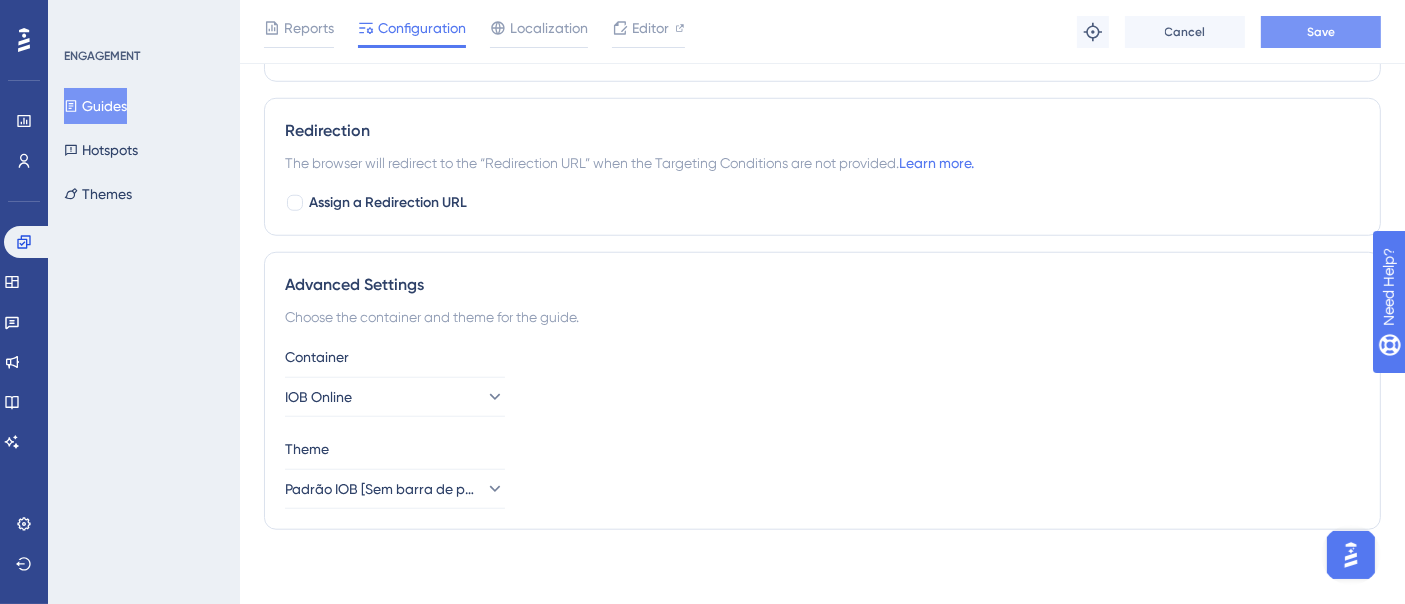 click on "Save" at bounding box center [1321, 32] 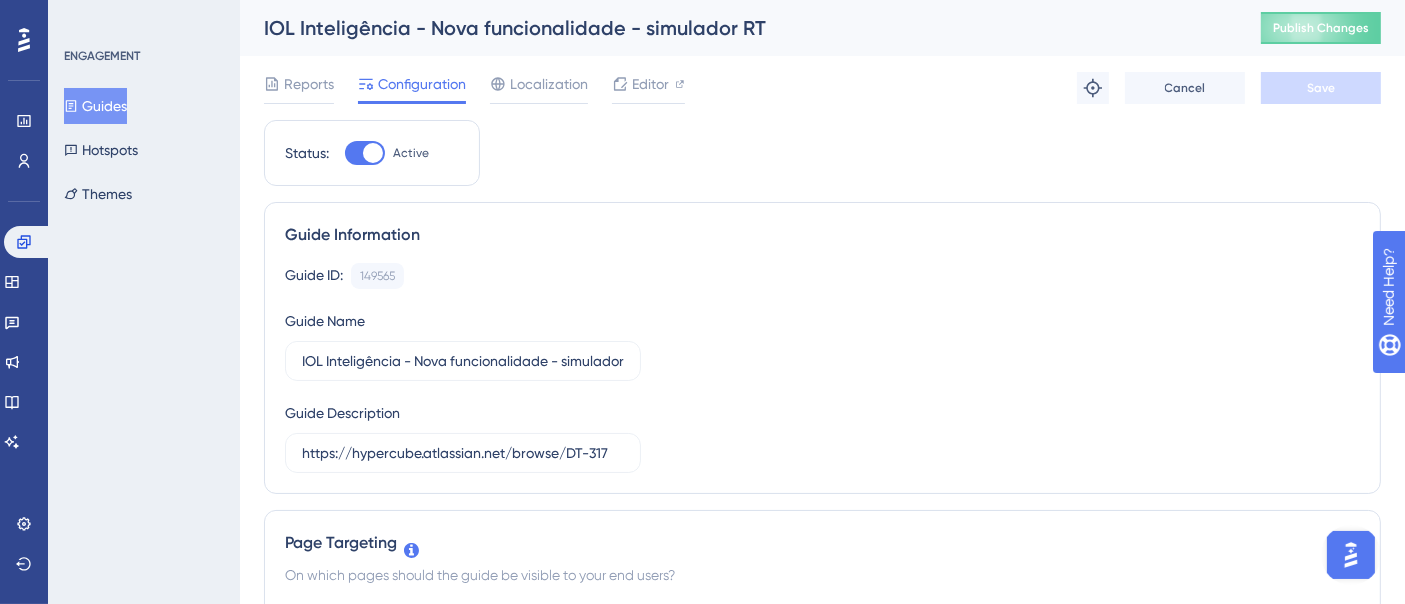scroll, scrollTop: 0, scrollLeft: 0, axis: both 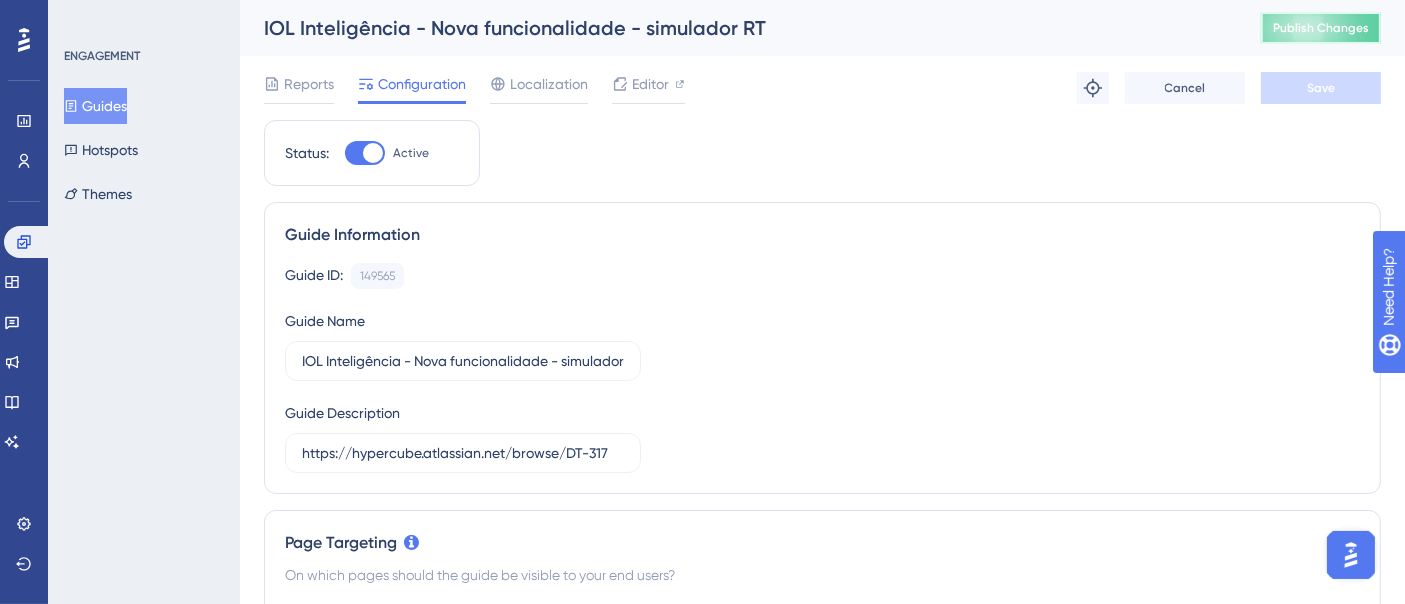 click on "Publish Changes" at bounding box center (1321, 28) 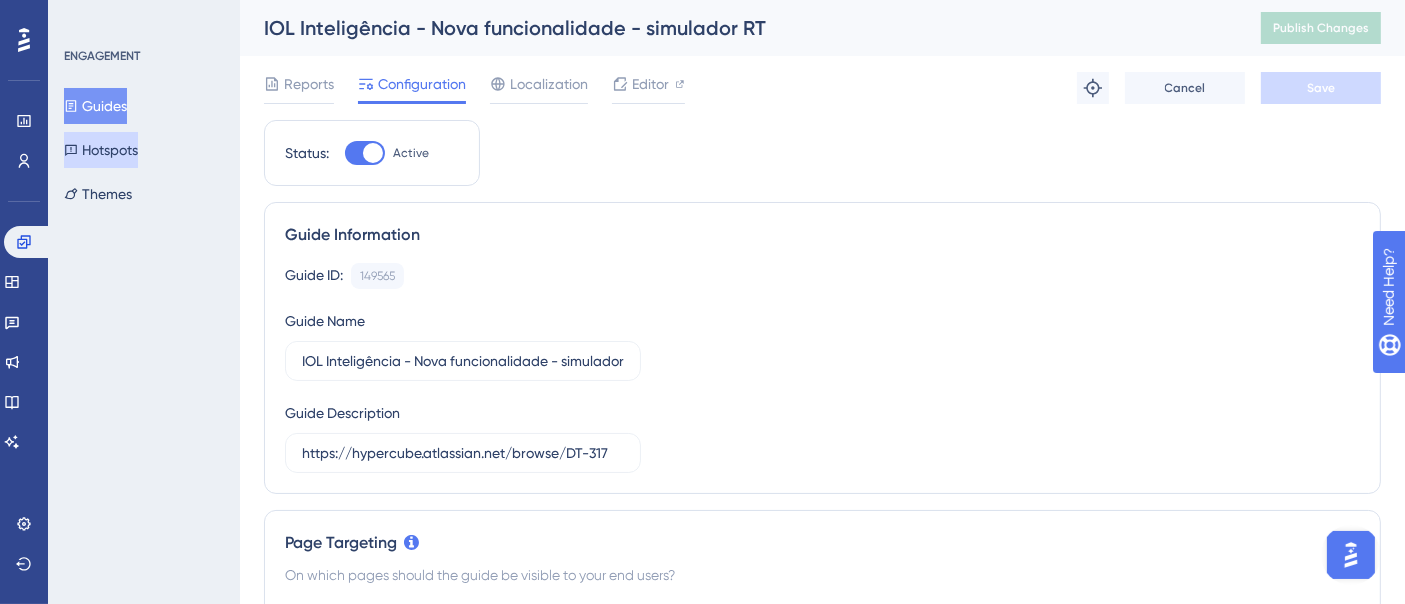 click on "Hotspots" at bounding box center (101, 150) 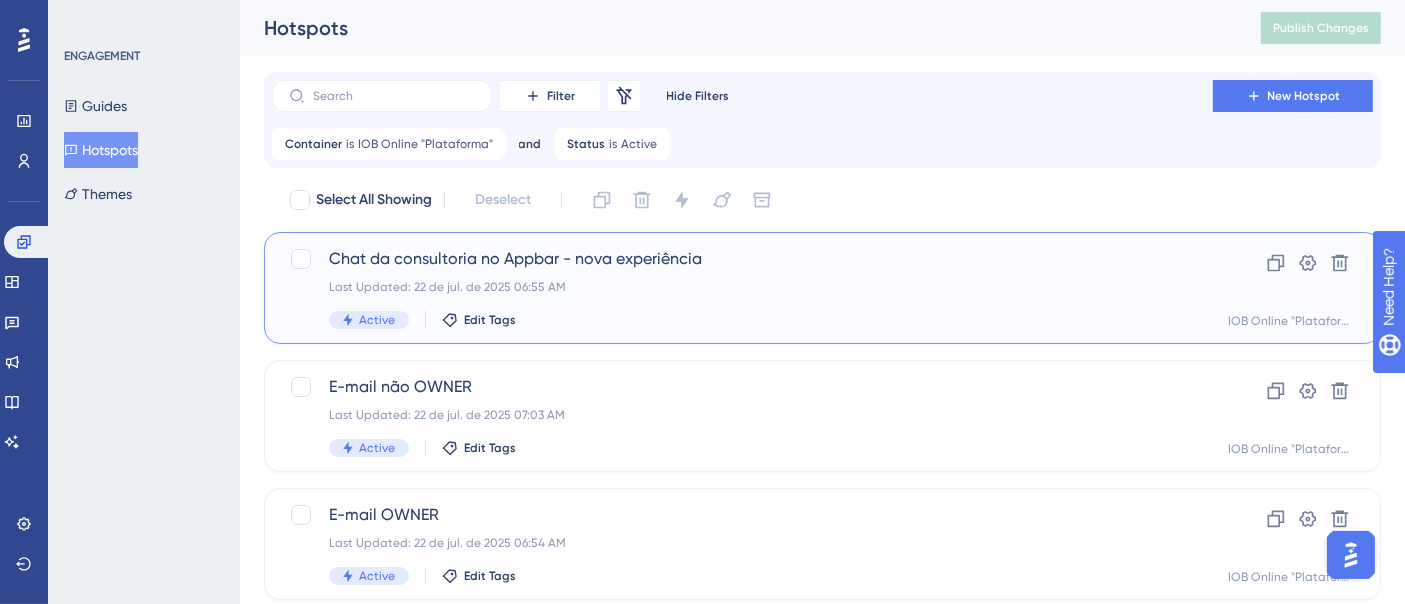 click on "Chat da consultoria no Appbar - nova experiência Last Updated: 22 de jul. de 2025 06:55 AM Active Edit Tags" at bounding box center [742, 288] 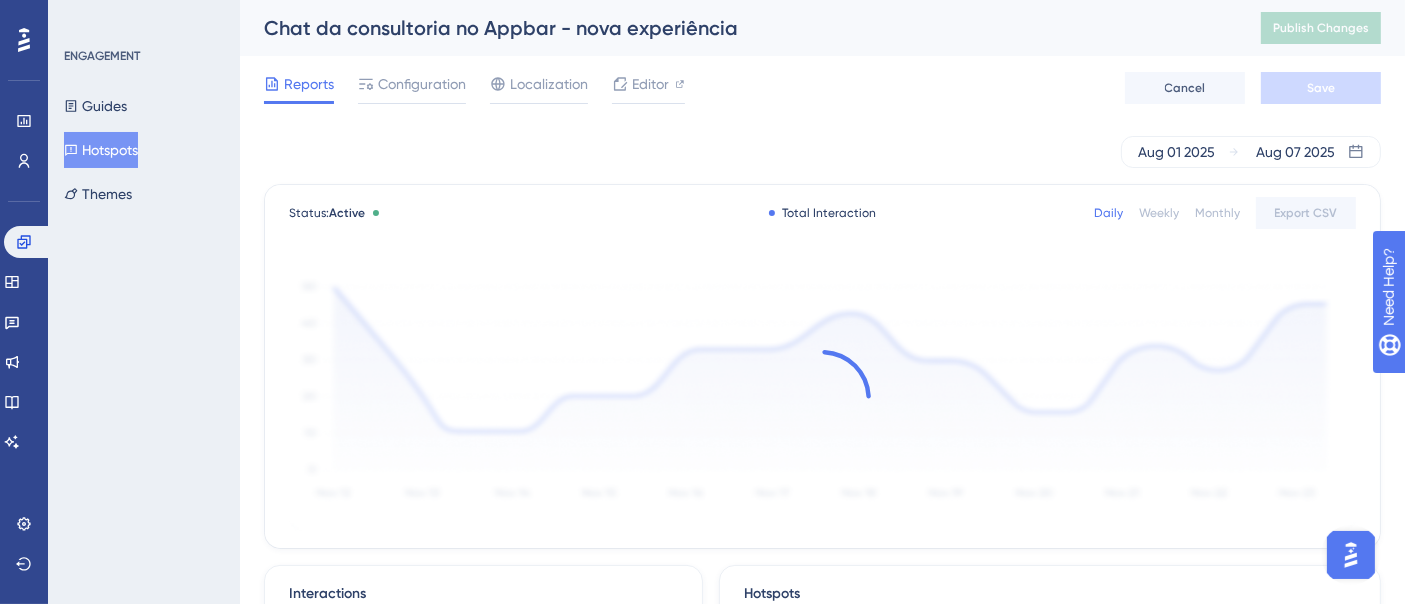 click on "Reports Configuration Localization Editor Cancel Save" at bounding box center (822, 88) 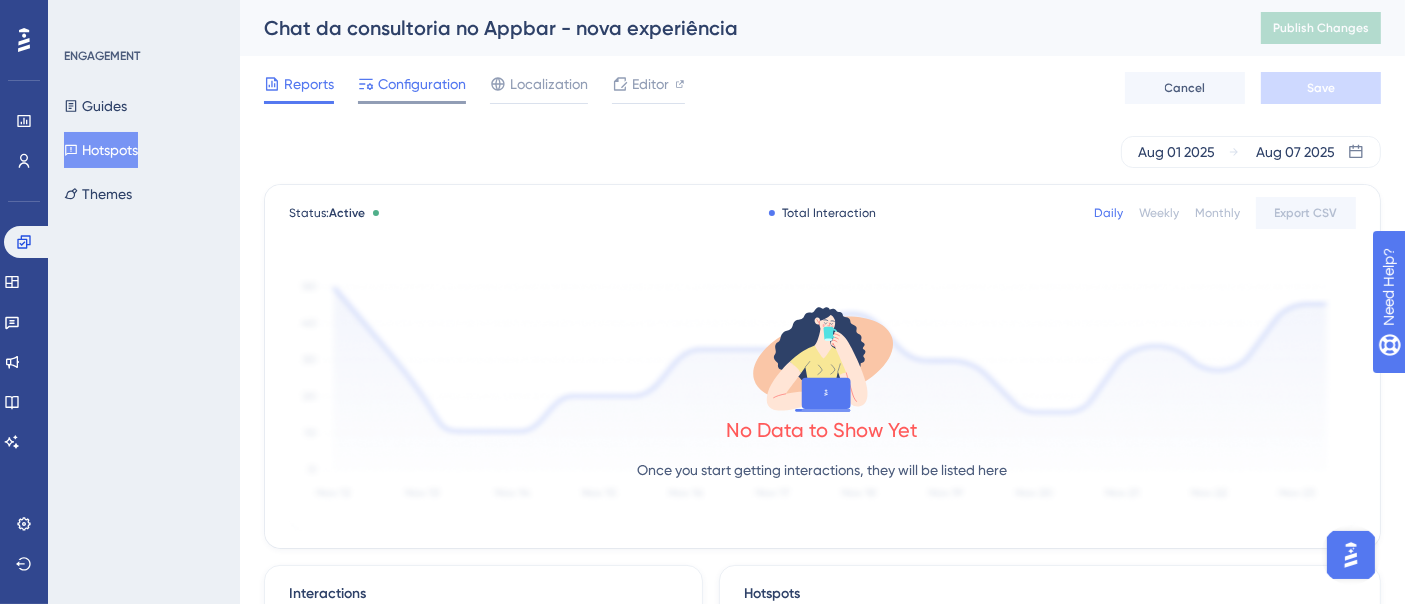 click at bounding box center [412, 102] 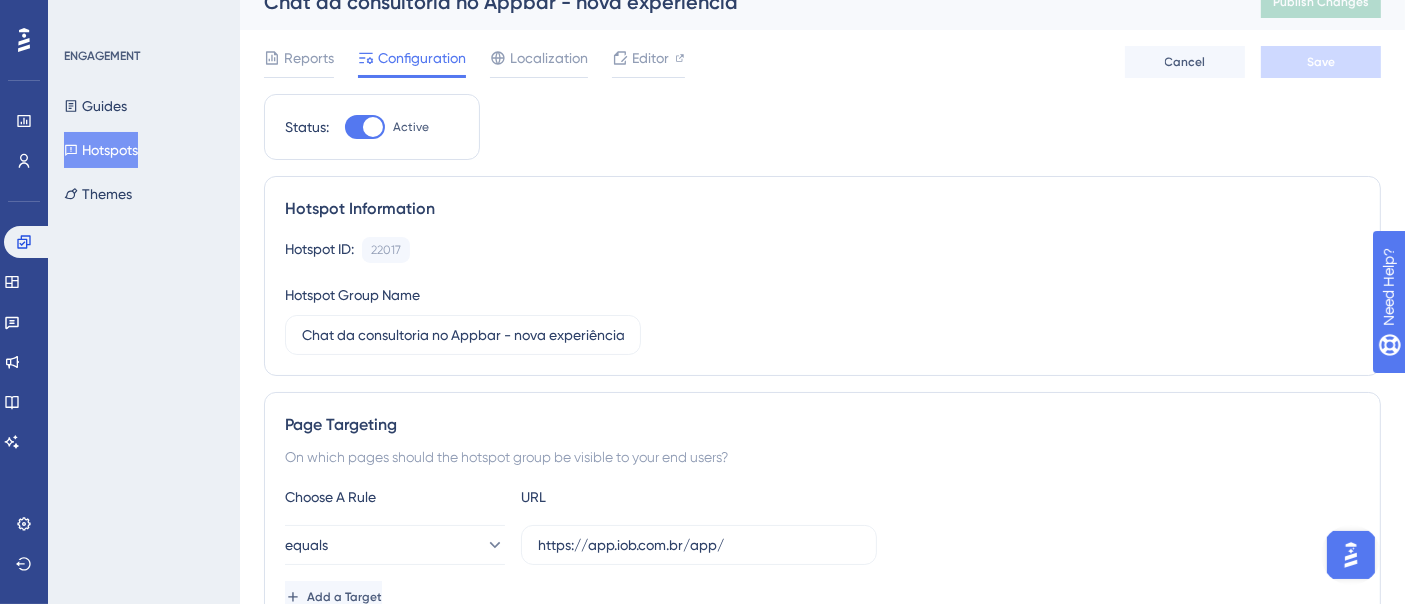 scroll, scrollTop: 0, scrollLeft: 0, axis: both 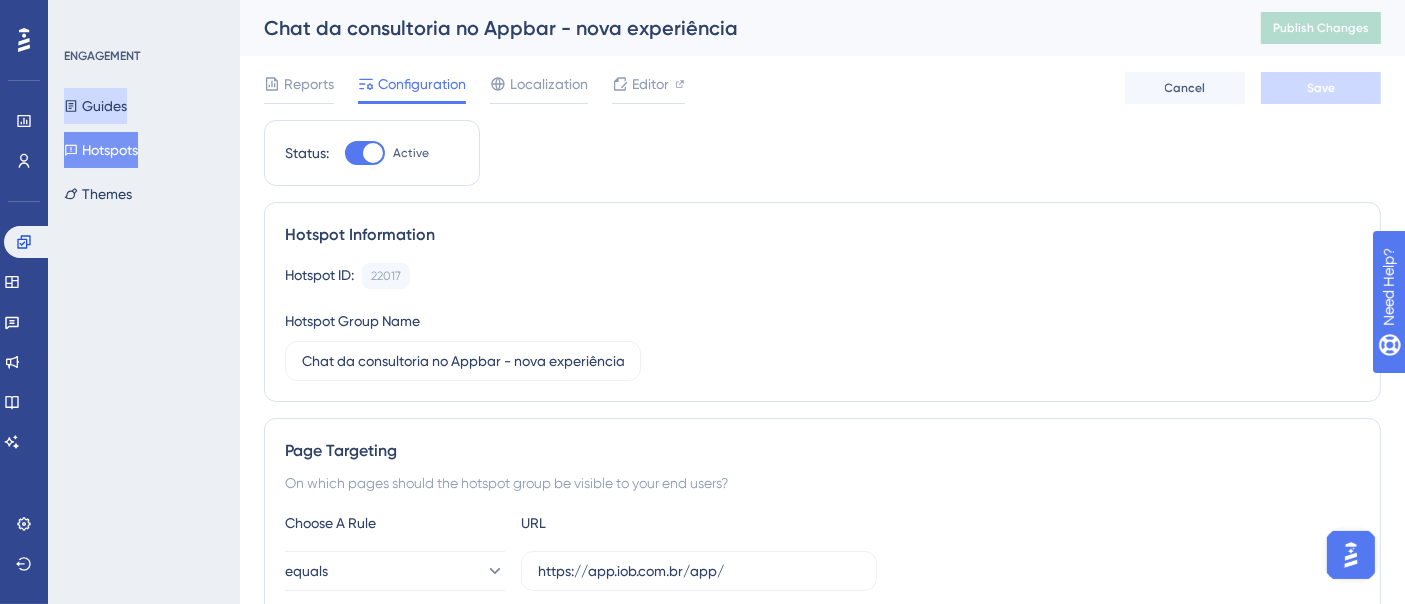 click on "Guides" at bounding box center [95, 106] 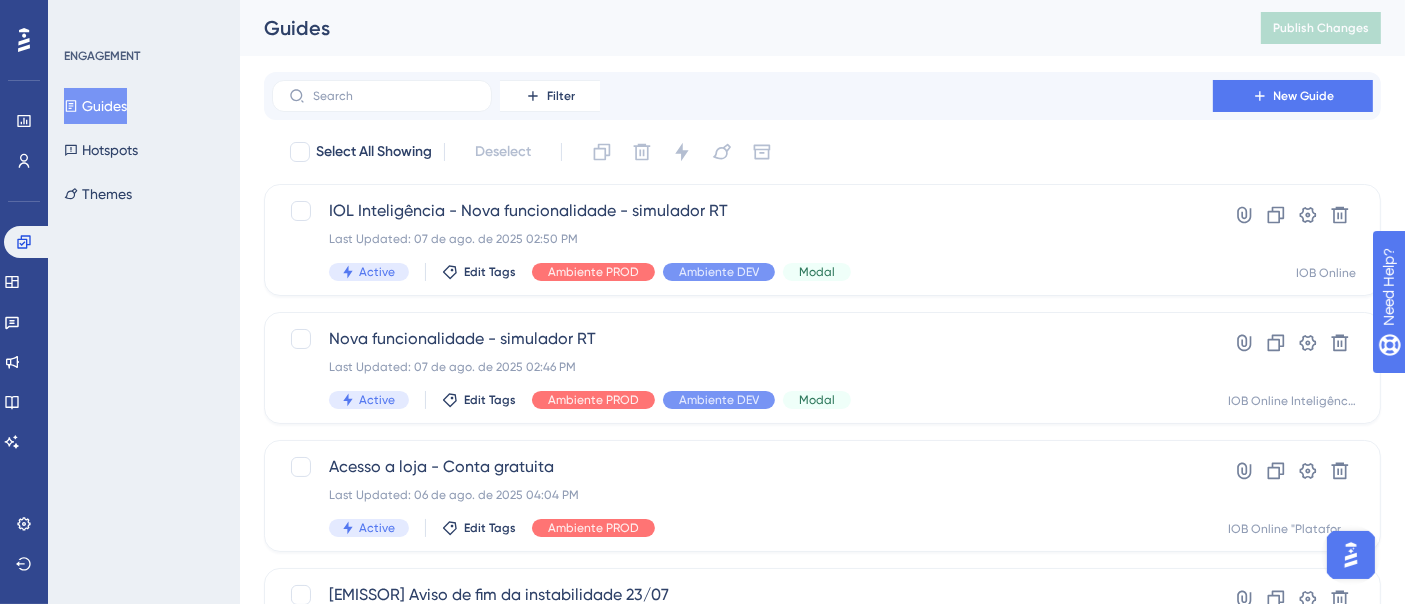 click on "Guides" at bounding box center (95, 106) 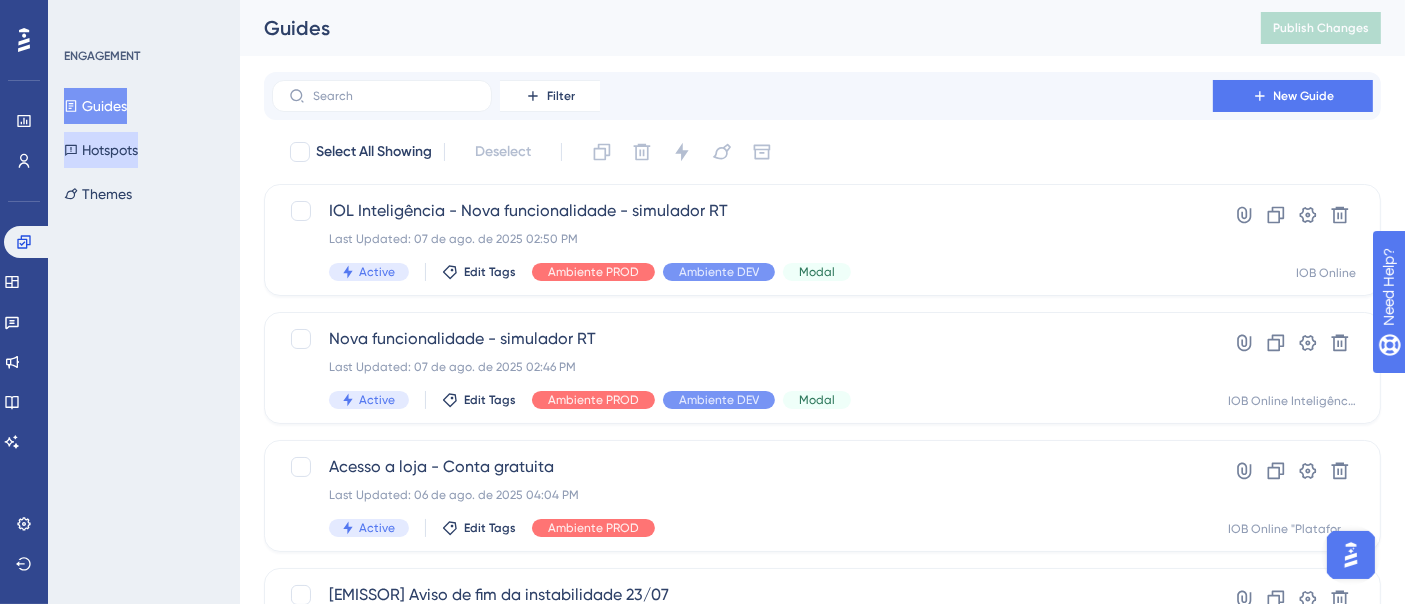 click on "Hotspots" at bounding box center [101, 150] 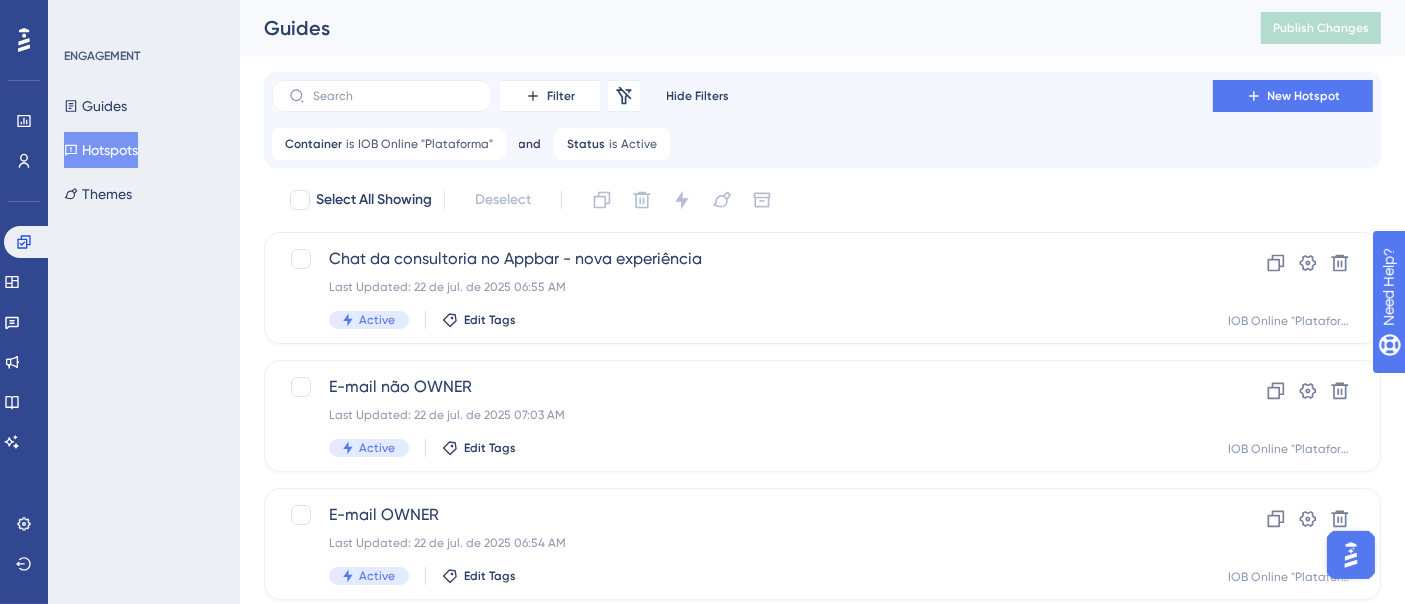 click on "Last Updated: 22 de jul. de 2025 06:55 AM" at bounding box center [742, 287] 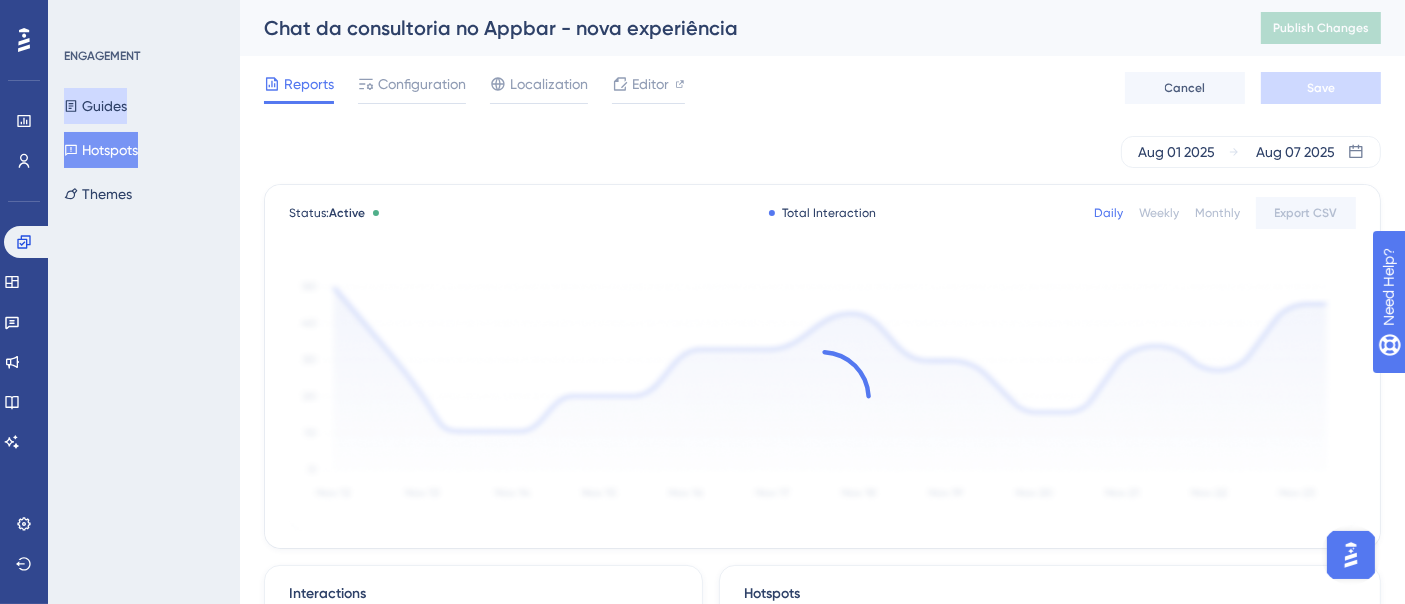 click on "Guides" at bounding box center [95, 106] 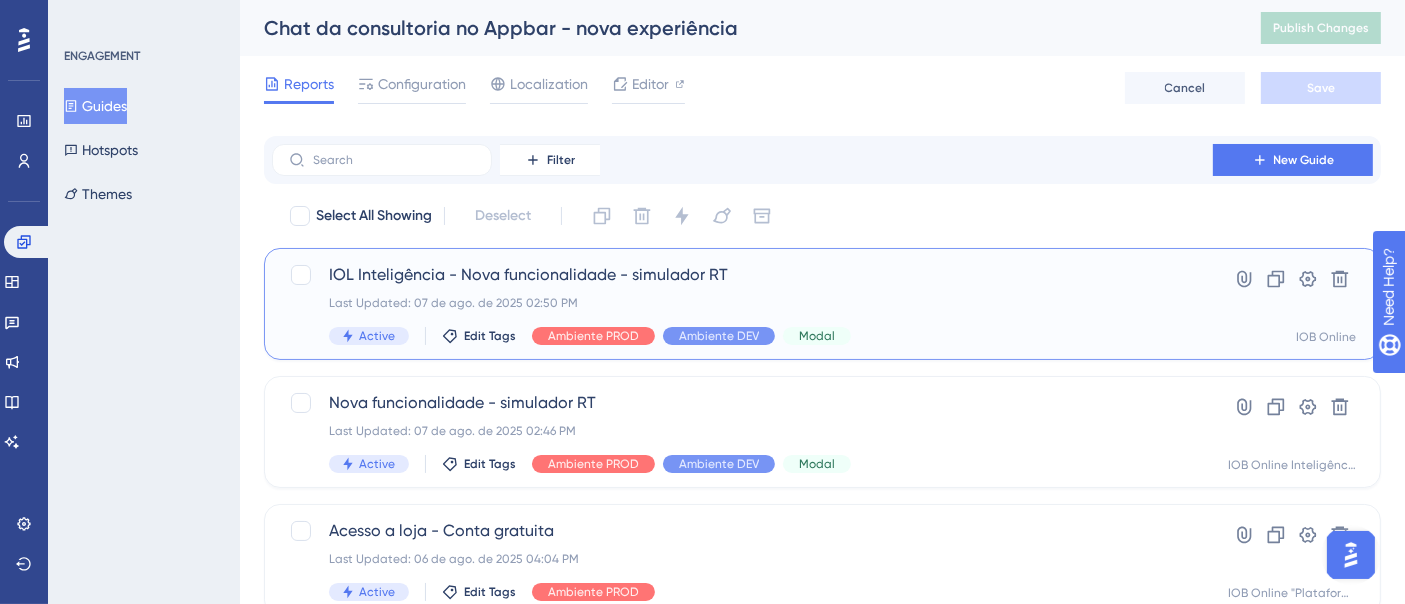 click on "IOL Inteligência - Nova funcionalidade - simulador RT Last Updated: 07 de ago. de 2025 02:50 PM Active Edit Tags Ambiente PROD Ambiente DEV Modal" at bounding box center [742, 304] 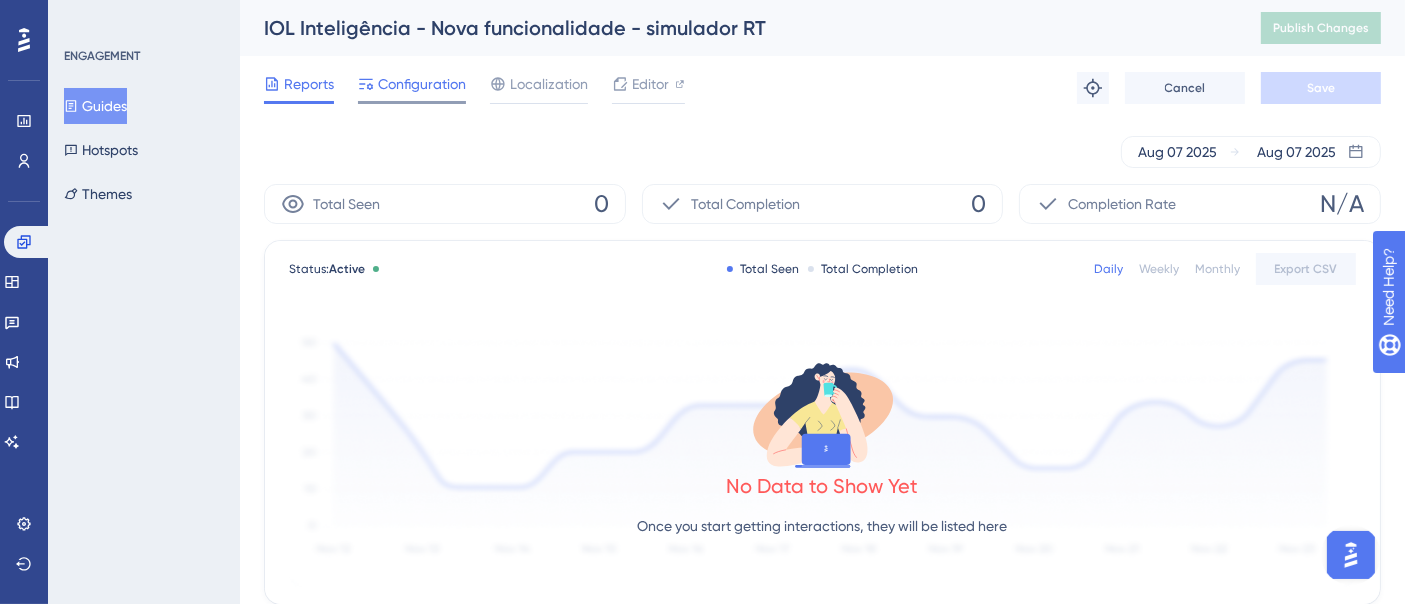 click on "Configuration" at bounding box center (422, 84) 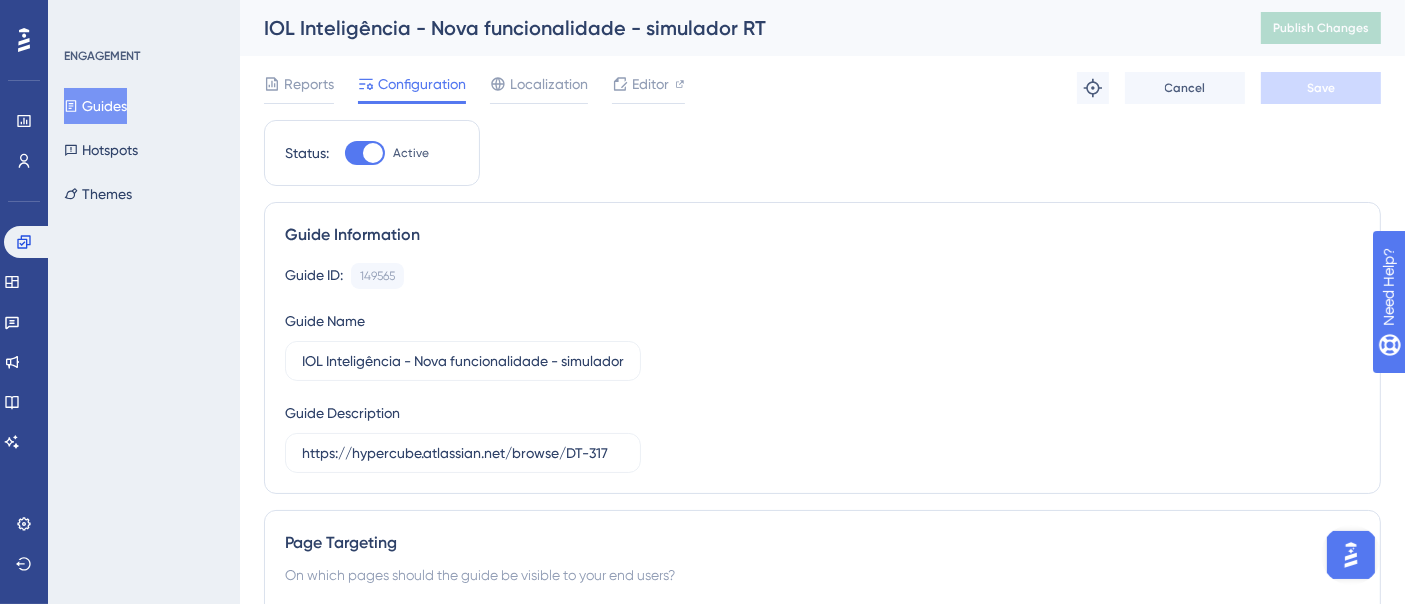 click on "https://www.iobonline.com.br/simulador-reforma-tributaria" at bounding box center [699, 663] 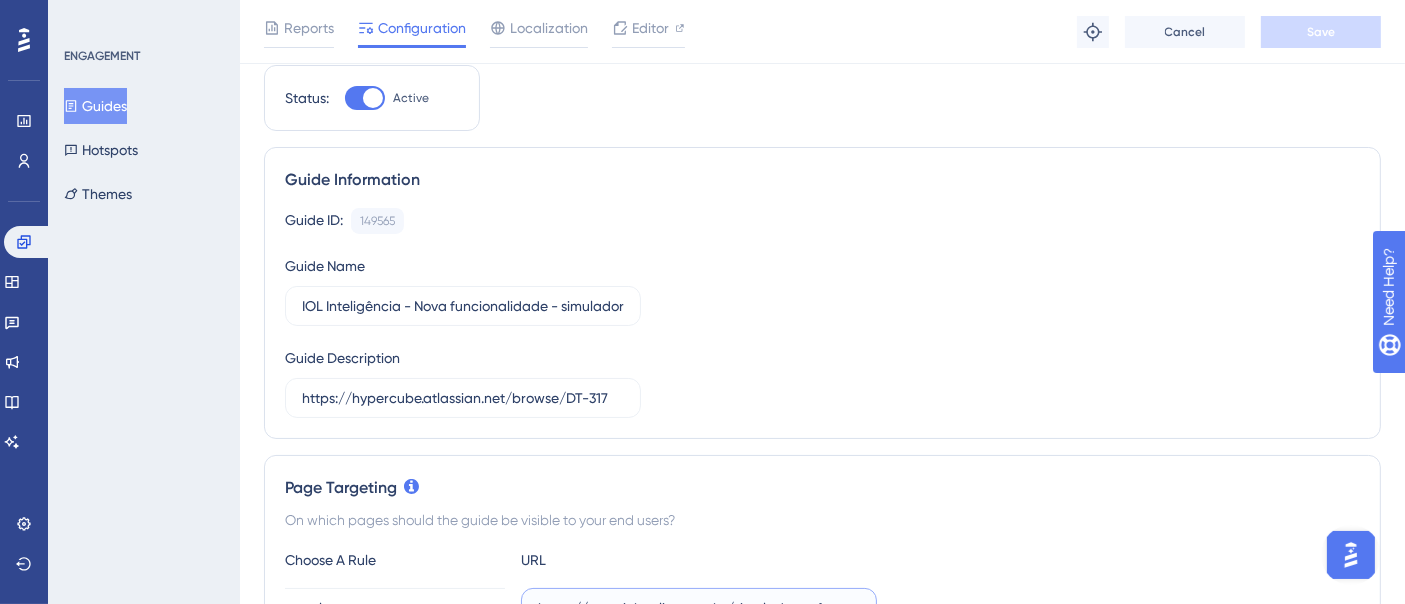 scroll, scrollTop: 0, scrollLeft: 0, axis: both 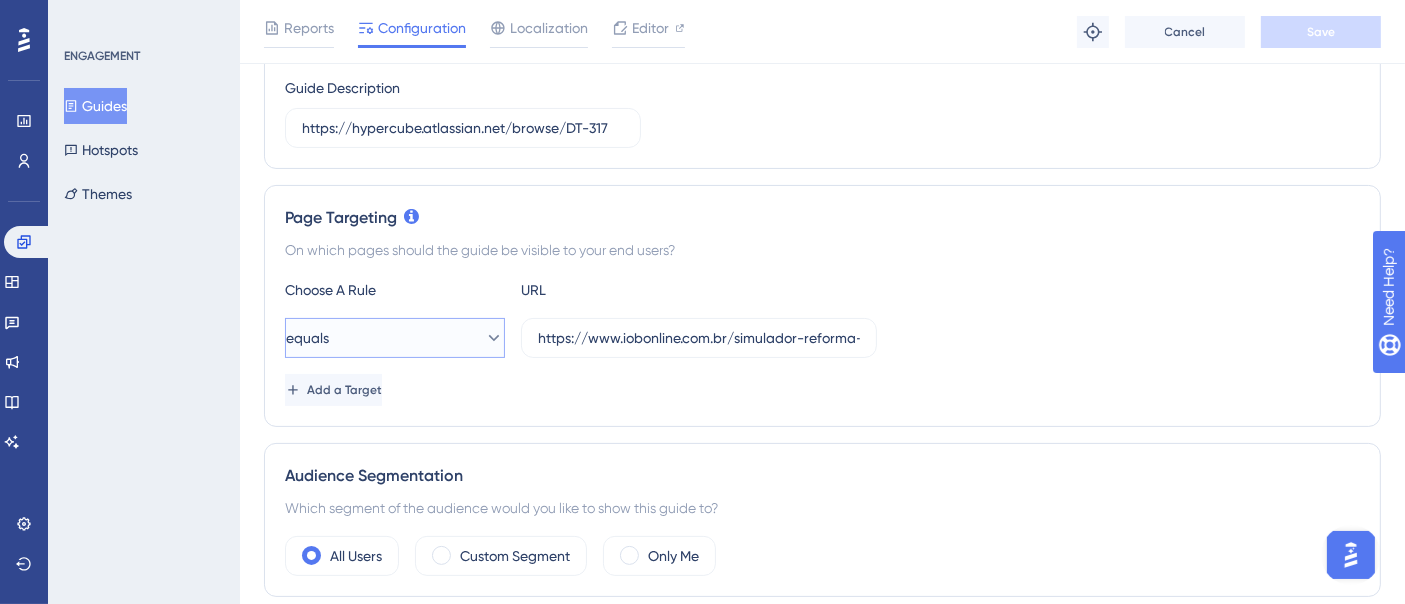 click 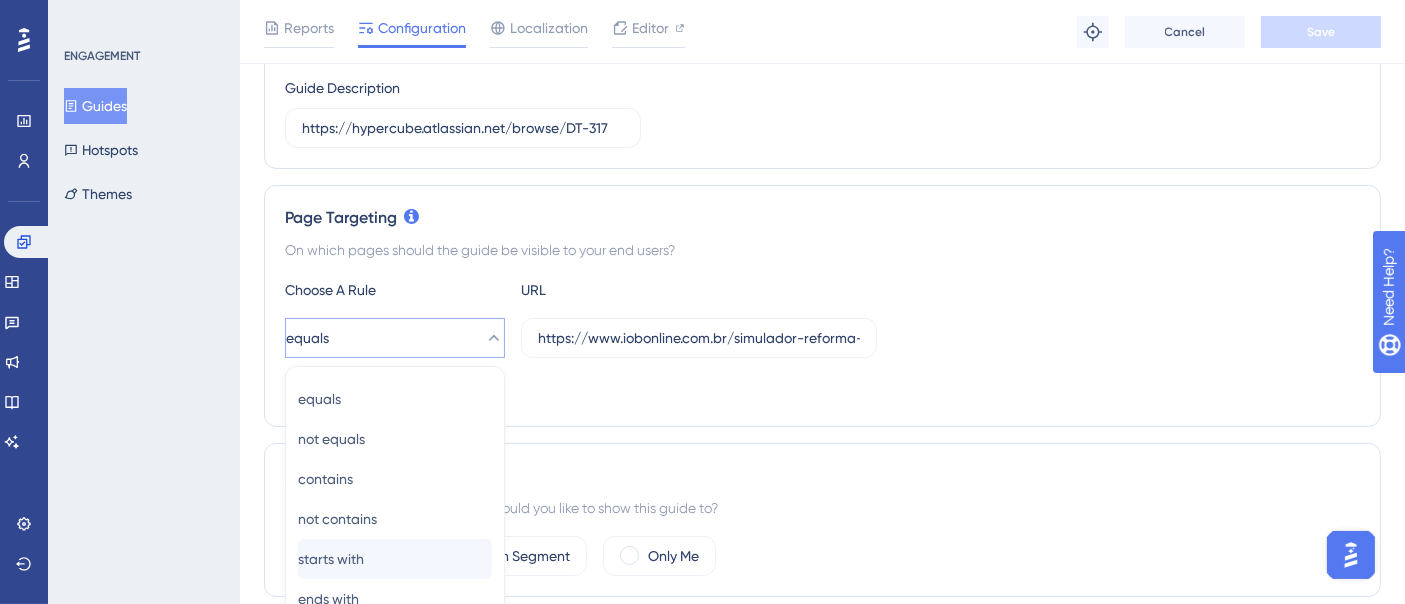 scroll, scrollTop: 547, scrollLeft: 0, axis: vertical 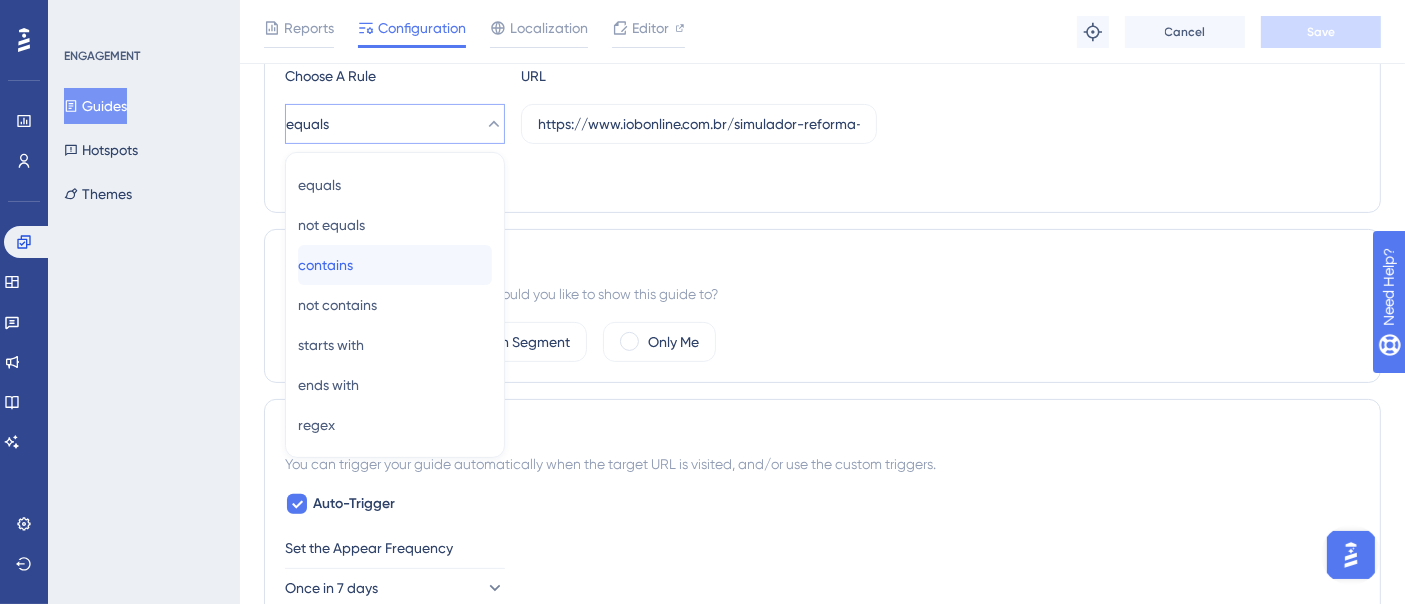 click on "contains contains" at bounding box center (395, 265) 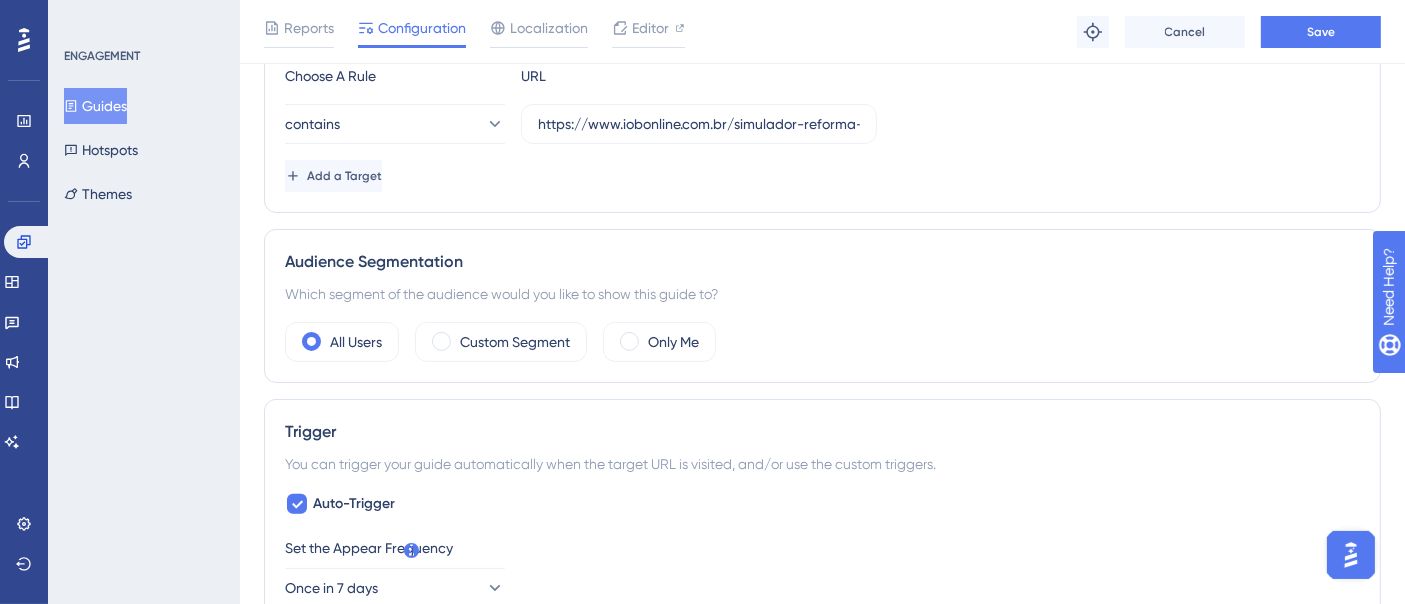 scroll, scrollTop: 325, scrollLeft: 0, axis: vertical 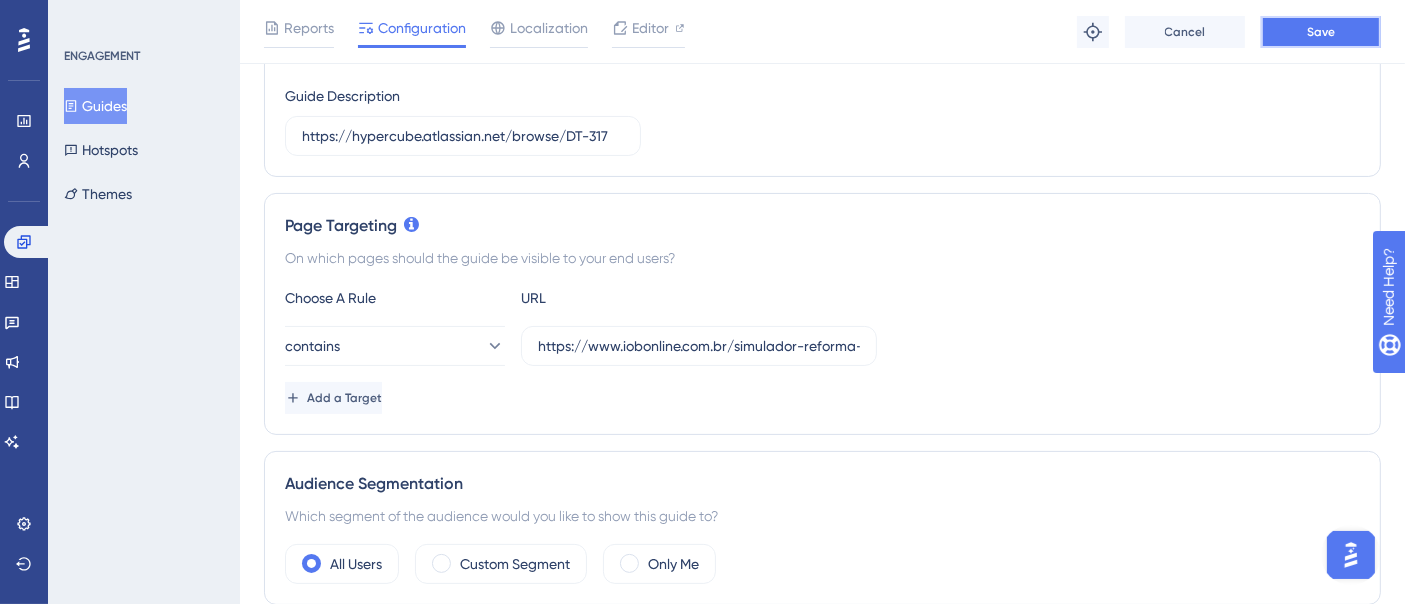click on "Save" at bounding box center [1321, 32] 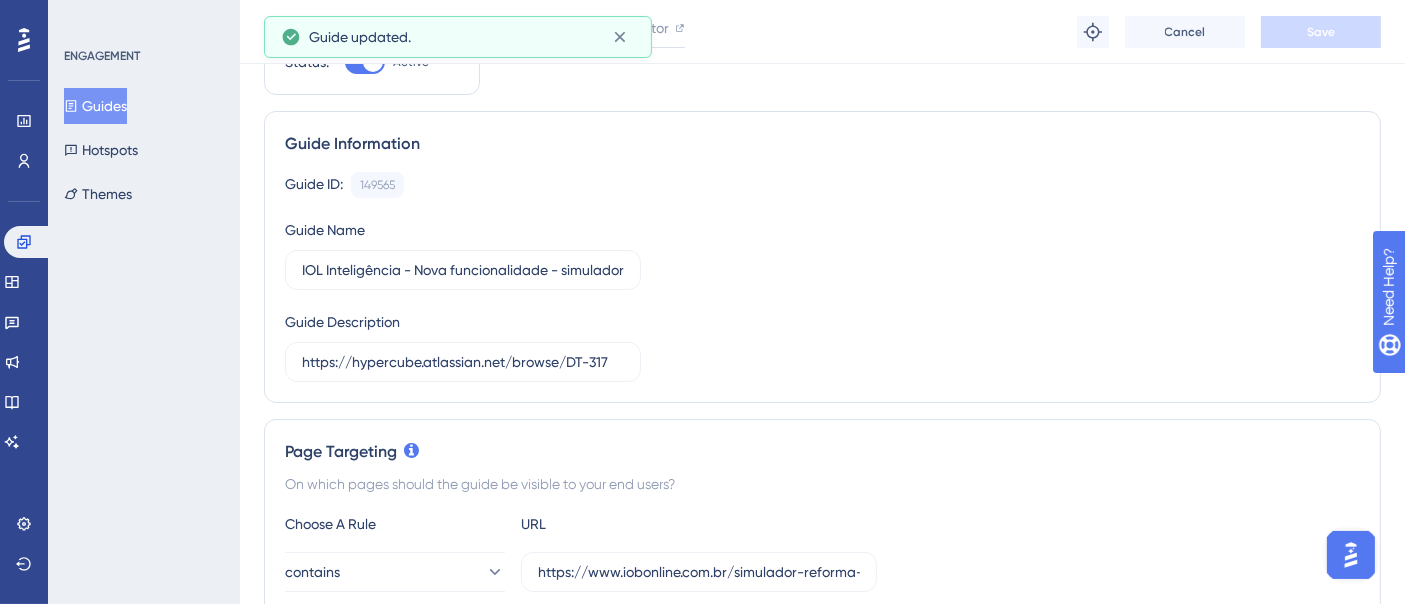 scroll, scrollTop: 0, scrollLeft: 0, axis: both 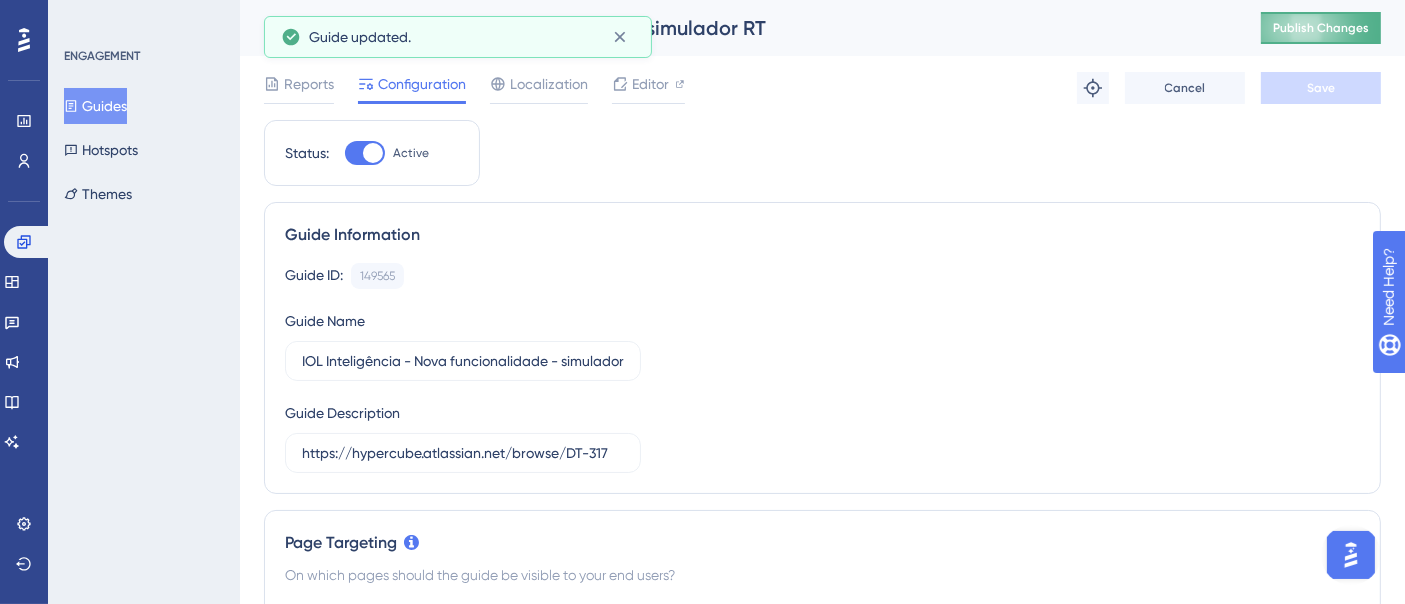 click on "Publish Changes" at bounding box center [1321, 28] 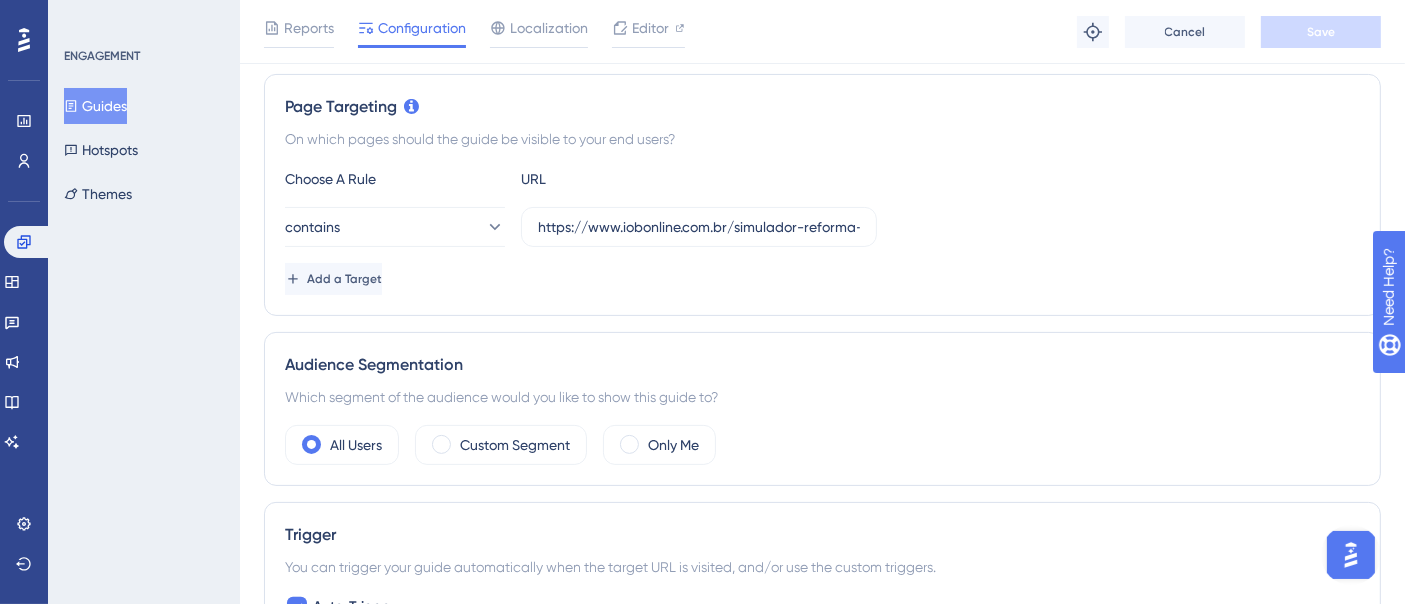 scroll, scrollTop: 0, scrollLeft: 0, axis: both 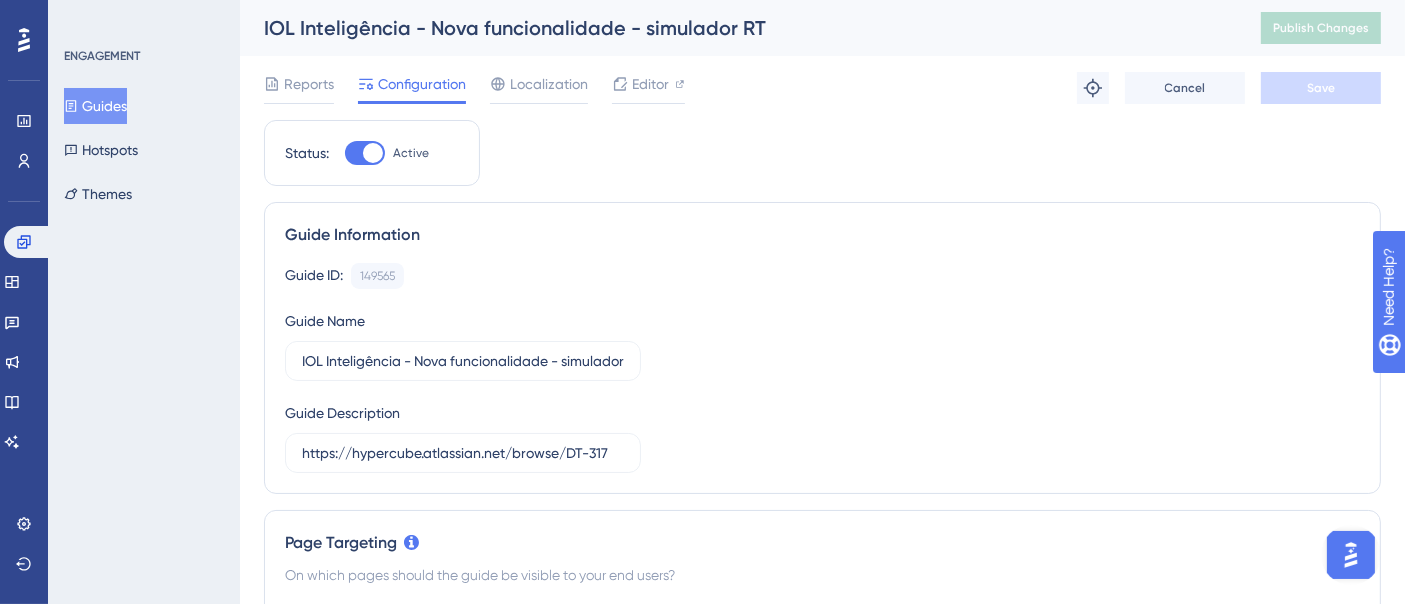 click on "Guides" at bounding box center (95, 106) 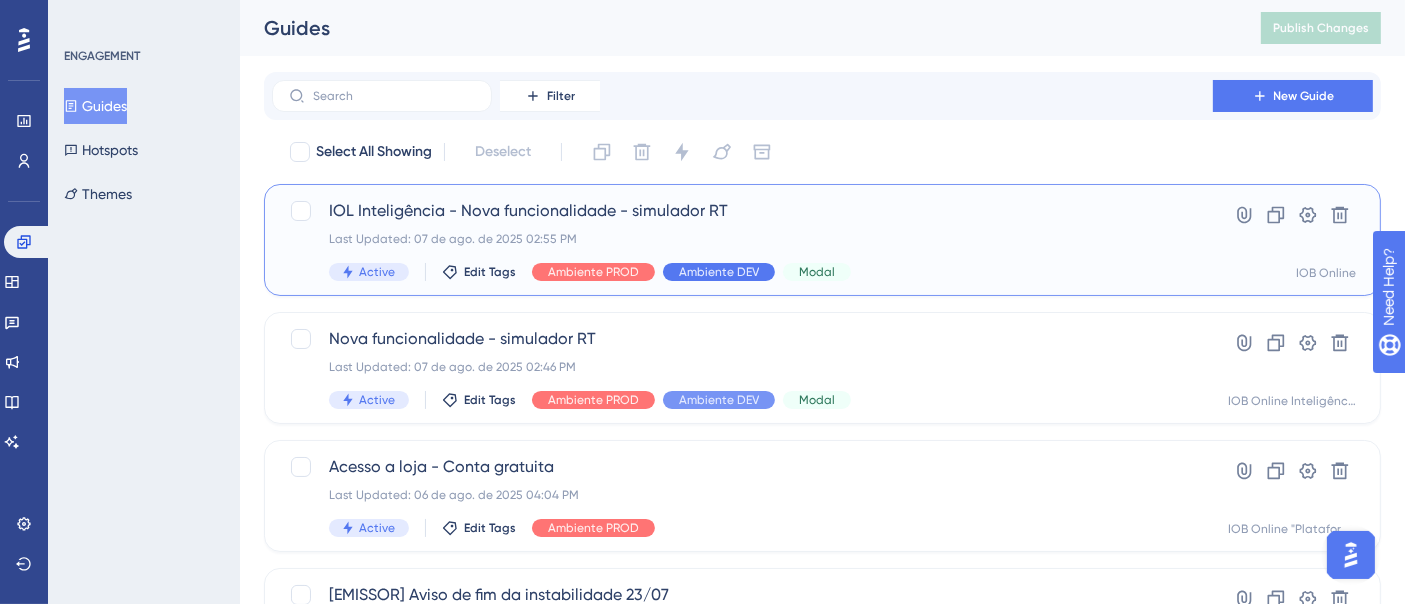click on "Ambiente DEV" at bounding box center (719, 272) 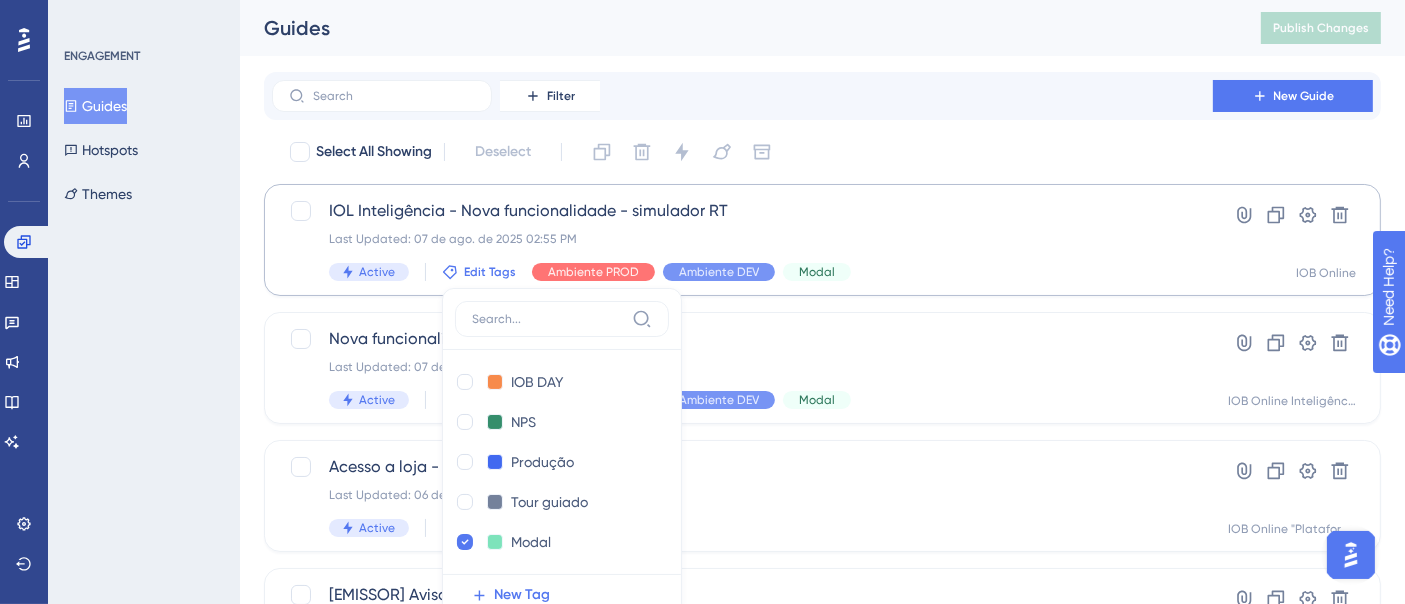 click 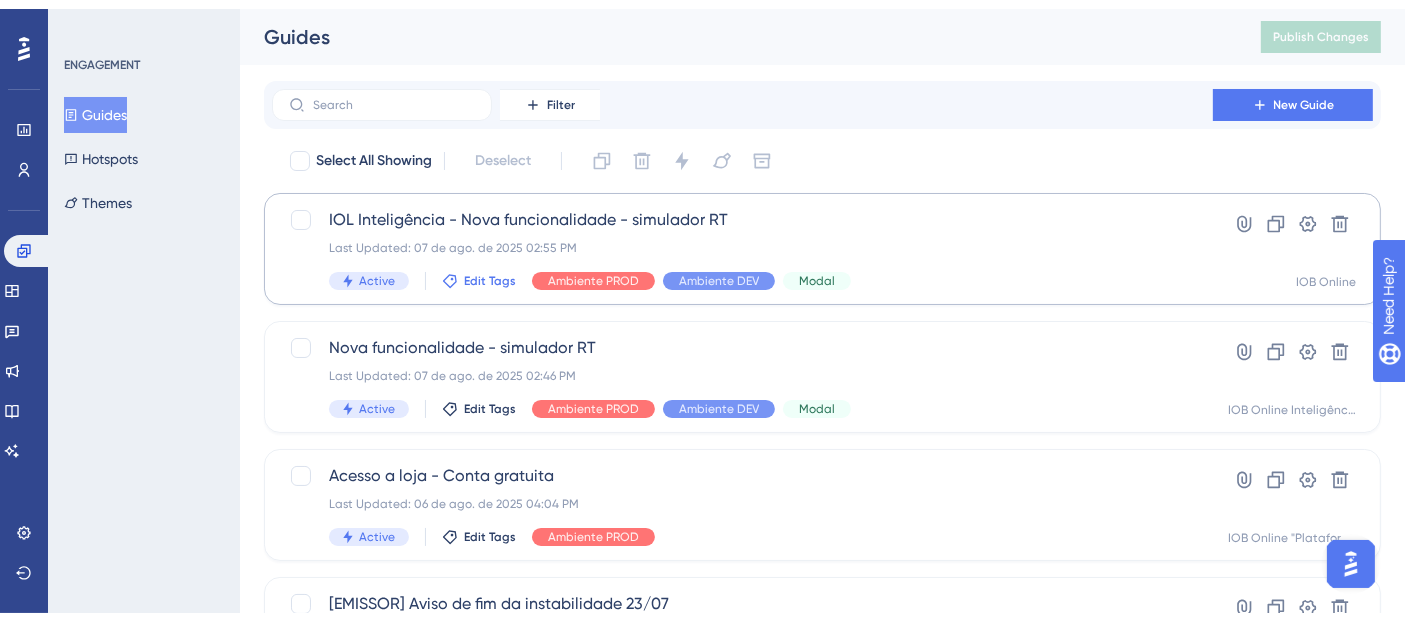 scroll, scrollTop: 66, scrollLeft: 0, axis: vertical 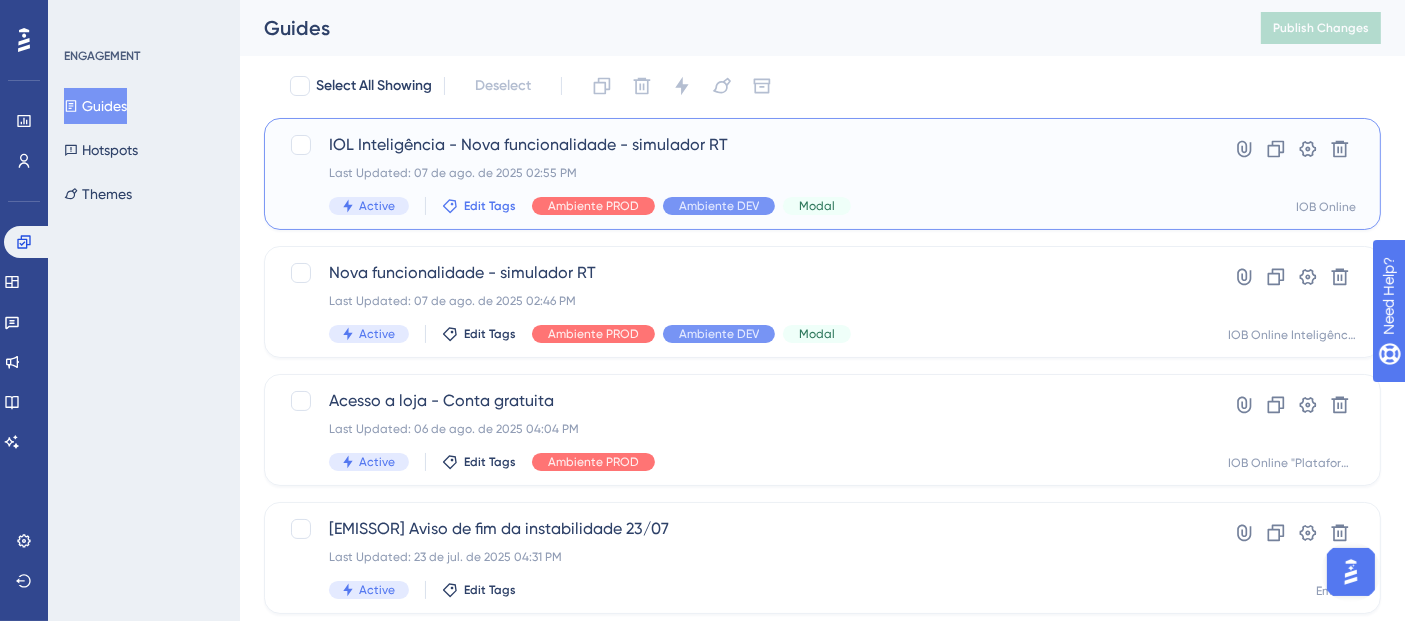 click on "Edit Tags" at bounding box center [490, 206] 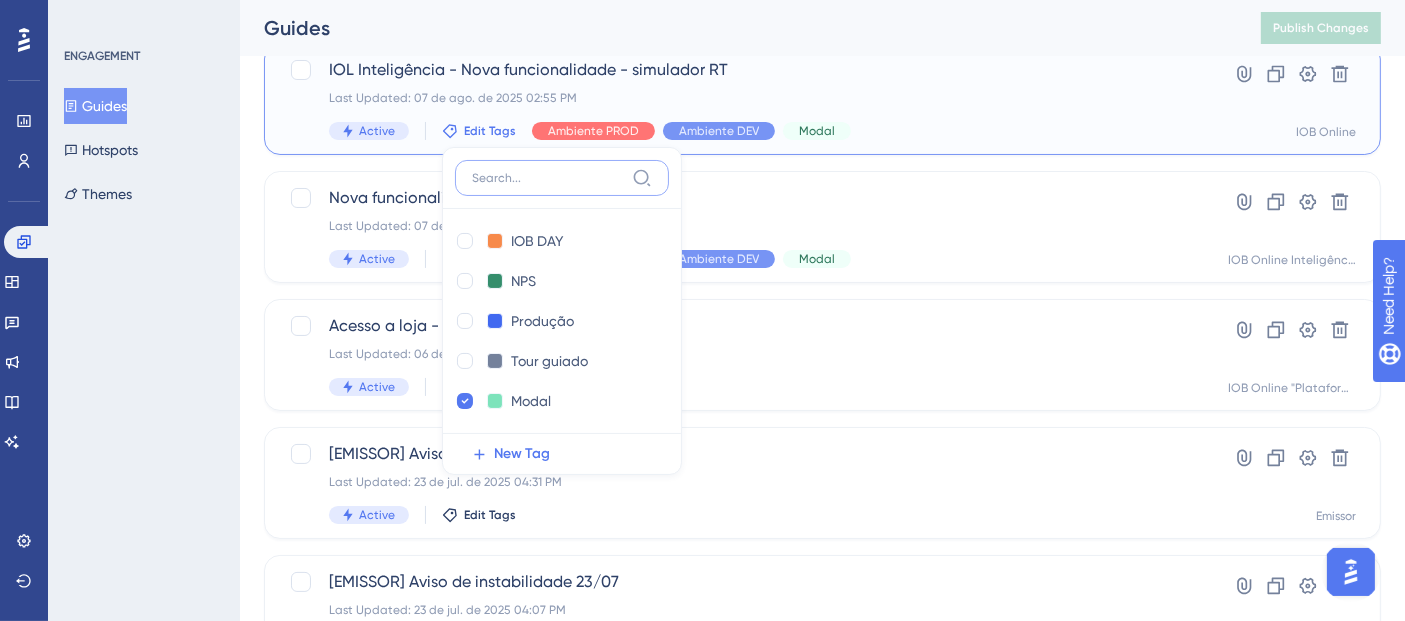 scroll, scrollTop: 111, scrollLeft: 0, axis: vertical 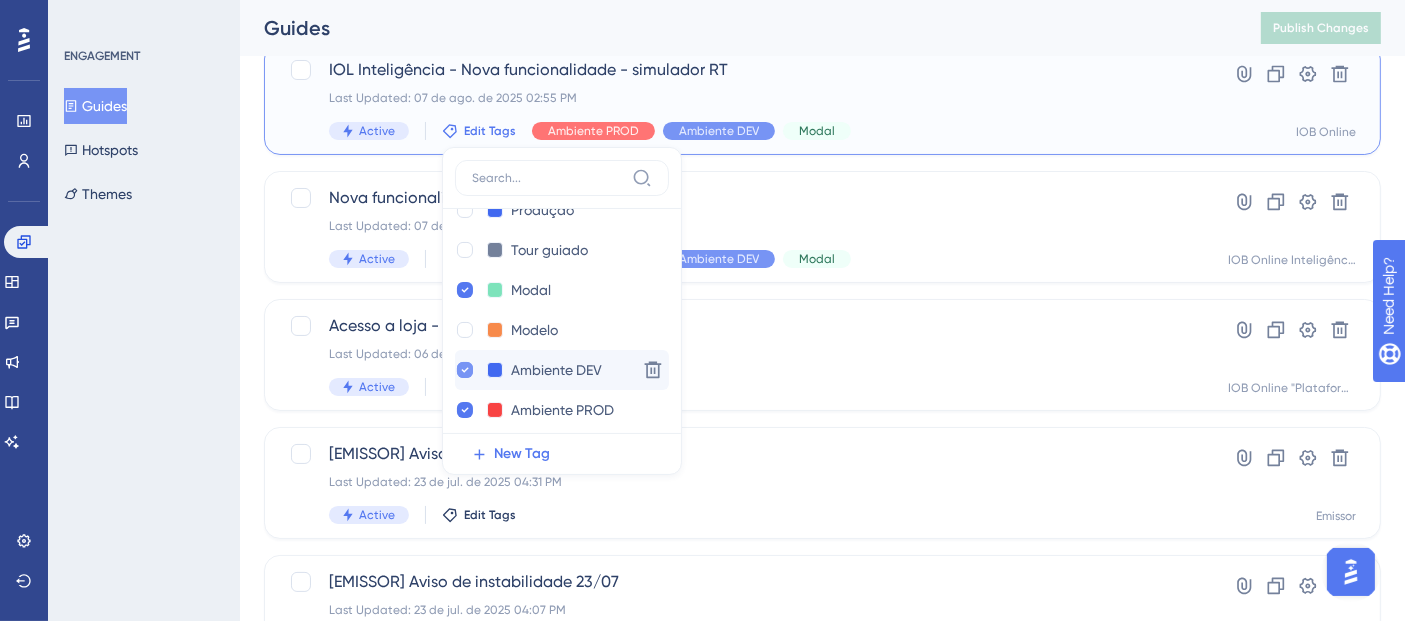 click 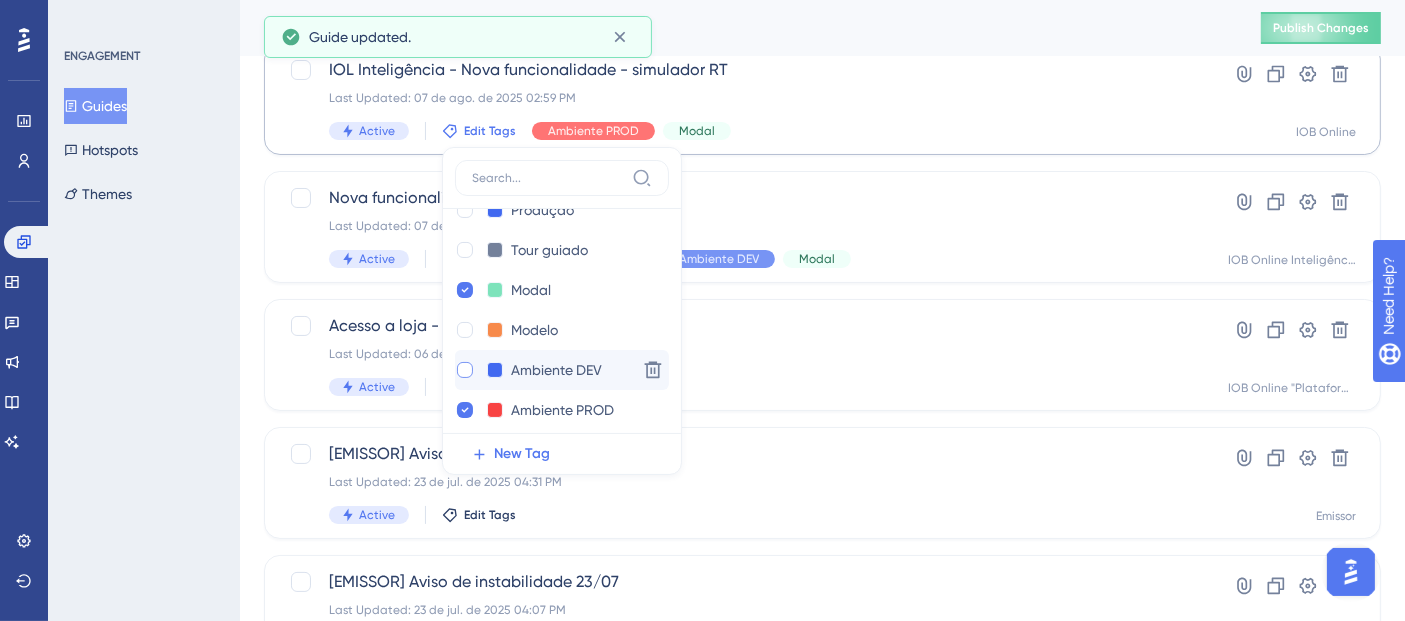 click on "ENGAGEMENT Guides Hotspots Themes" at bounding box center (144, 310) 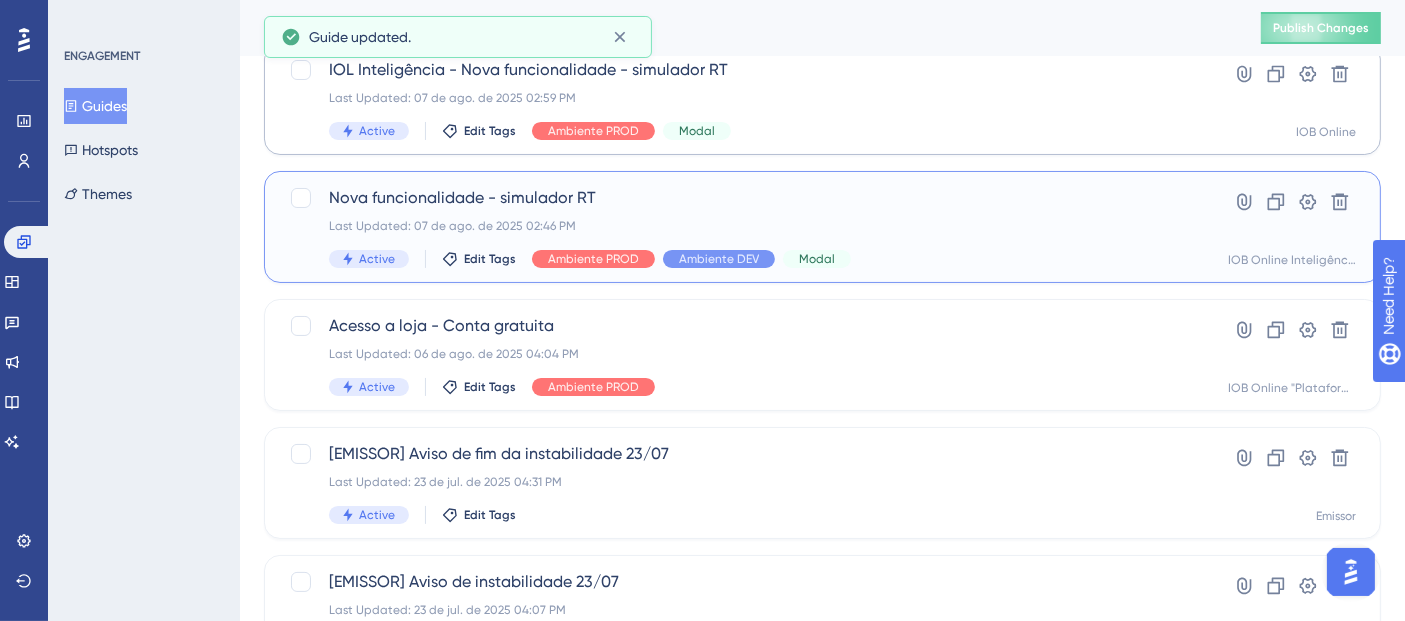 click on "Nova funcionalidade - simulador RT Last Updated: 07 de ago. de 2025 02:46 PM Active Edit Tags Ambiente PROD Ambiente DEV Modal" at bounding box center [742, 227] 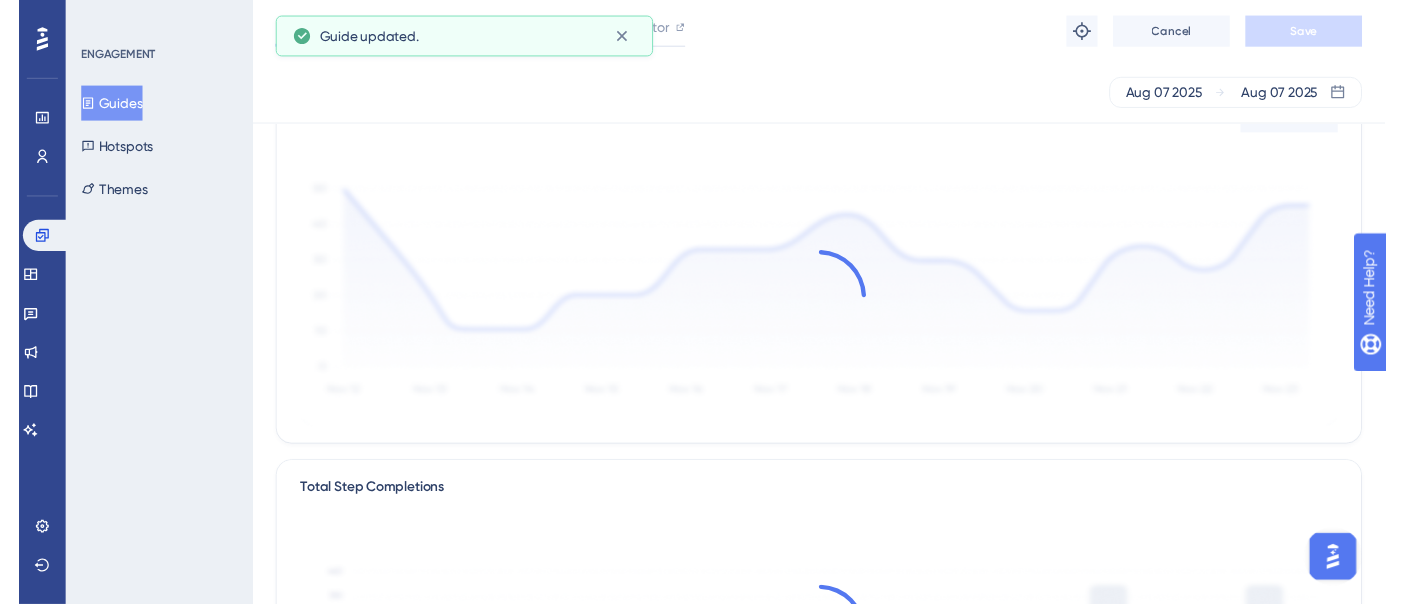scroll, scrollTop: 0, scrollLeft: 0, axis: both 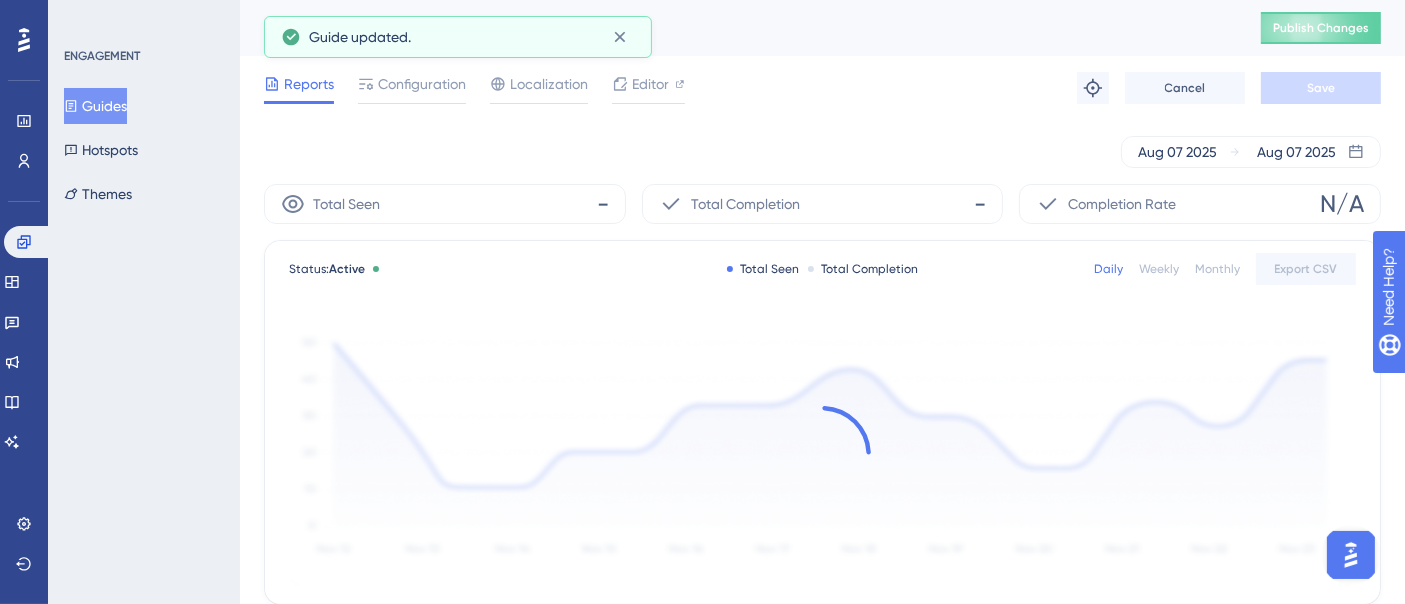 click on "Guides" at bounding box center [95, 106] 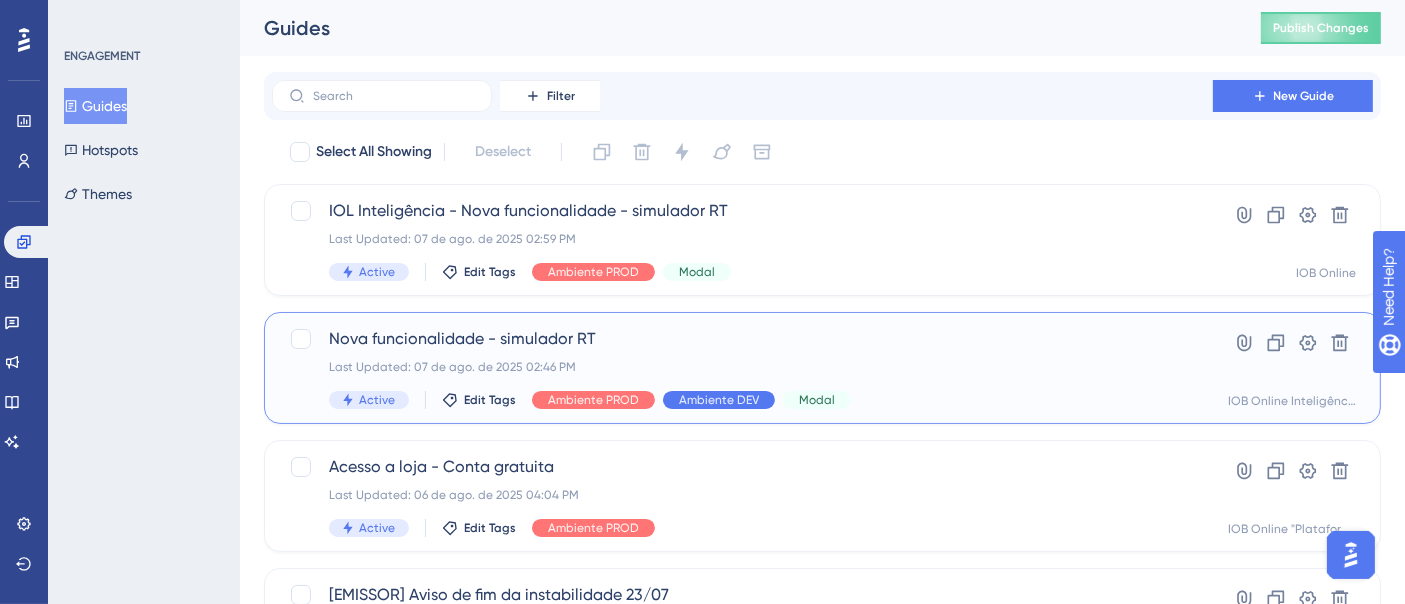 click on "Ambiente DEV" at bounding box center (719, 400) 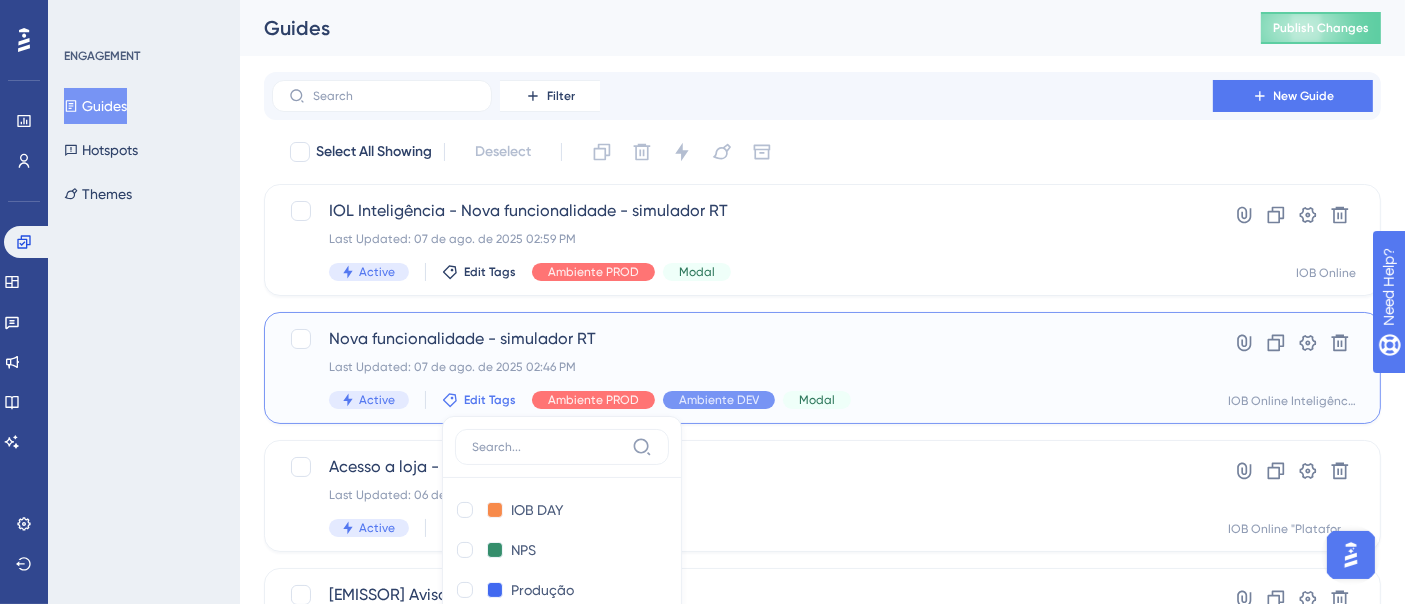 click 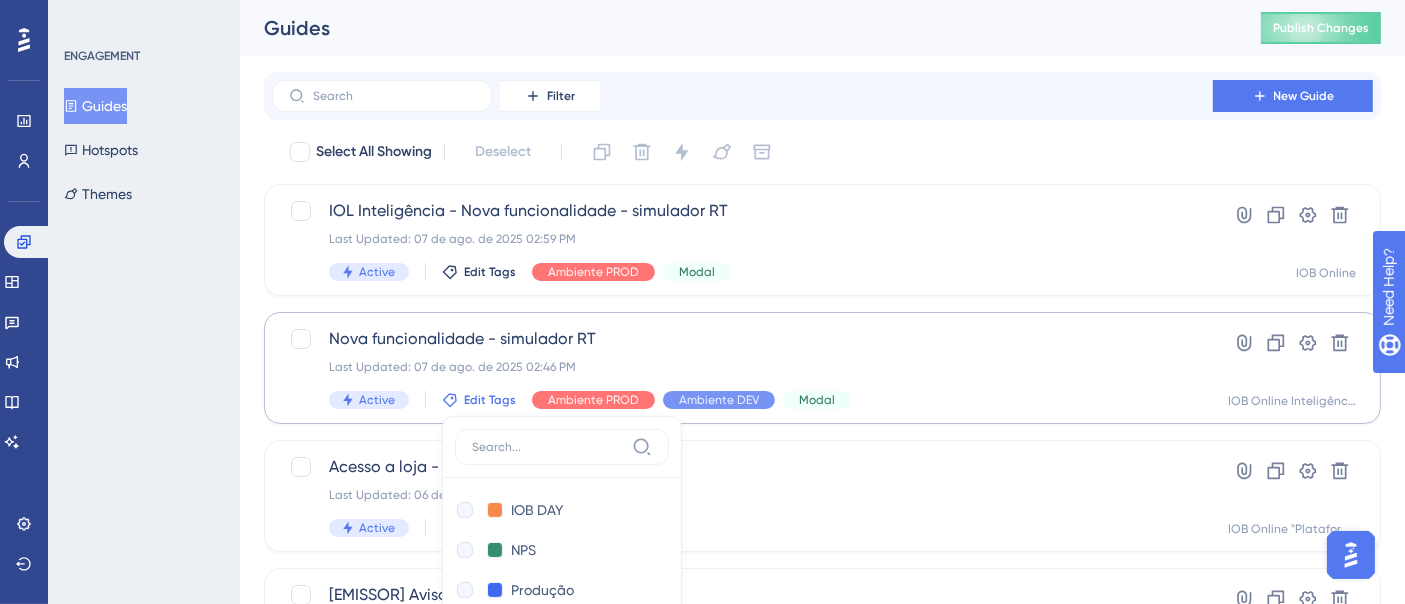 click on "Edit Tags" at bounding box center [490, 400] 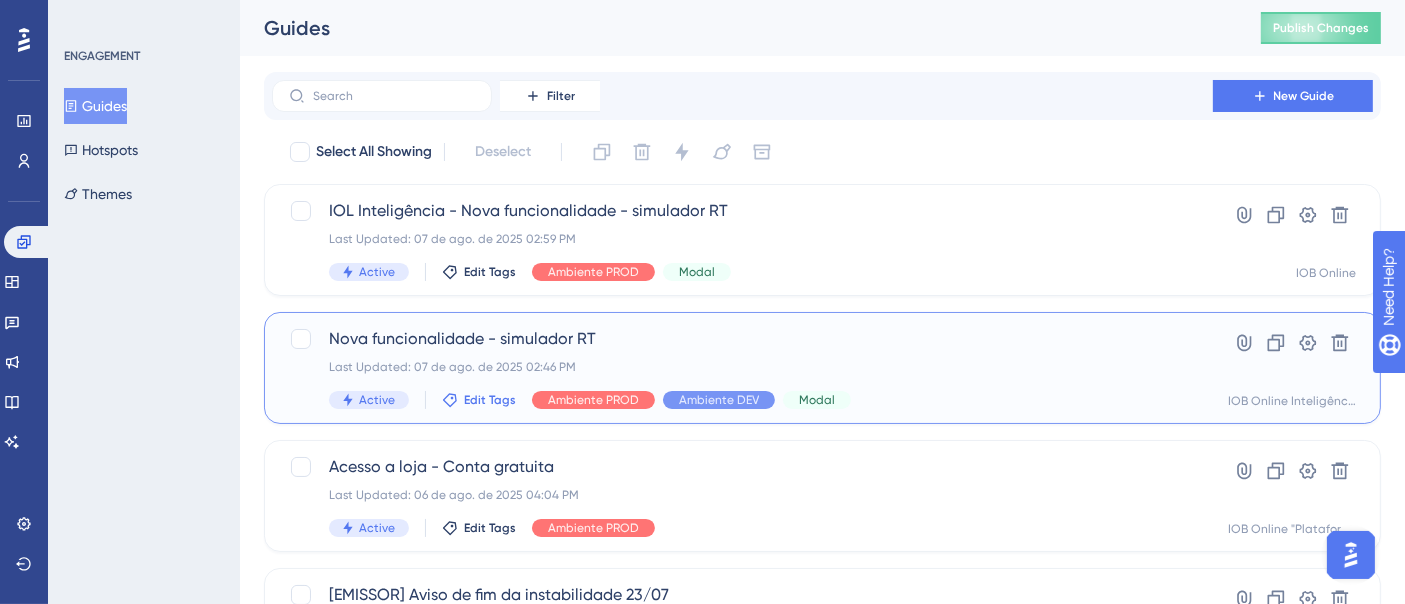 click on "Edit Tags" at bounding box center [490, 400] 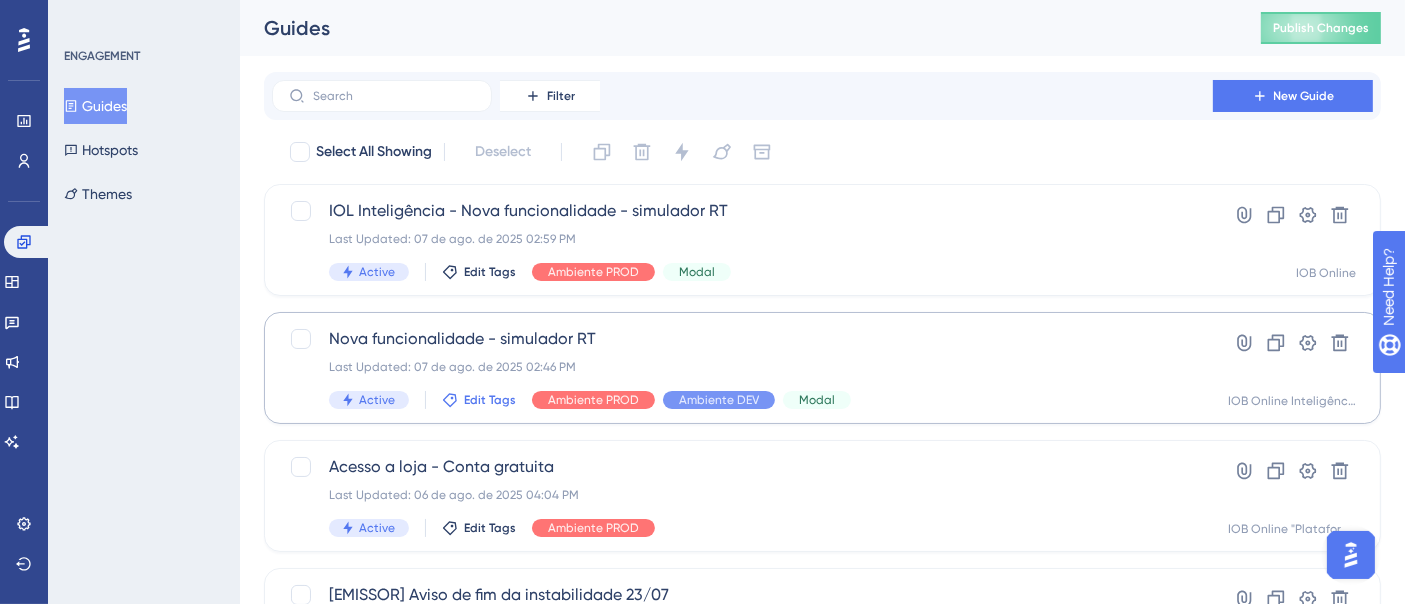 click on "Edit Tags" at bounding box center [490, 400] 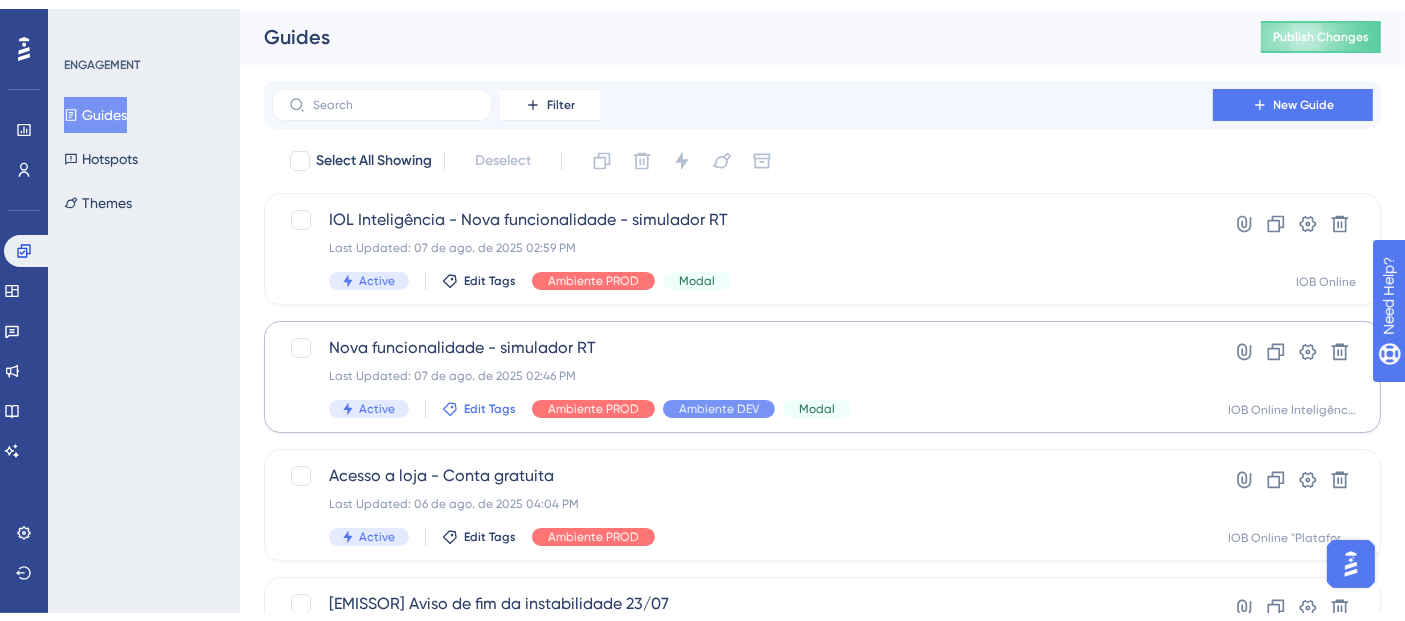 scroll, scrollTop: 166, scrollLeft: 0, axis: vertical 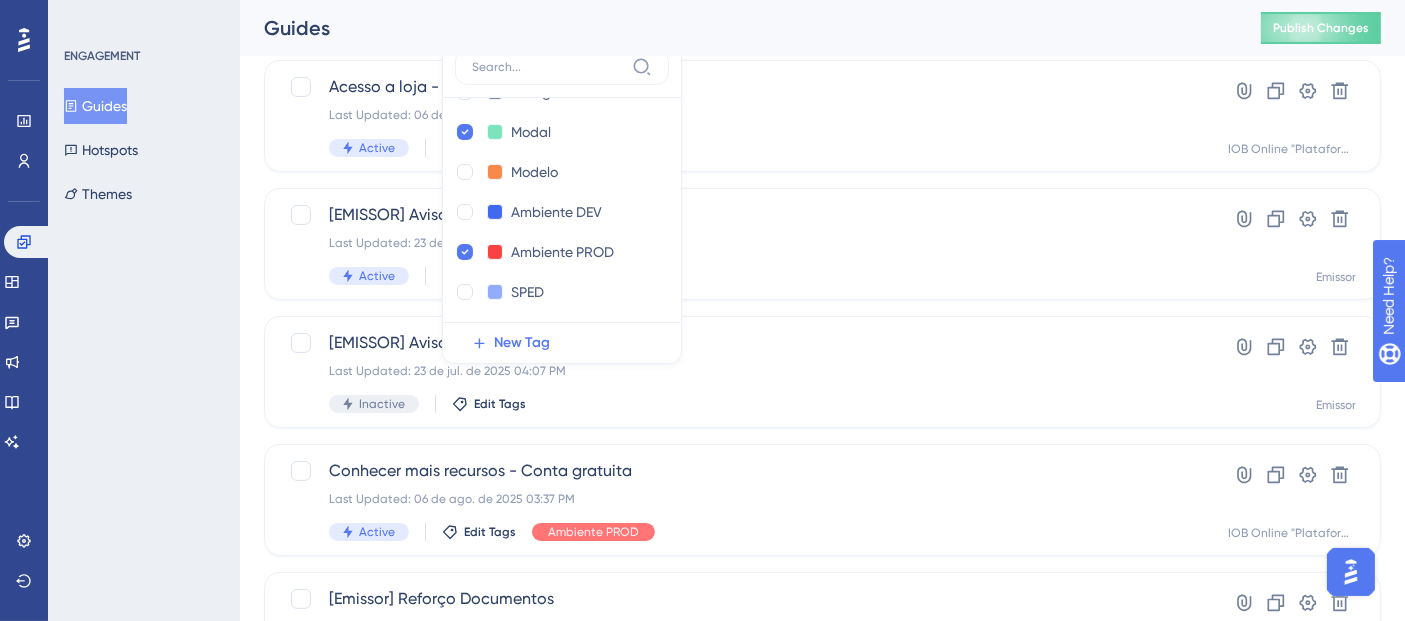 click on "ENGAGEMENT Guides Hotspots Themes" at bounding box center (144, 310) 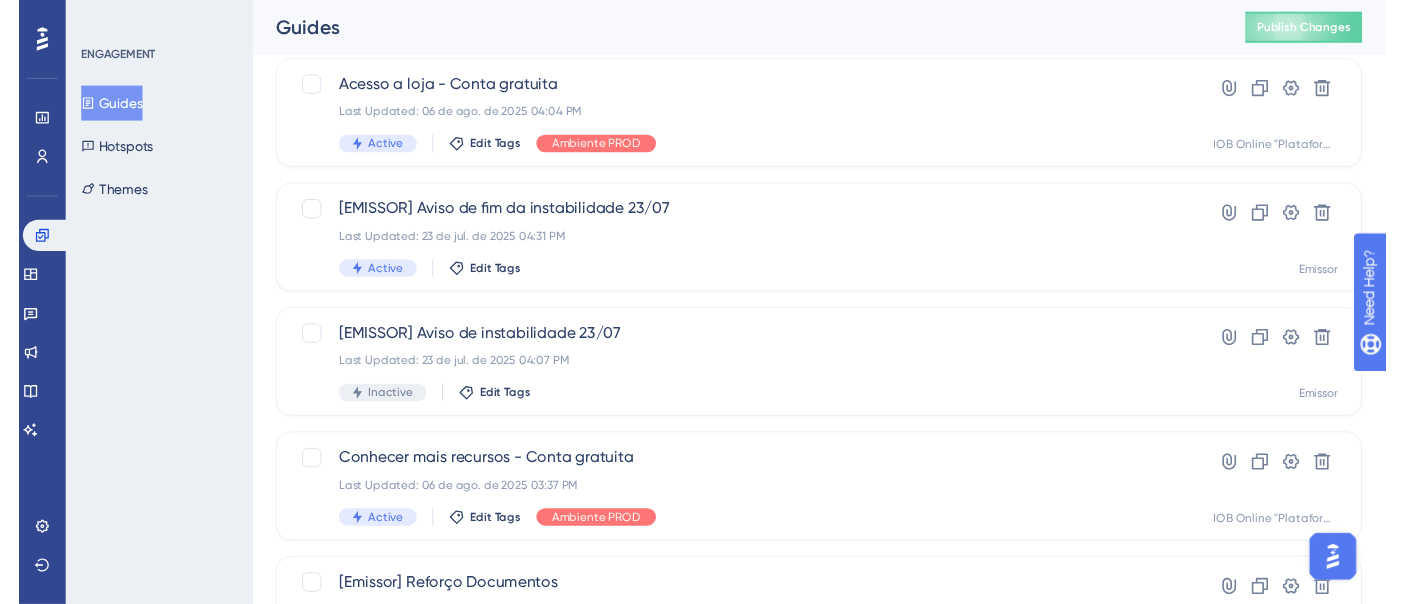 scroll, scrollTop: 46, scrollLeft: 0, axis: vertical 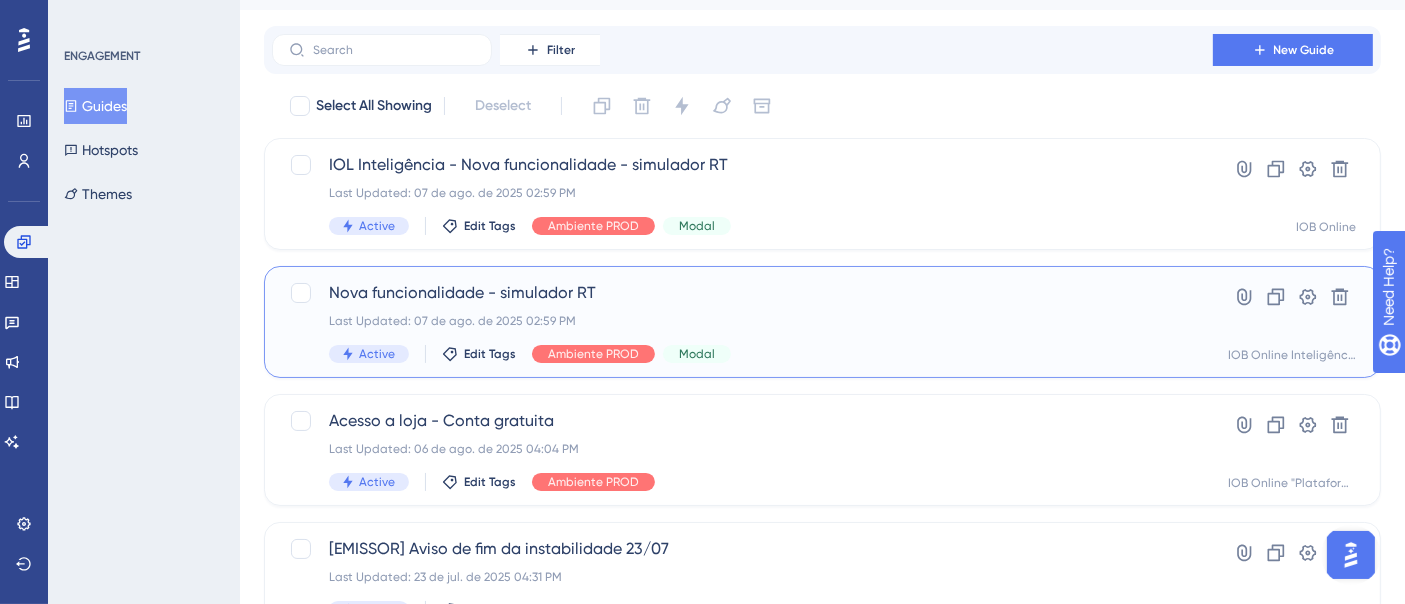 click on "Nova funcionalidade - simulador RT" at bounding box center (742, 293) 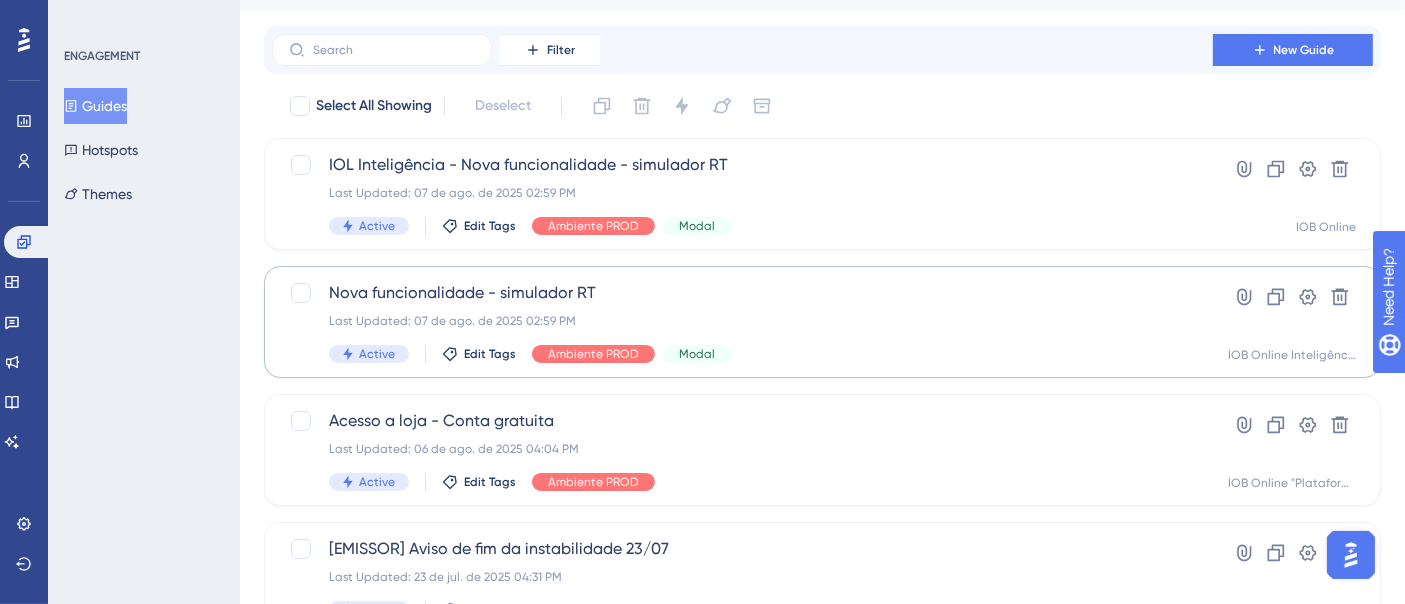 scroll, scrollTop: 0, scrollLeft: 0, axis: both 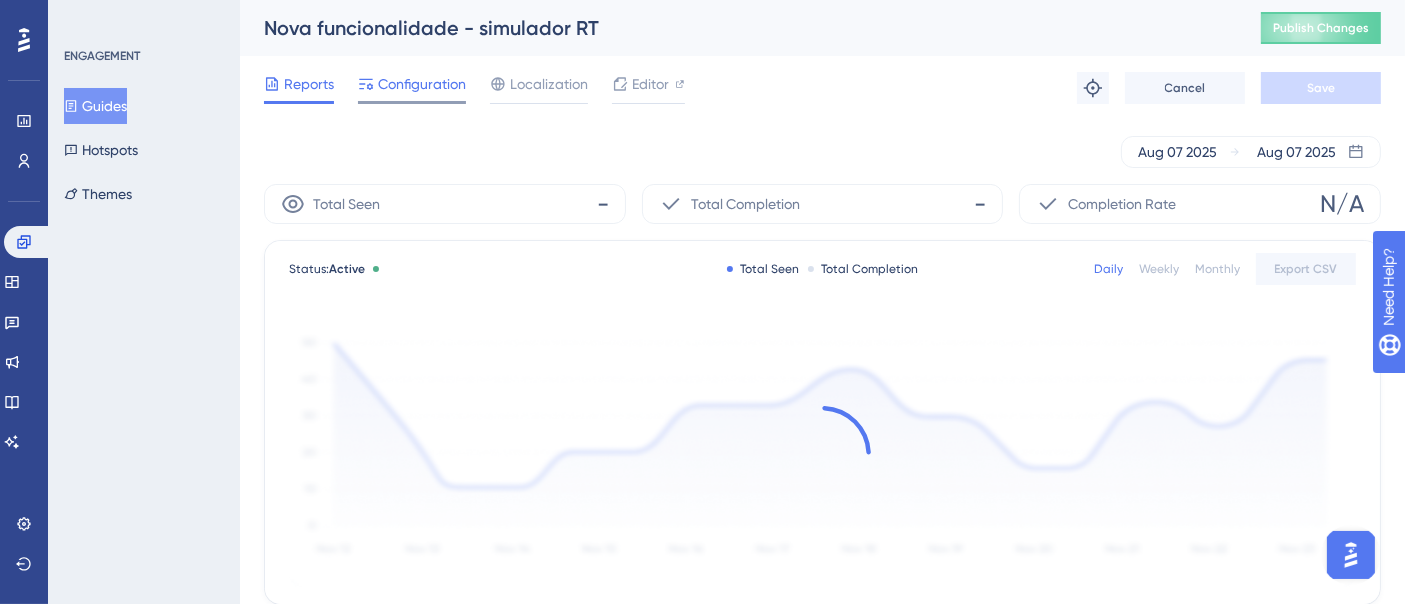 click on "Configuration" at bounding box center [422, 84] 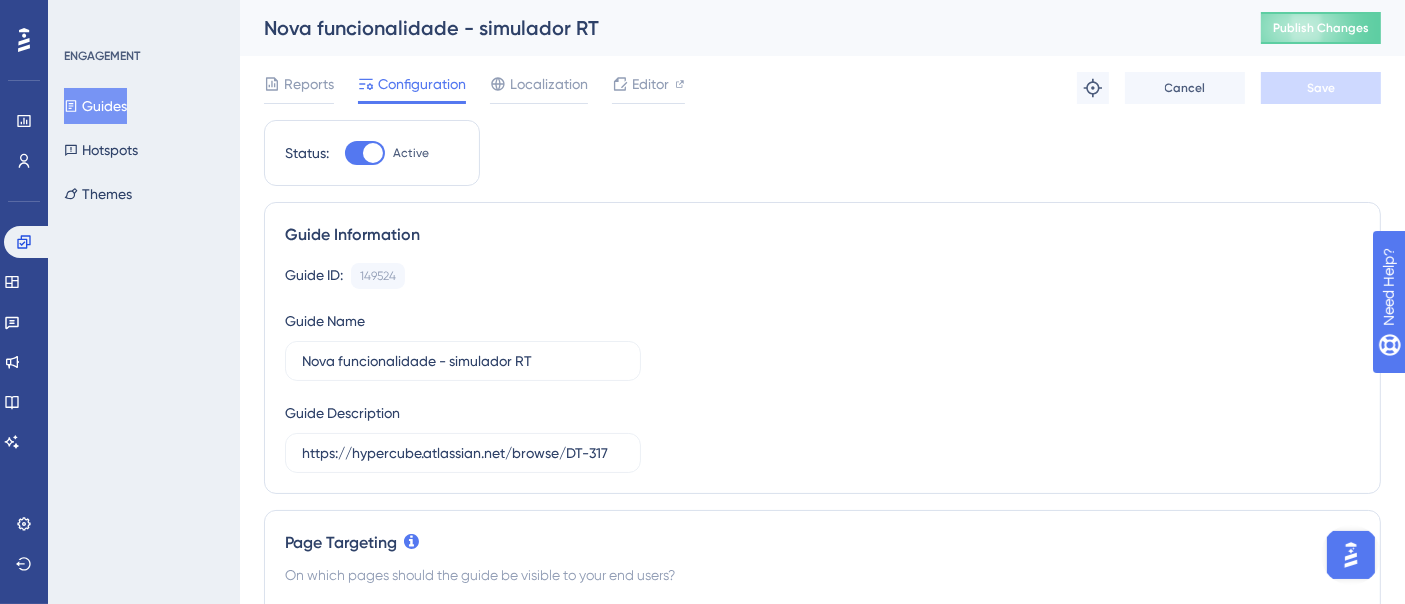 click on "https://iobonline.iob.com.br/simulador-reforma-tributaria?contexto=plataforma" at bounding box center (699, 663) 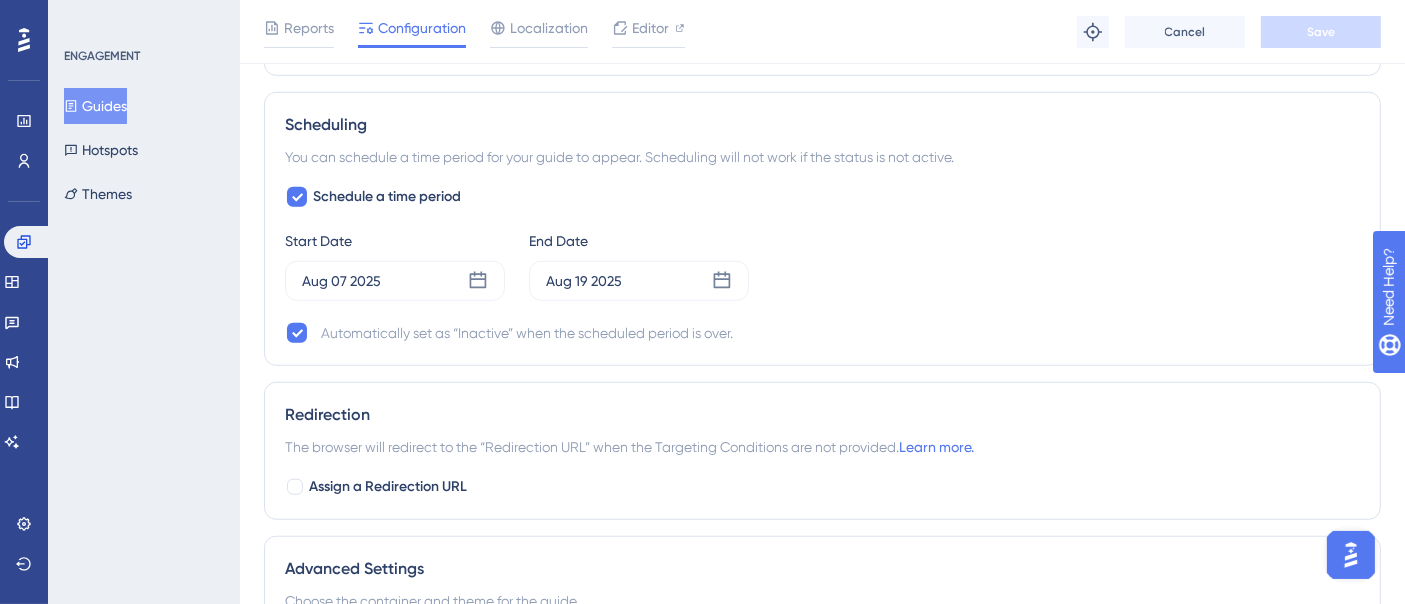 scroll, scrollTop: 1555, scrollLeft: 0, axis: vertical 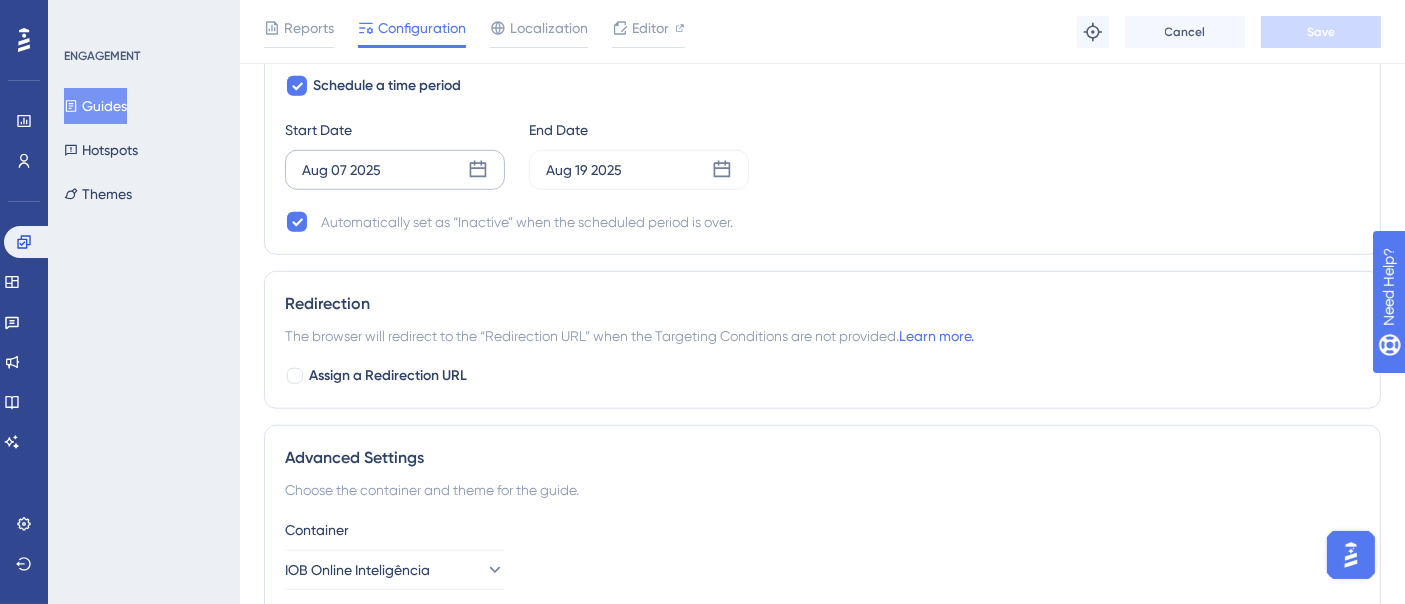 click on "[MONTH] [DAY] [YEAR]" at bounding box center (395, 170) 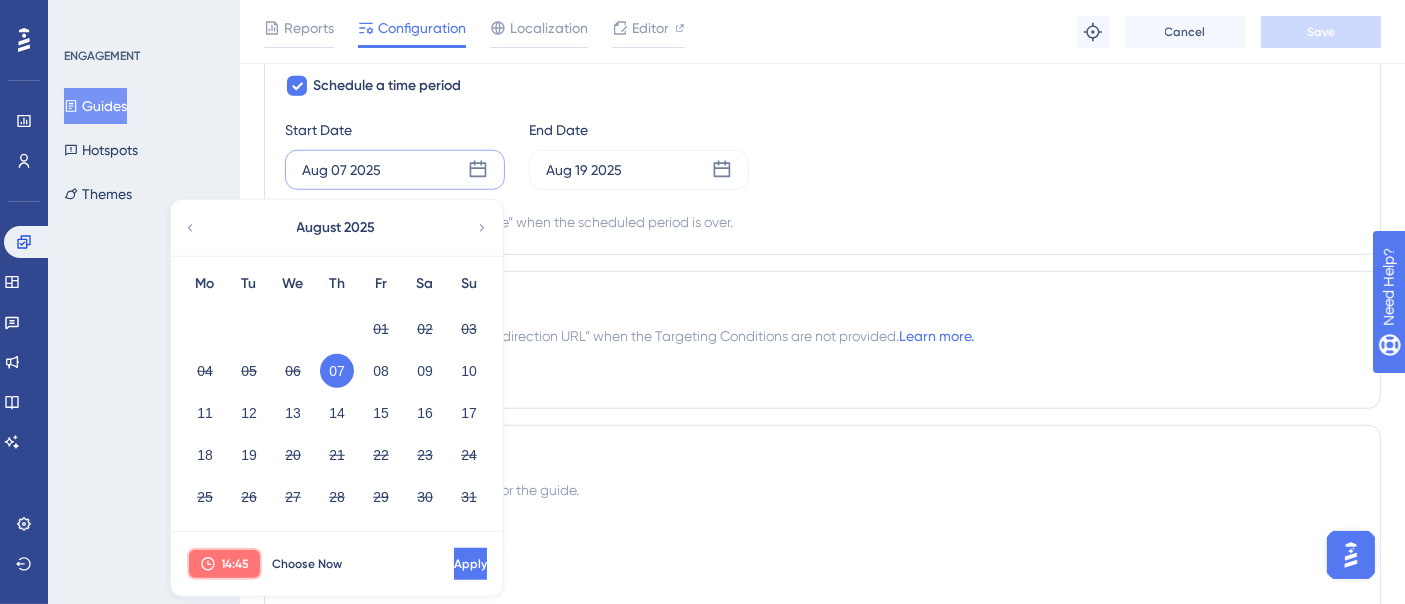 click on "14:45" at bounding box center (236, 564) 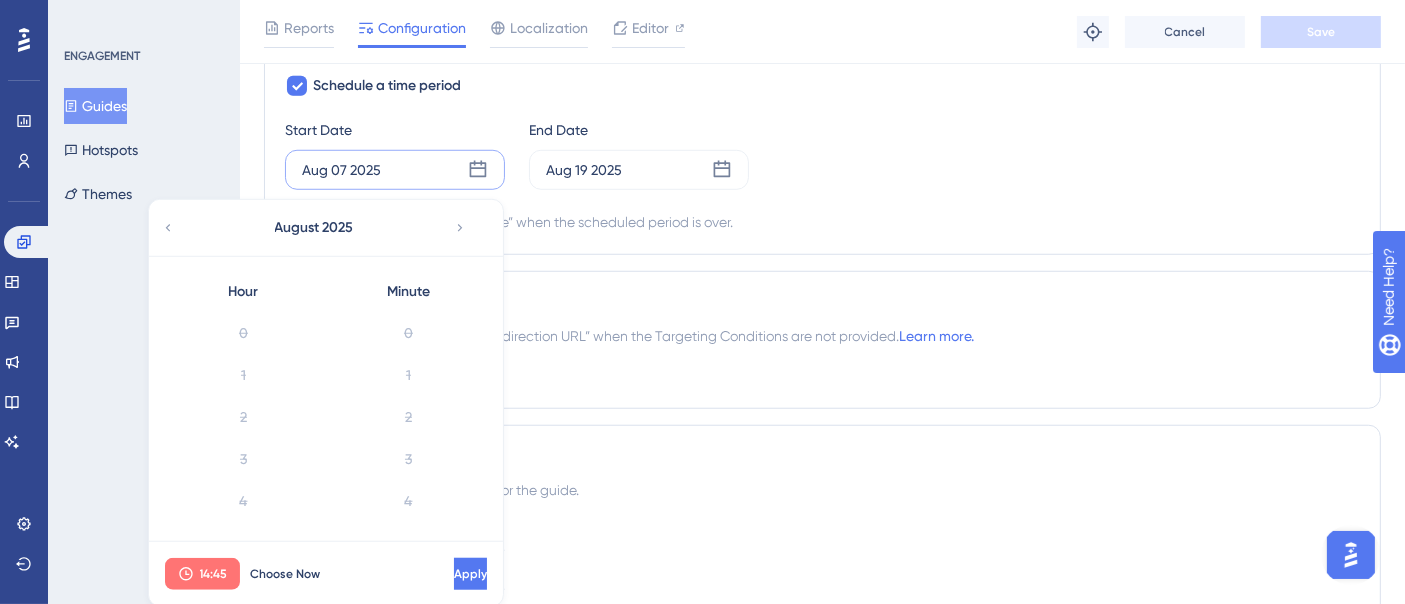 scroll, scrollTop: 1666, scrollLeft: 0, axis: vertical 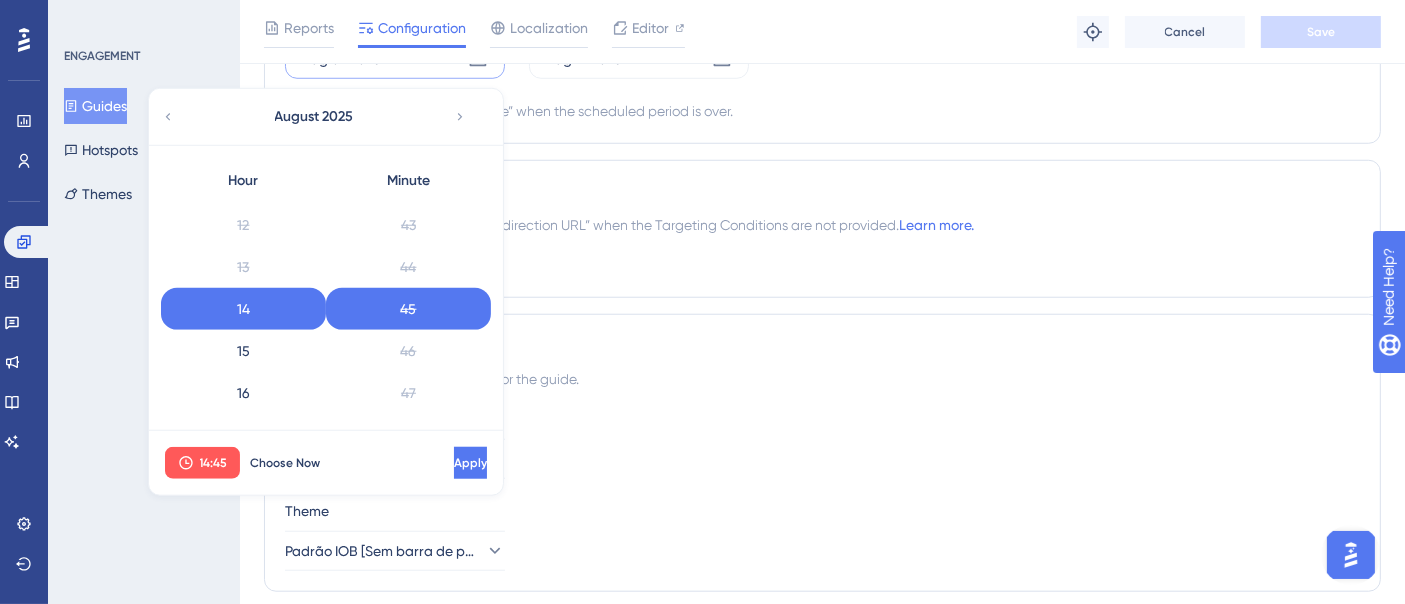 click on "The browser will redirect to the “Redirection URL” when the Targeting Conditions are not provided.   Learn more." at bounding box center [629, 225] 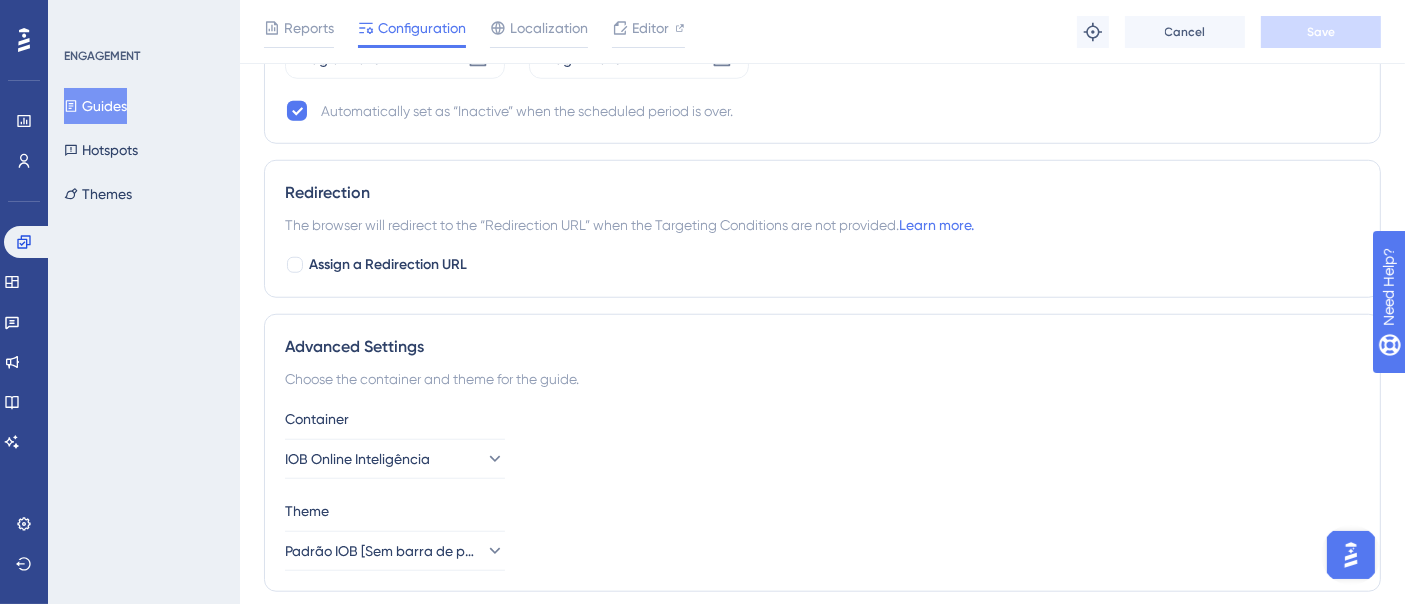 scroll, scrollTop: 1444, scrollLeft: 0, axis: vertical 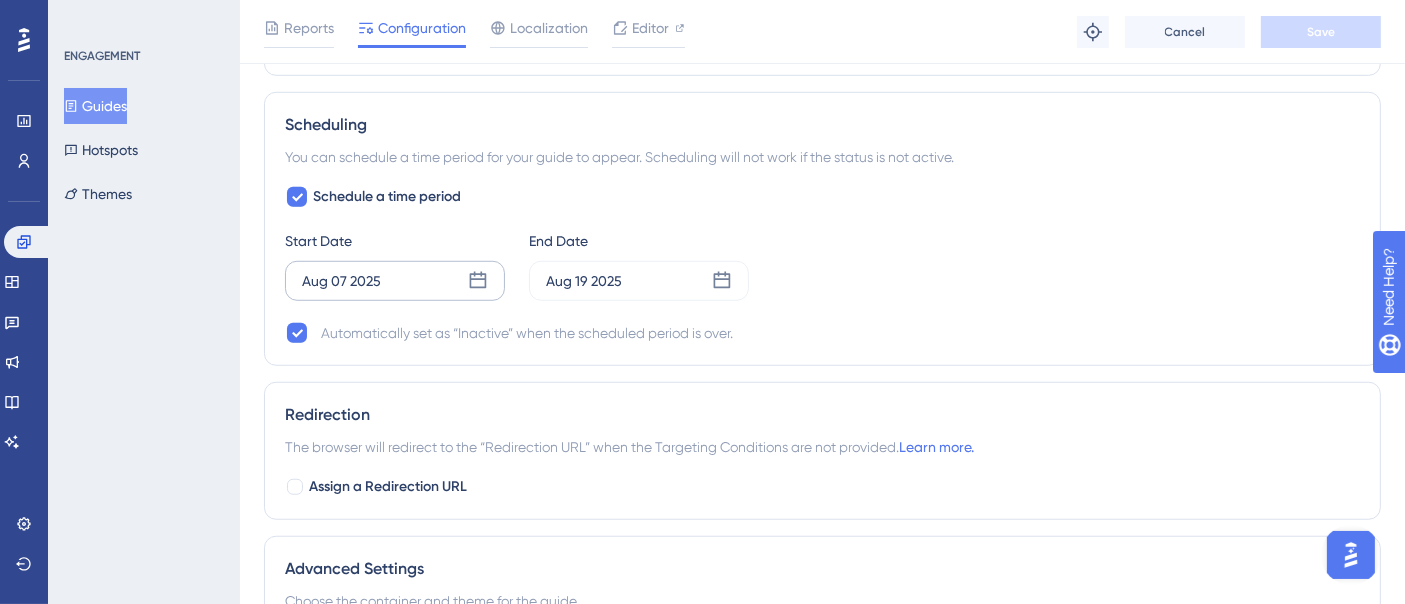 click on "[MONTH] [DAY] [YEAR]" at bounding box center (341, 281) 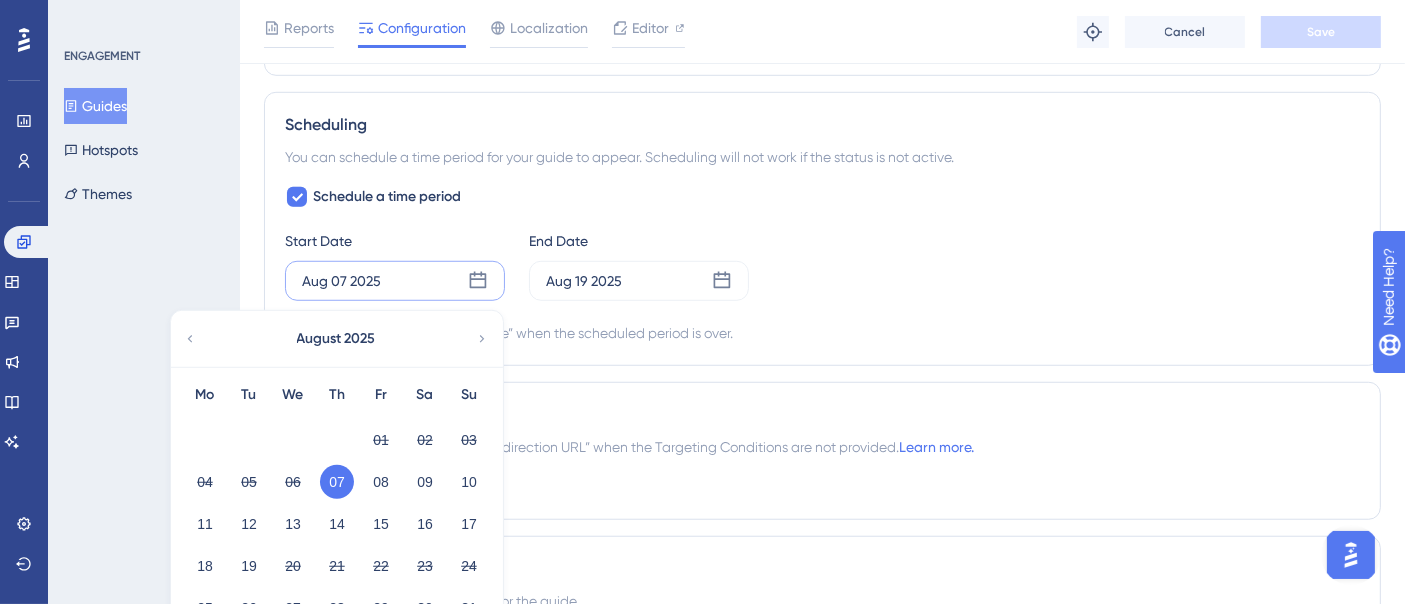 scroll, scrollTop: 1666, scrollLeft: 0, axis: vertical 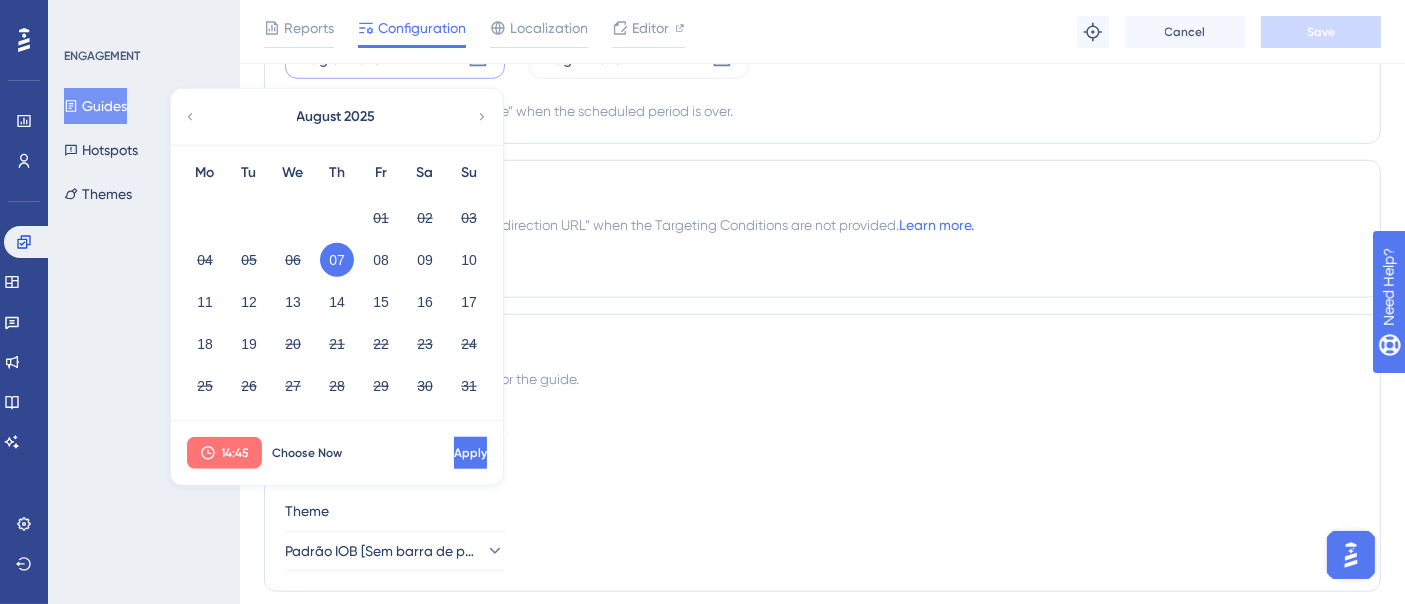 click on "14:45" at bounding box center (236, 453) 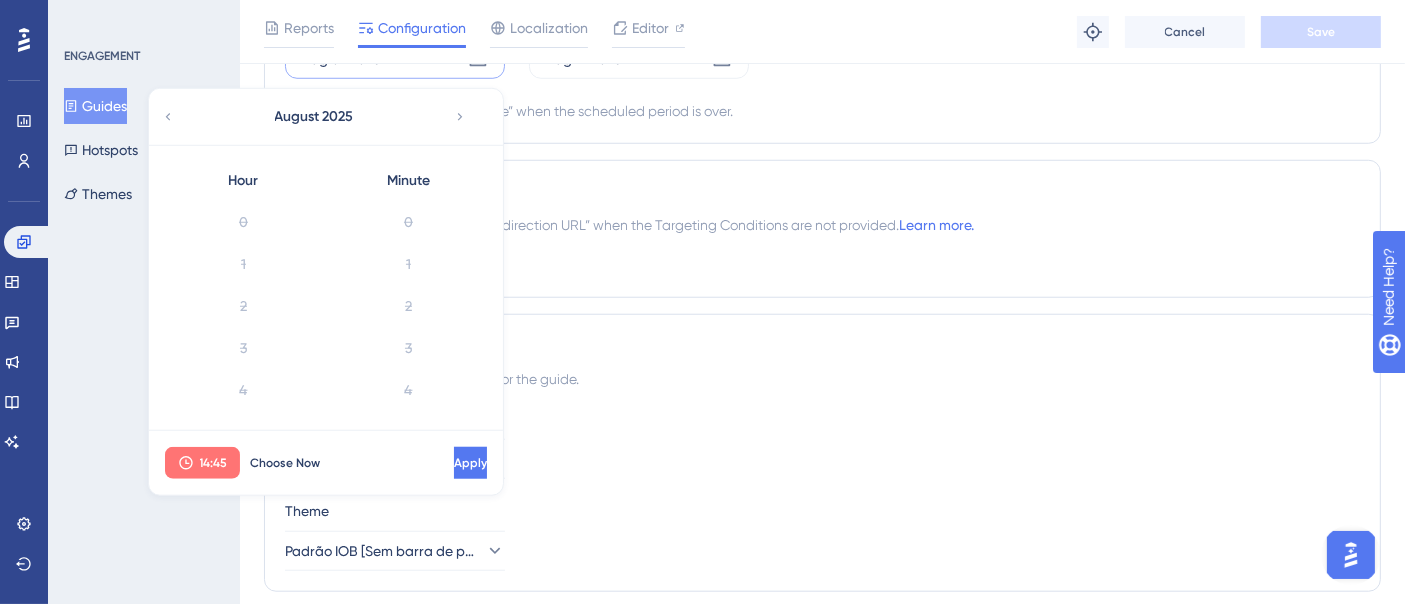 scroll, scrollTop: 501, scrollLeft: 0, axis: vertical 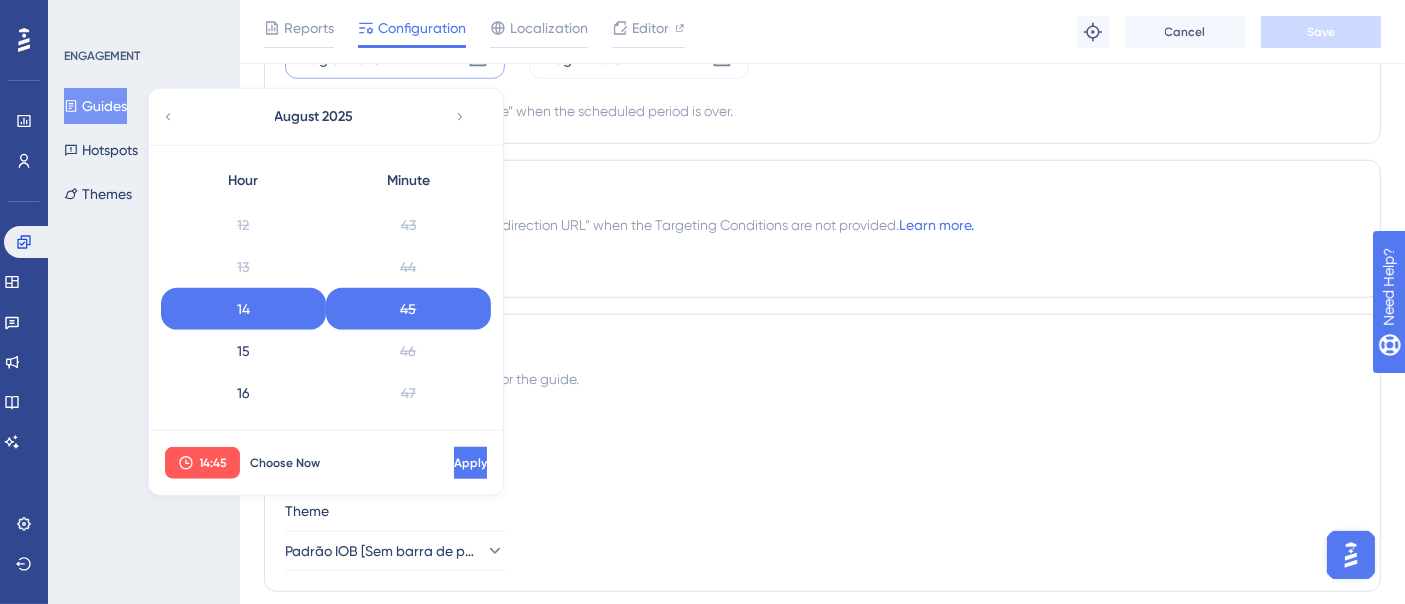 click on "Container IOB Online Inteligência" at bounding box center [822, 443] 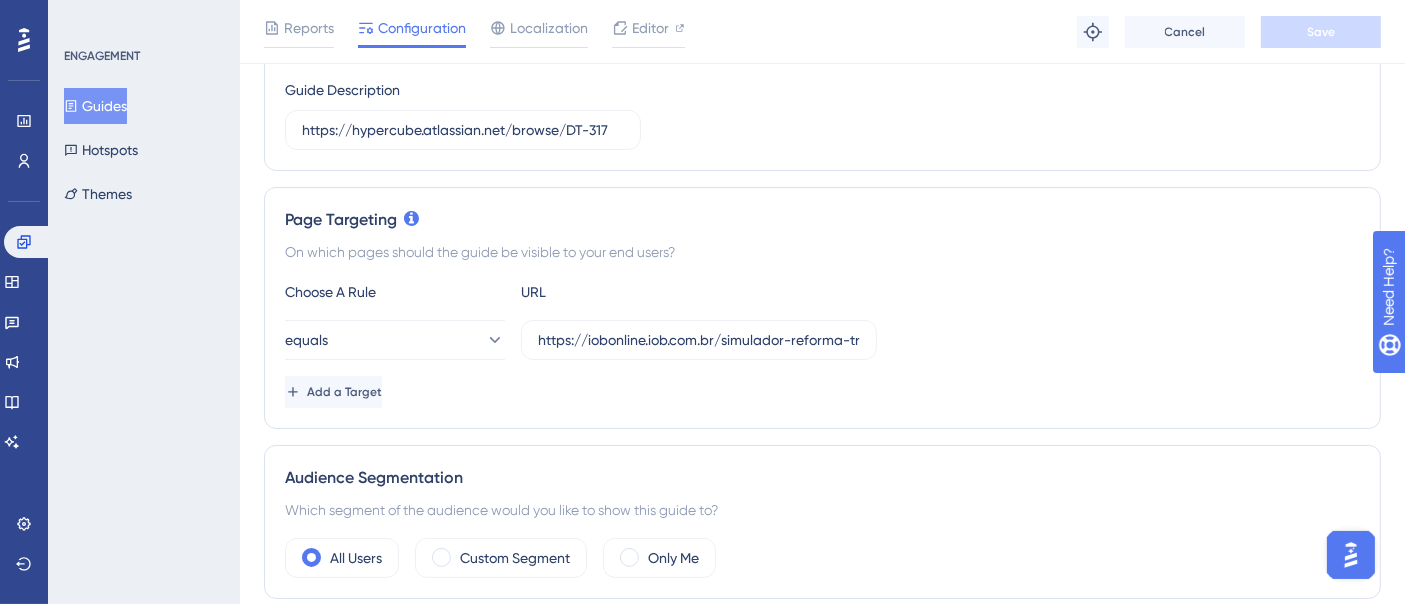 scroll, scrollTop: 0, scrollLeft: 0, axis: both 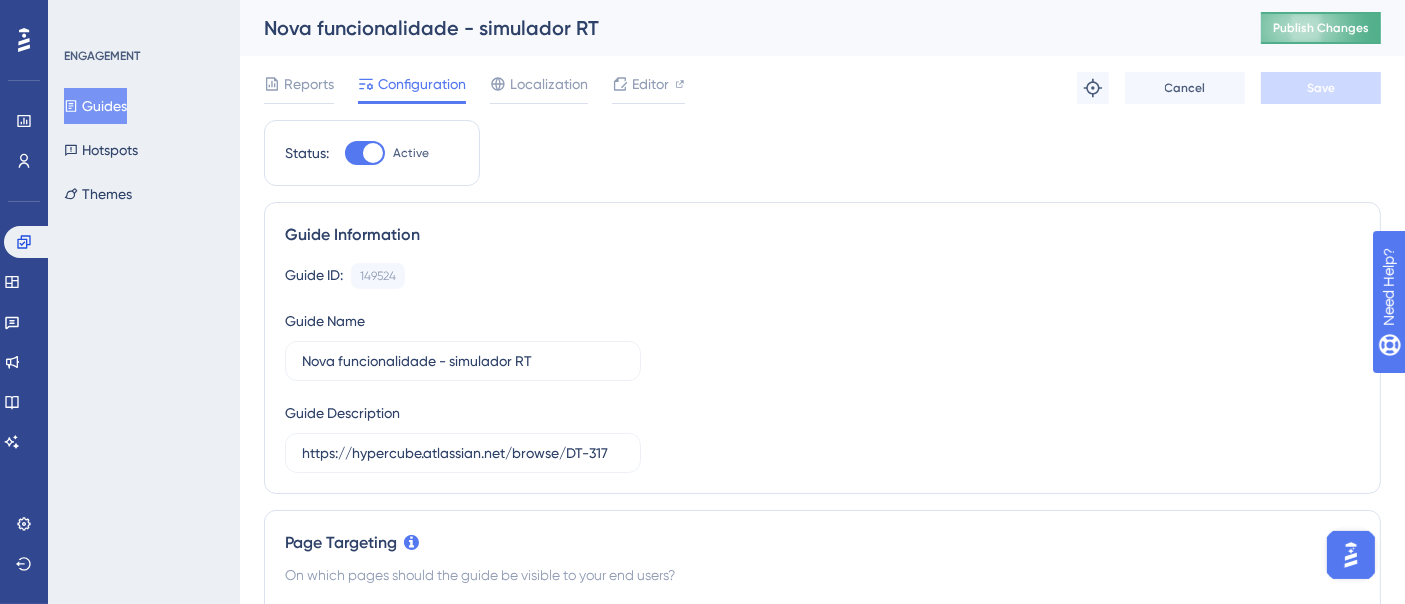 click on "Publish Changes" at bounding box center [1321, 28] 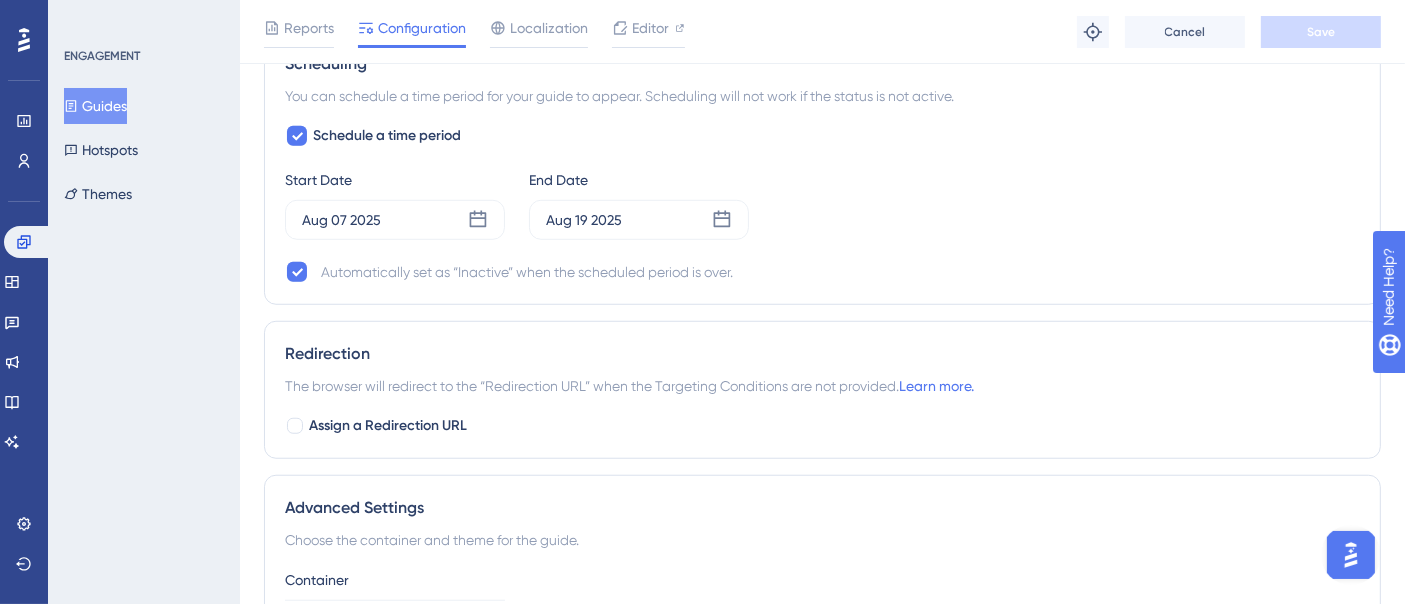 scroll, scrollTop: 0, scrollLeft: 0, axis: both 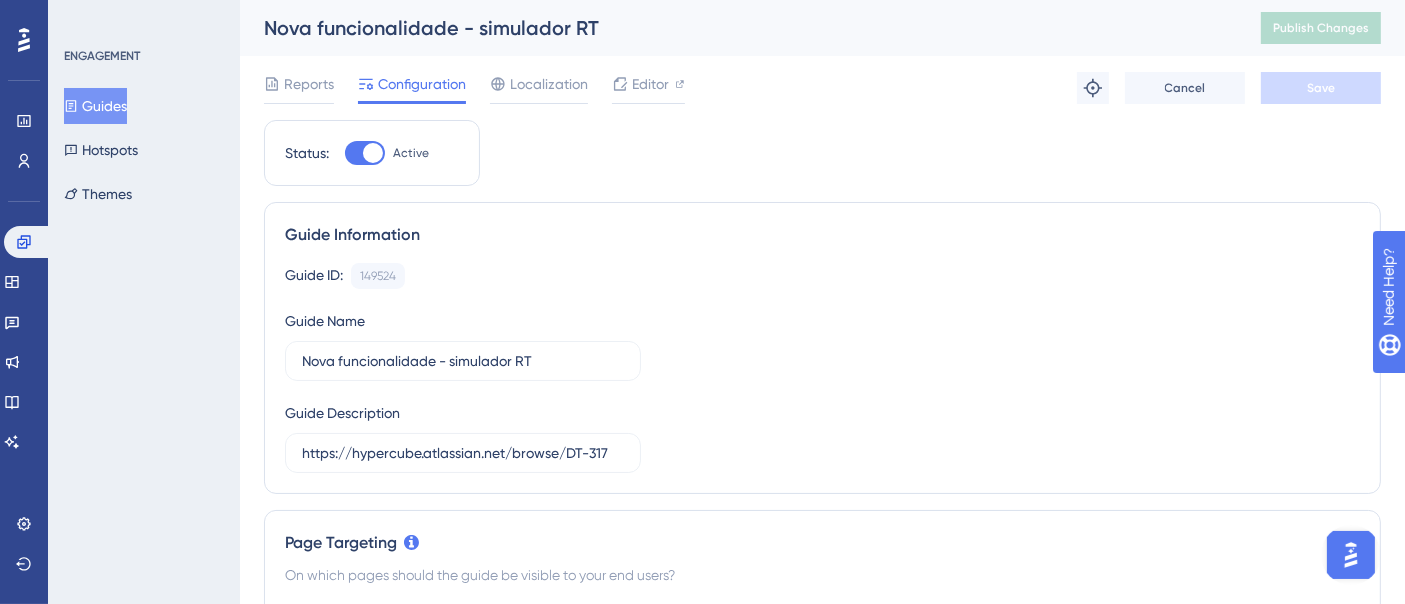 click on "Guides" at bounding box center [95, 106] 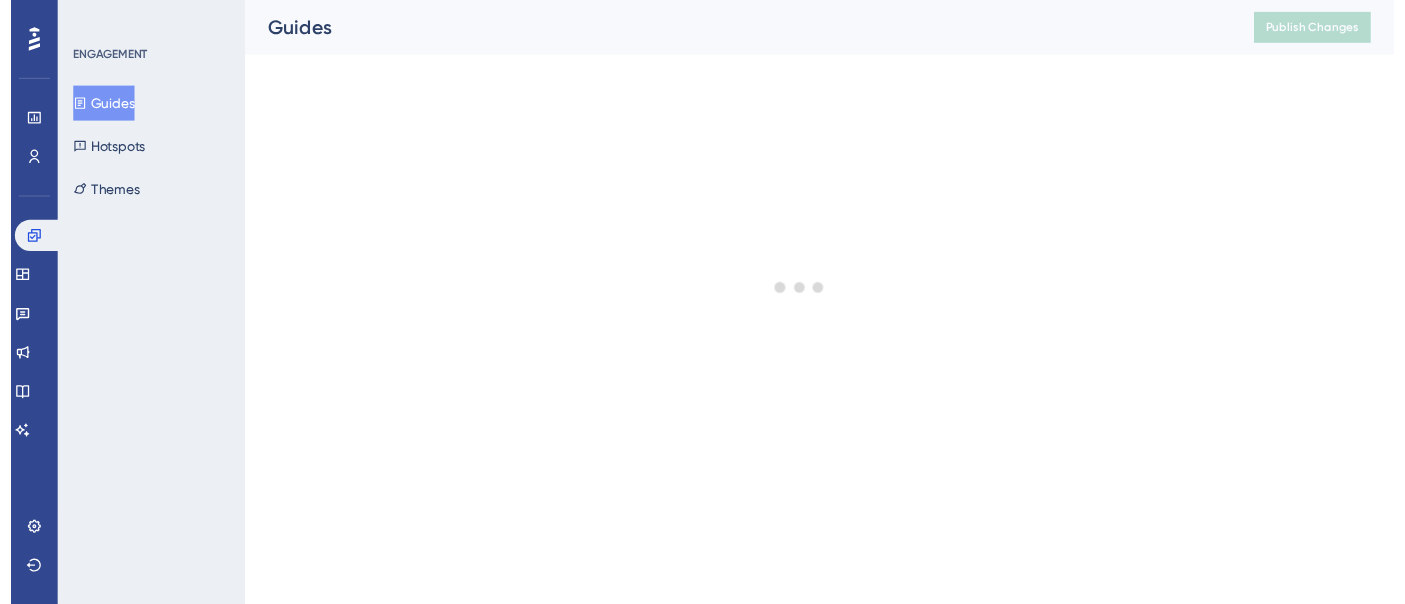 scroll, scrollTop: 0, scrollLeft: 0, axis: both 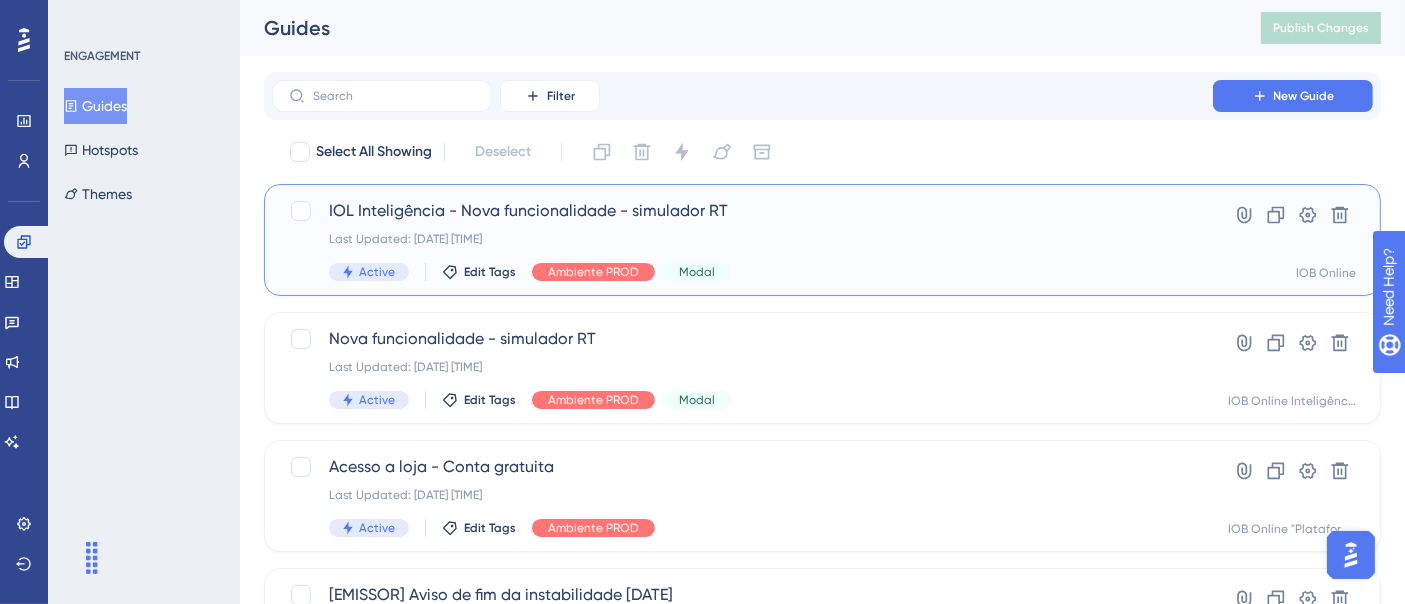 click on "IOL Inteligência - Nova funcionalidade - simulador RT Last Updated: [DATE] [TIME] Active Edit Tags Ambiente PROD Modal" at bounding box center [742, 240] 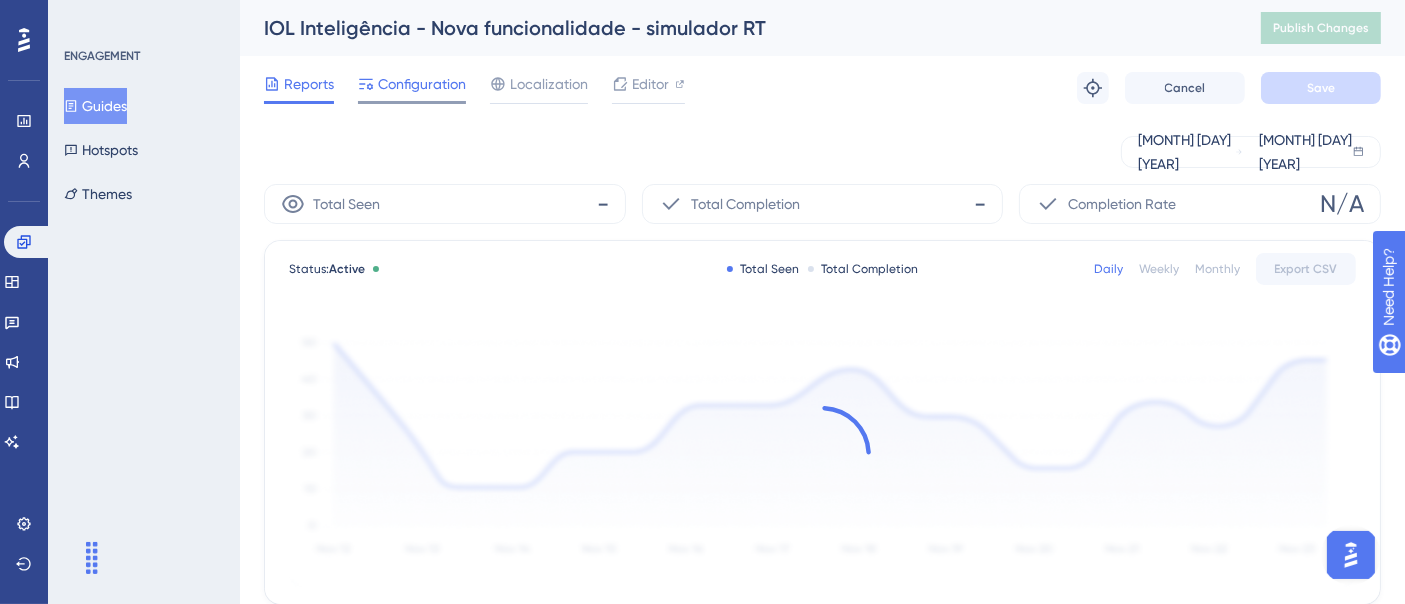 click on "Configuration" at bounding box center [422, 84] 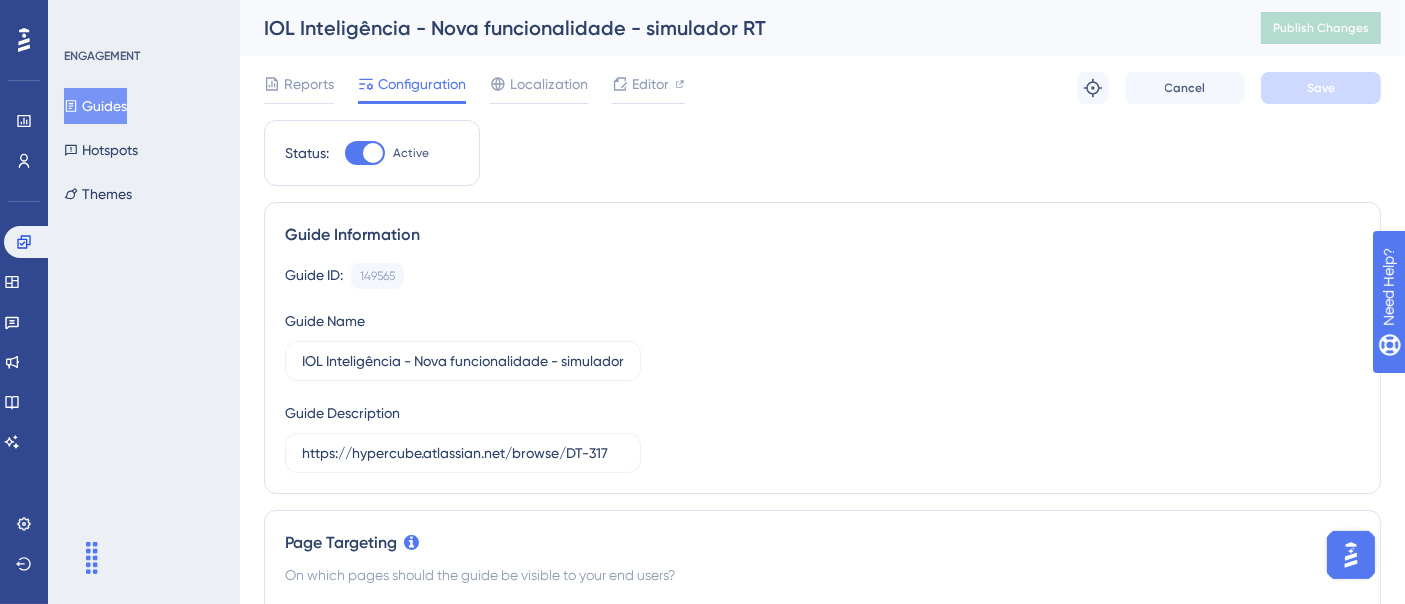 drag, startPoint x: 728, startPoint y: 212, endPoint x: 512, endPoint y: 218, distance: 216.08331 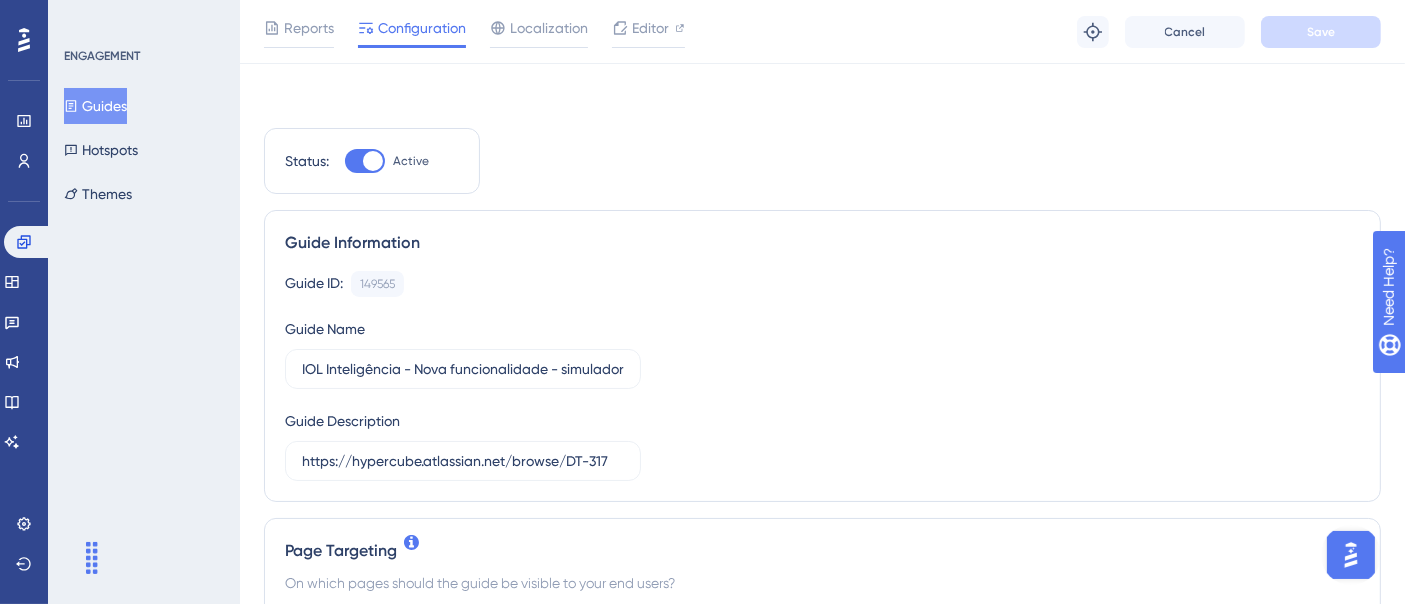 scroll, scrollTop: 444, scrollLeft: 0, axis: vertical 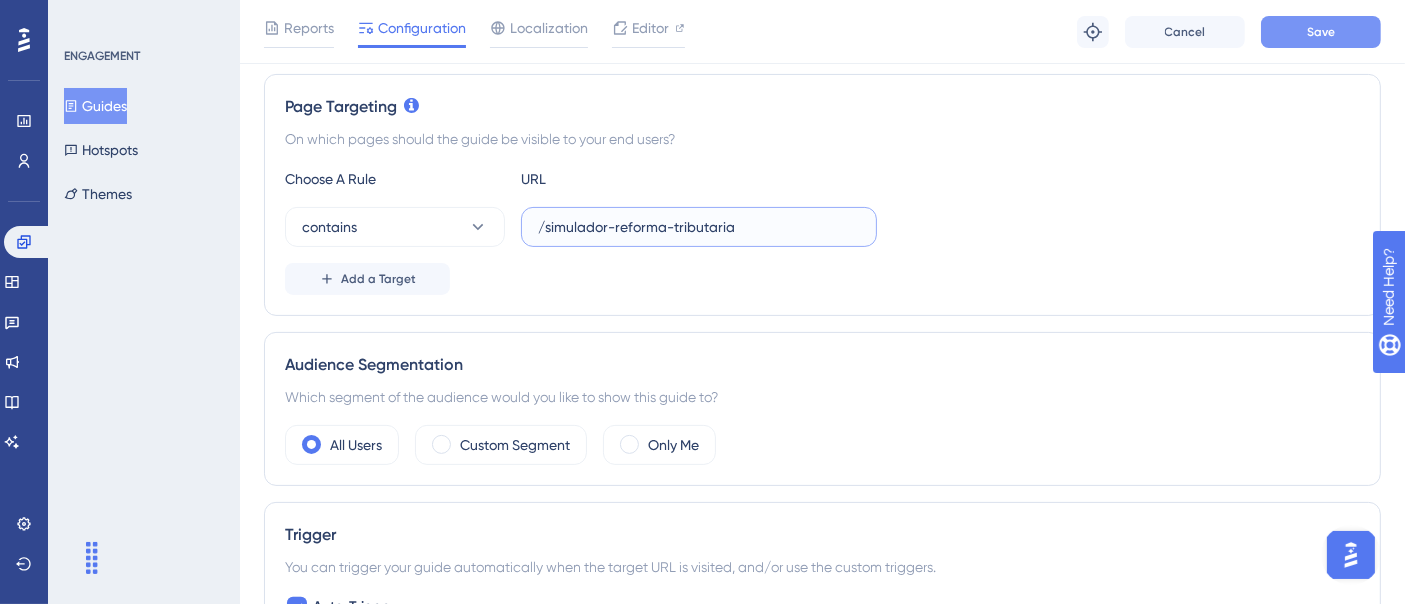 type on "/simulador-reforma-tributaria" 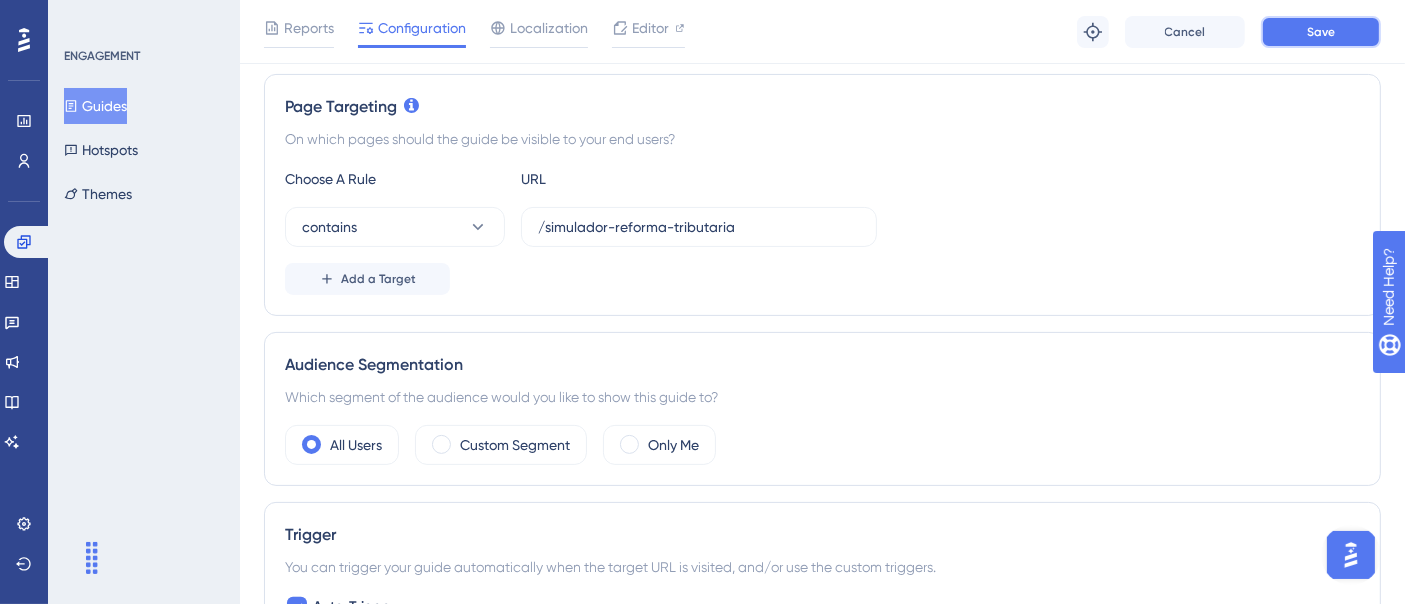 click on "Save" at bounding box center [1321, 32] 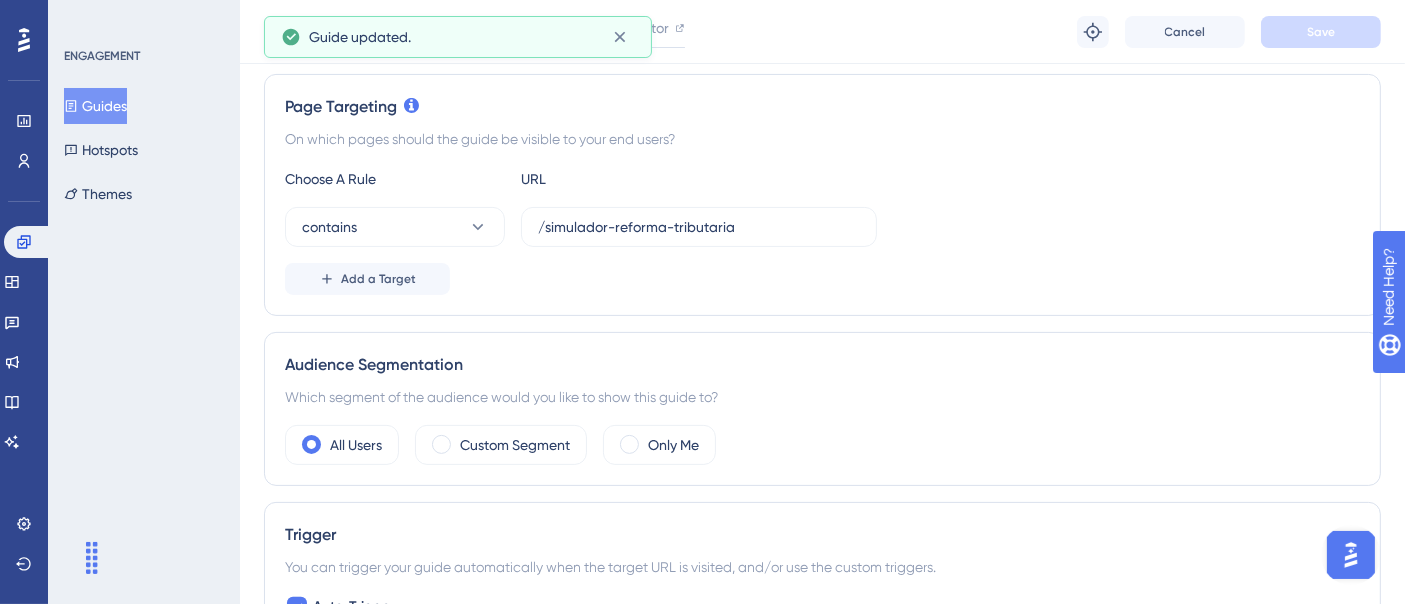 scroll, scrollTop: 0, scrollLeft: 0, axis: both 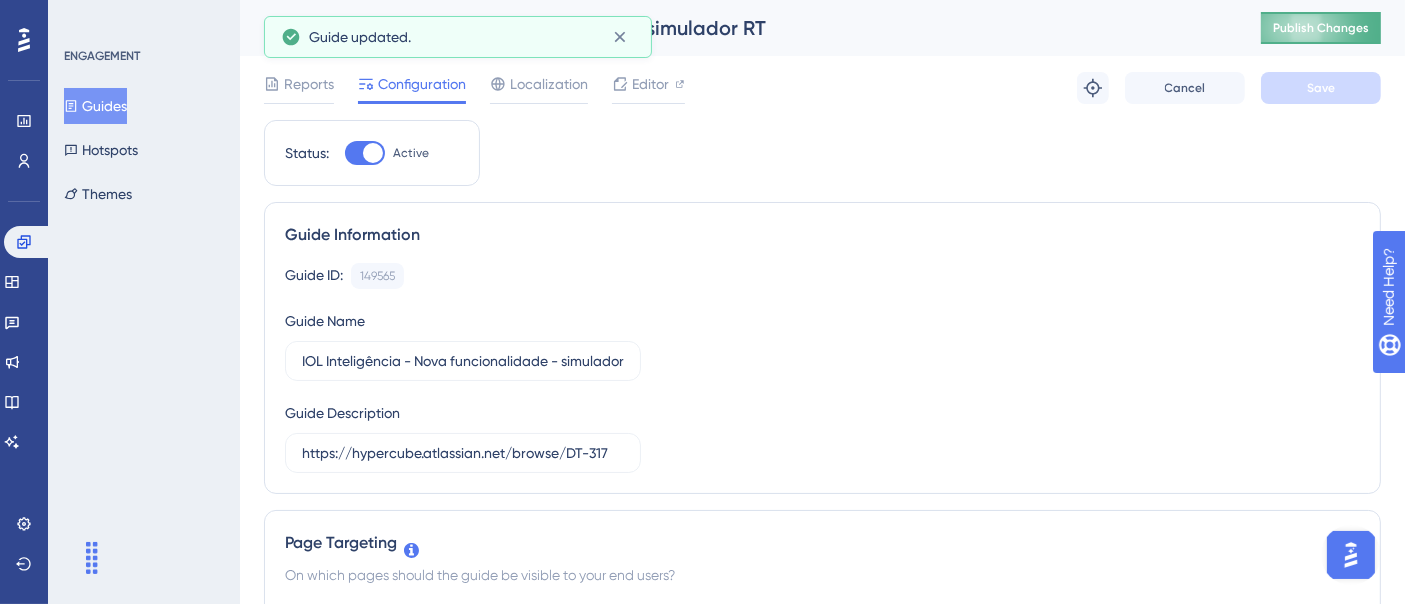 click on "Publish Changes" at bounding box center (1321, 28) 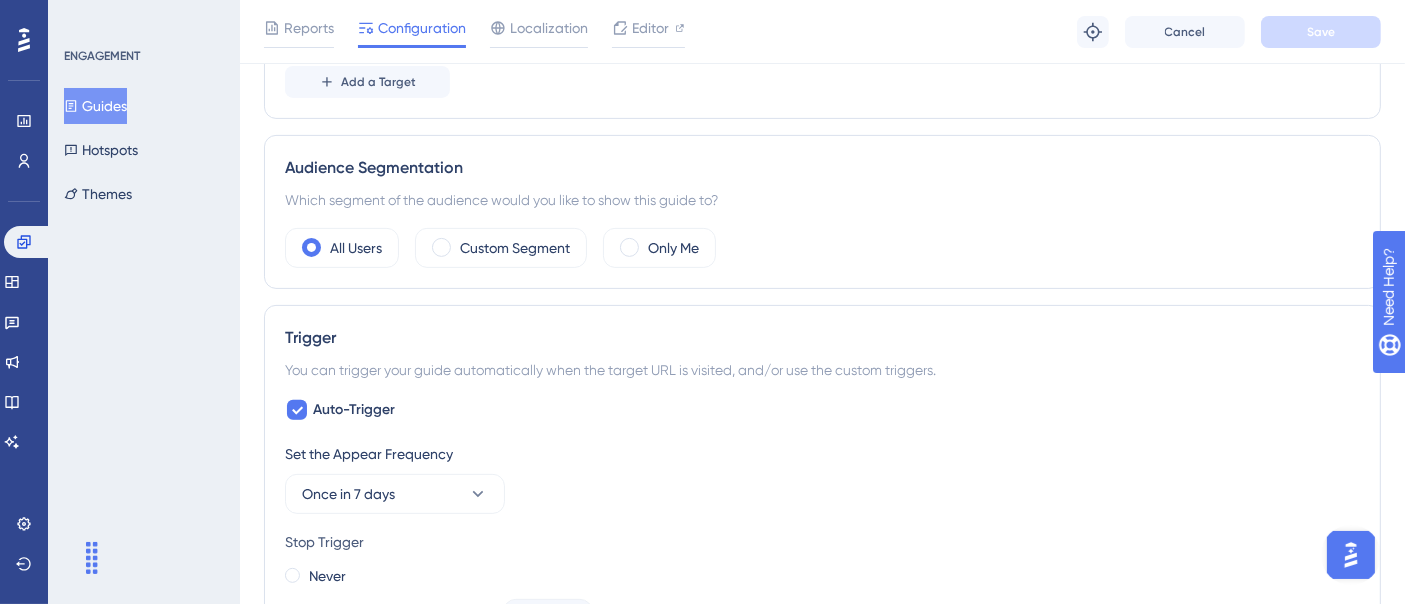 scroll, scrollTop: 777, scrollLeft: 0, axis: vertical 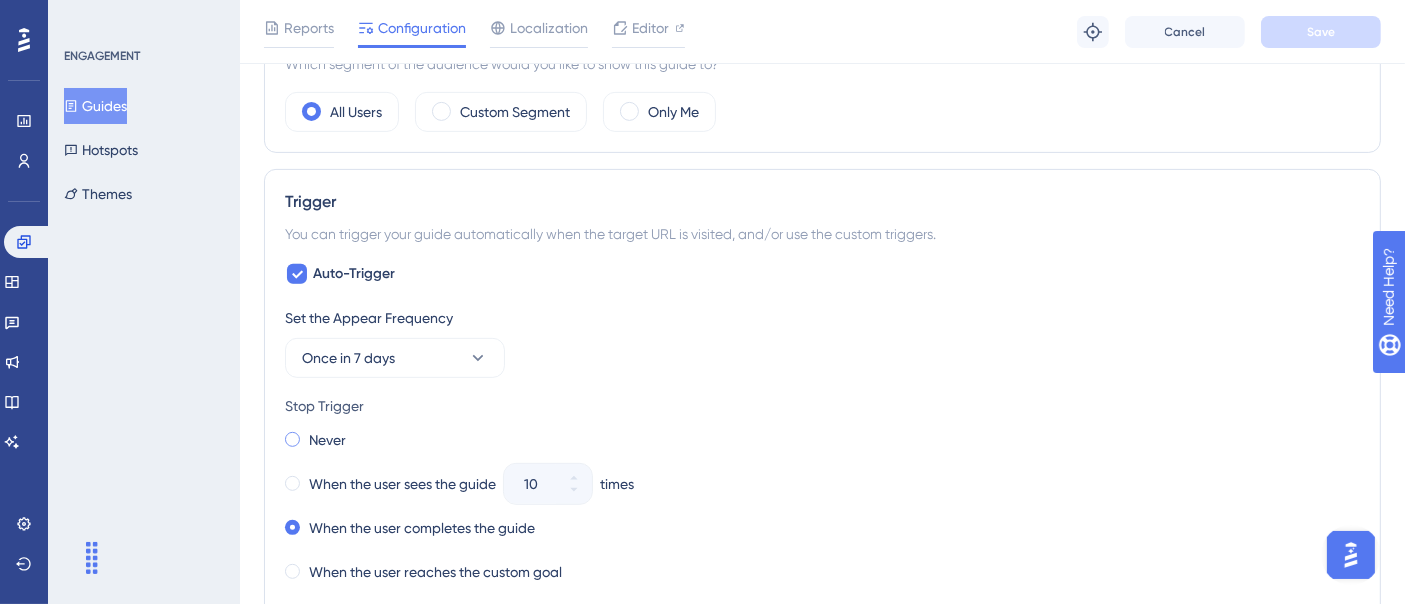 click on "Never" at bounding box center [315, 440] 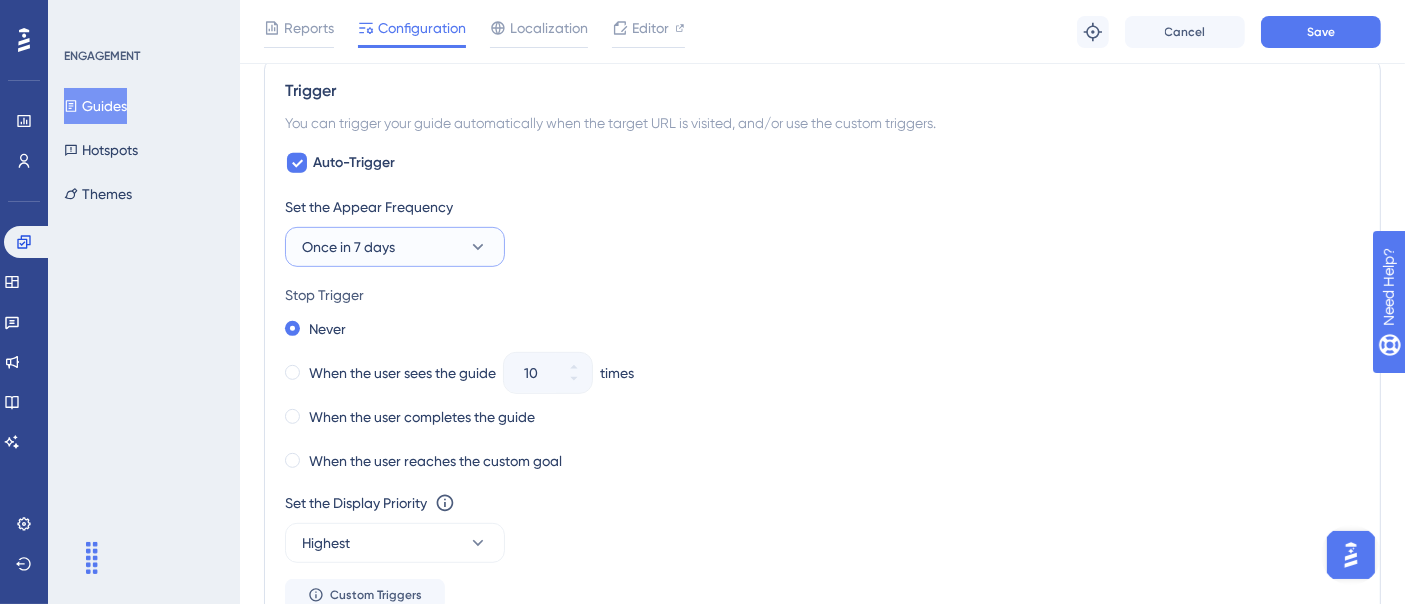 click on "Once in 7 days" at bounding box center [395, 247] 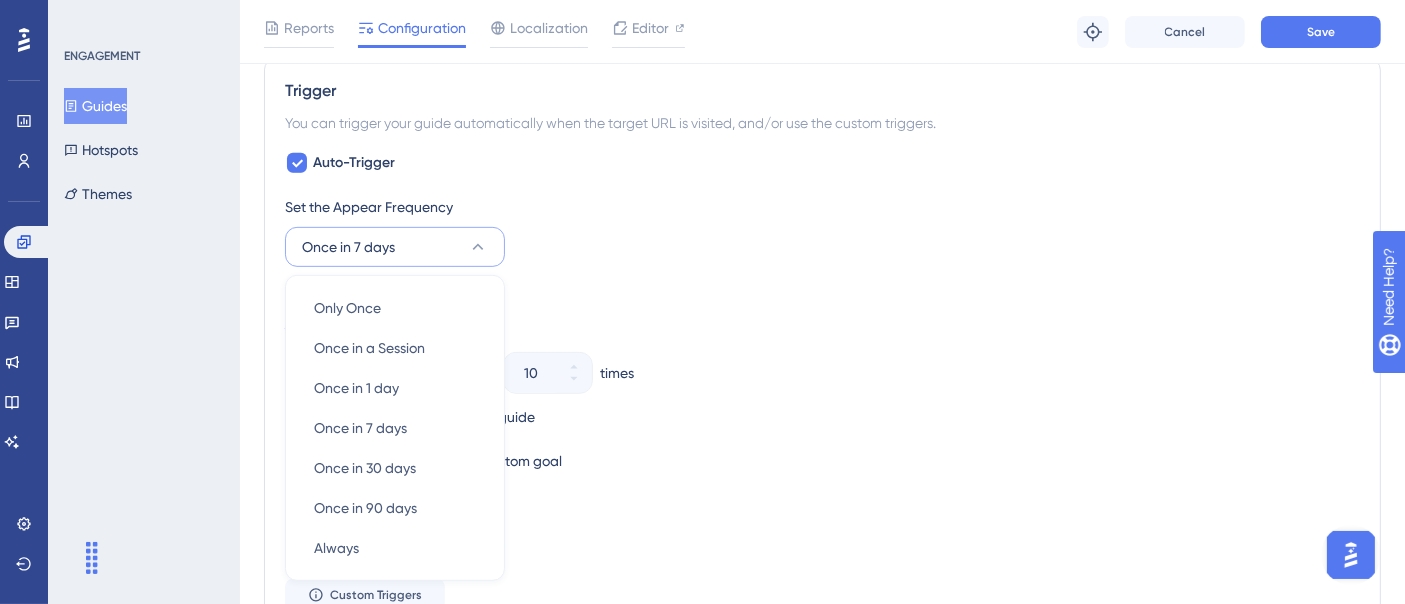 scroll, scrollTop: 1007, scrollLeft: 0, axis: vertical 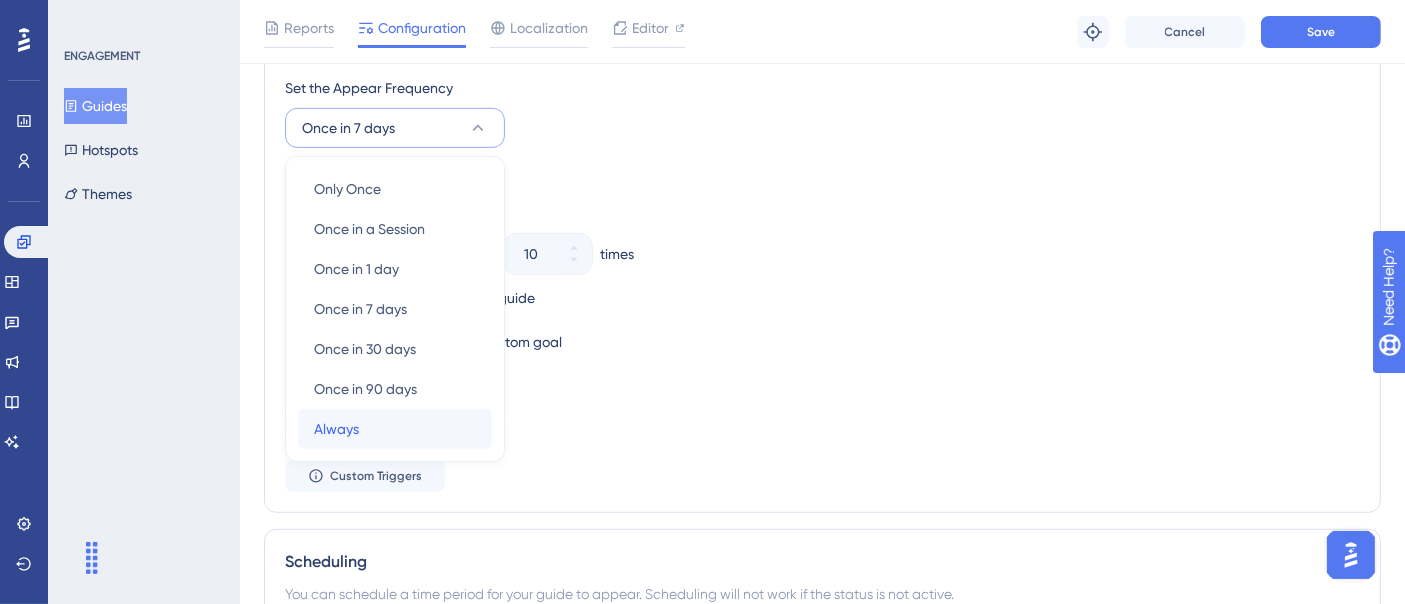 drag, startPoint x: 357, startPoint y: 426, endPoint x: 433, endPoint y: 412, distance: 77.27872 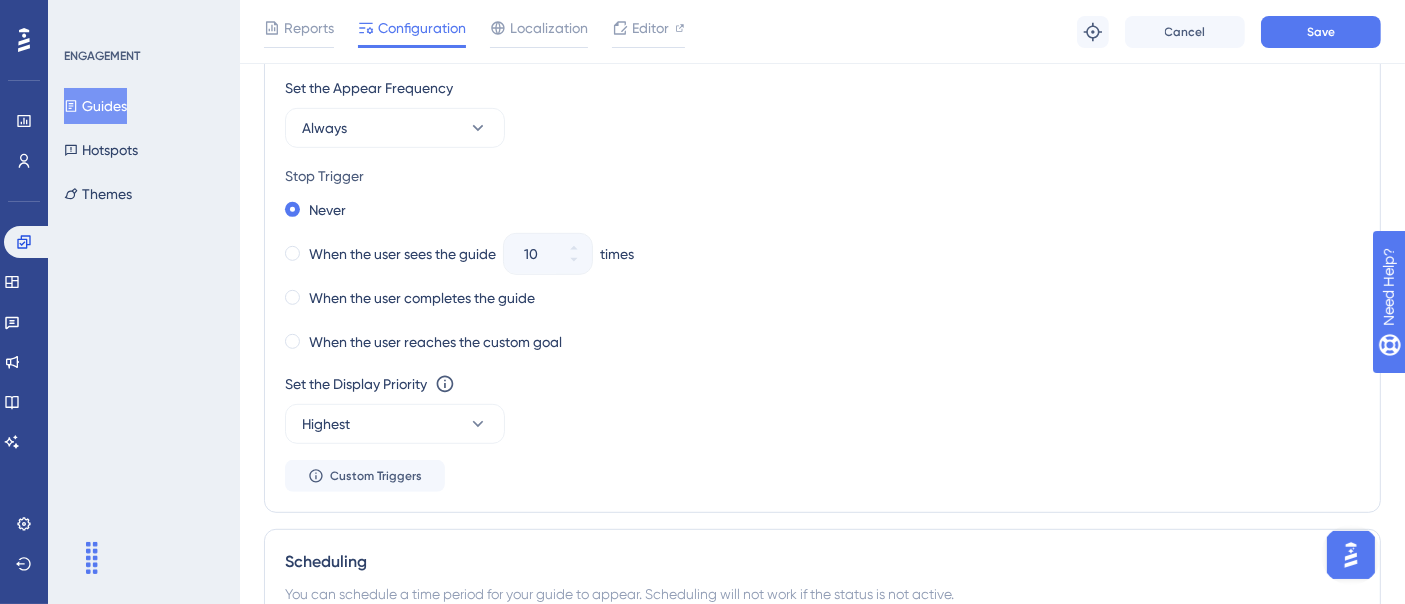 scroll, scrollTop: 896, scrollLeft: 0, axis: vertical 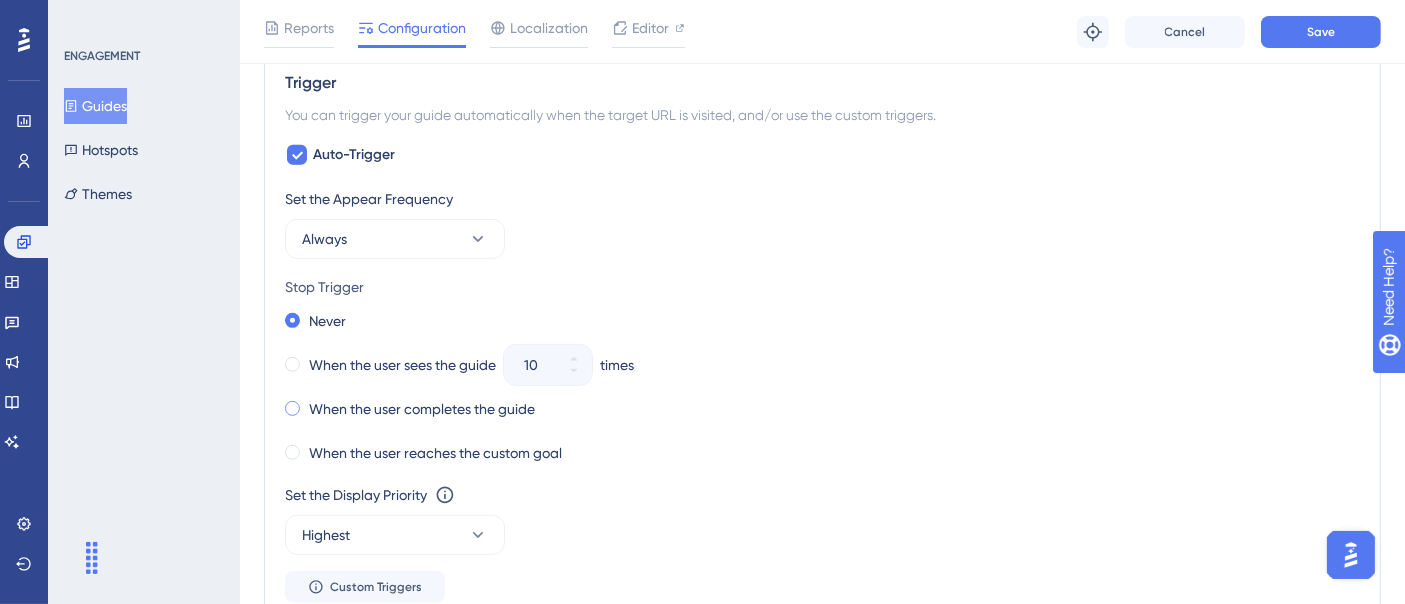 click on "When the user completes the guide" at bounding box center [422, 409] 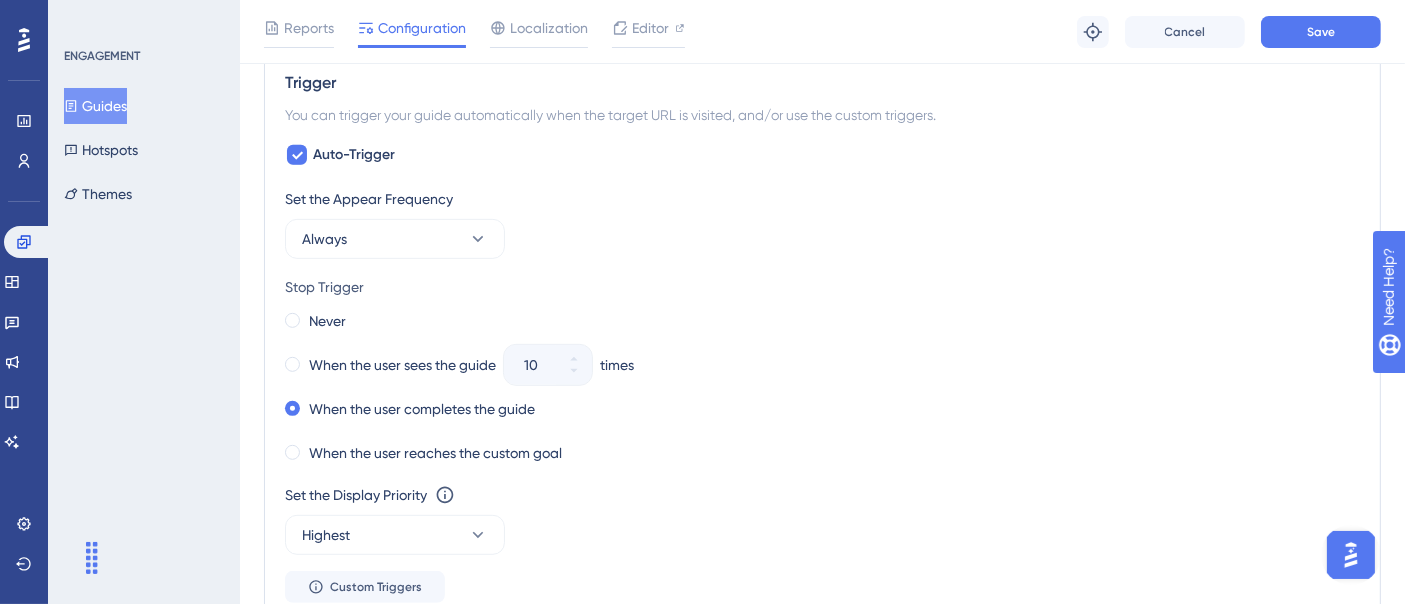click on "Never When the user sees the guide 10 times When the user completes the guide When the user reaches the custom goal" at bounding box center [822, 387] 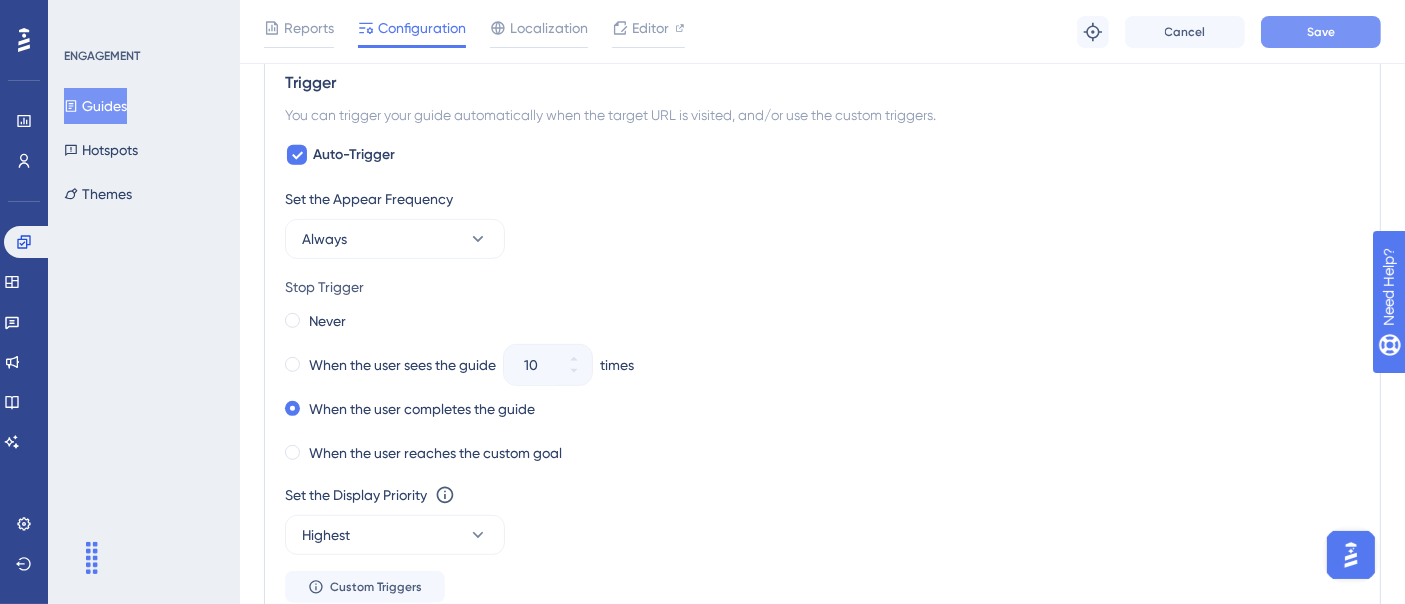 click on "Save" at bounding box center [1321, 32] 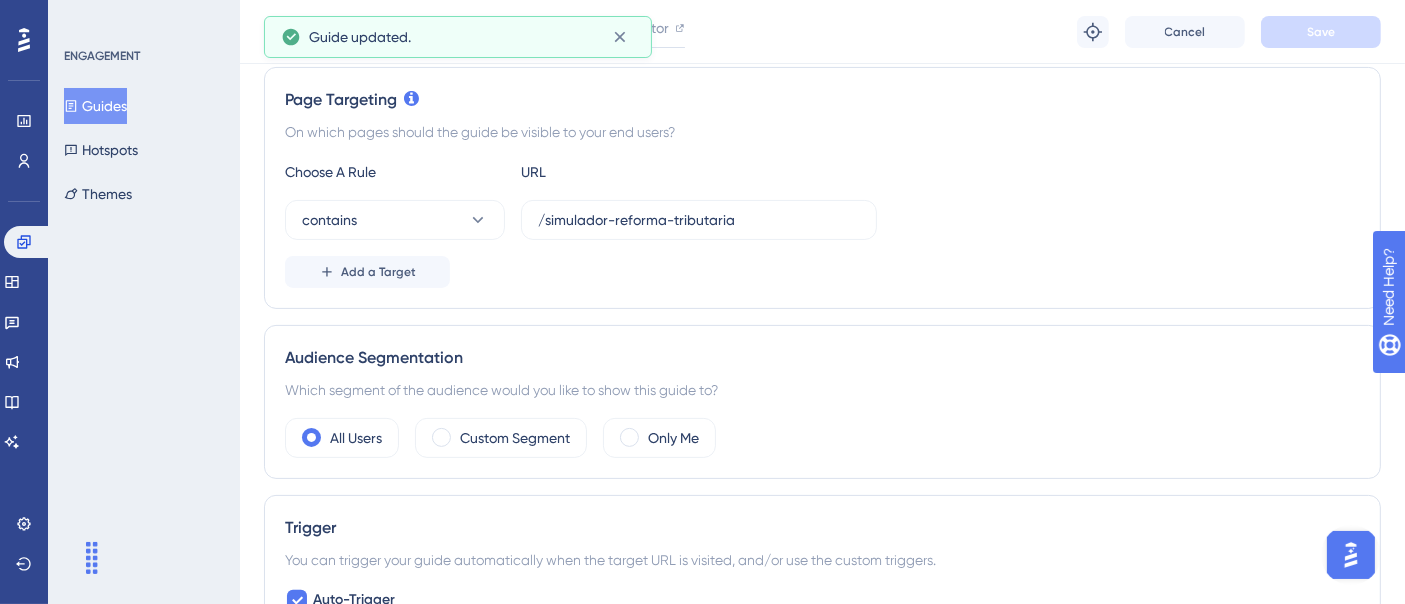 scroll, scrollTop: 0, scrollLeft: 0, axis: both 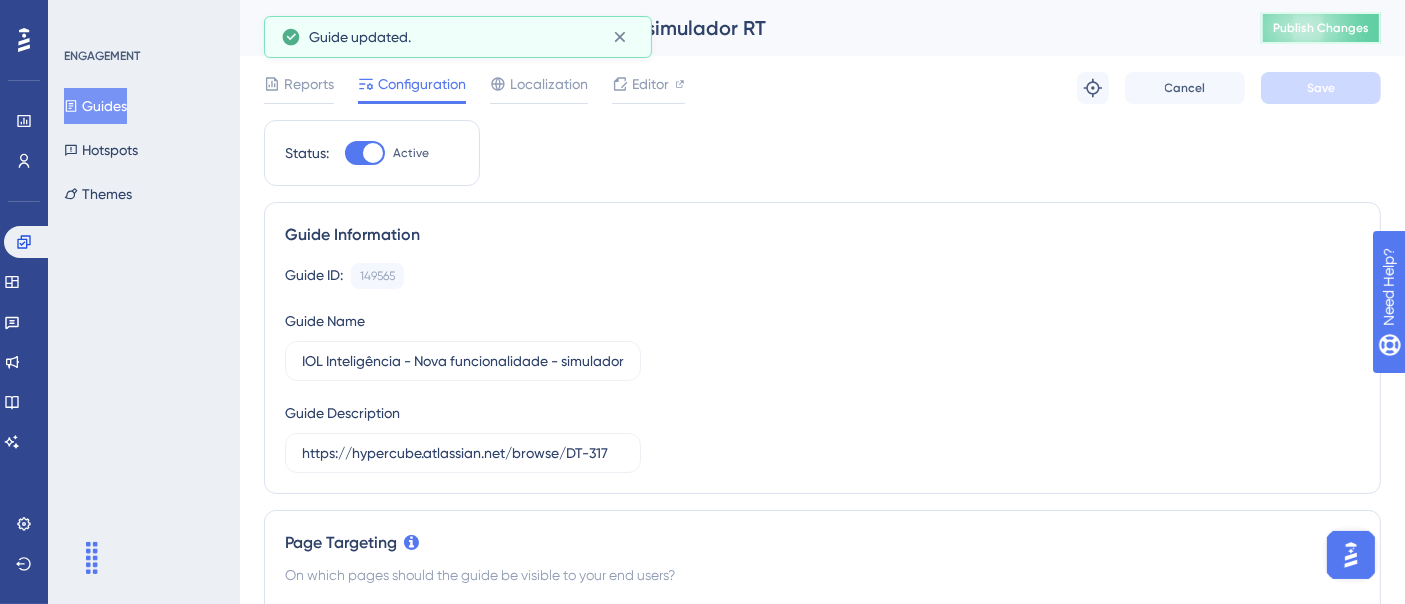 click on "Publish Changes" at bounding box center (1321, 28) 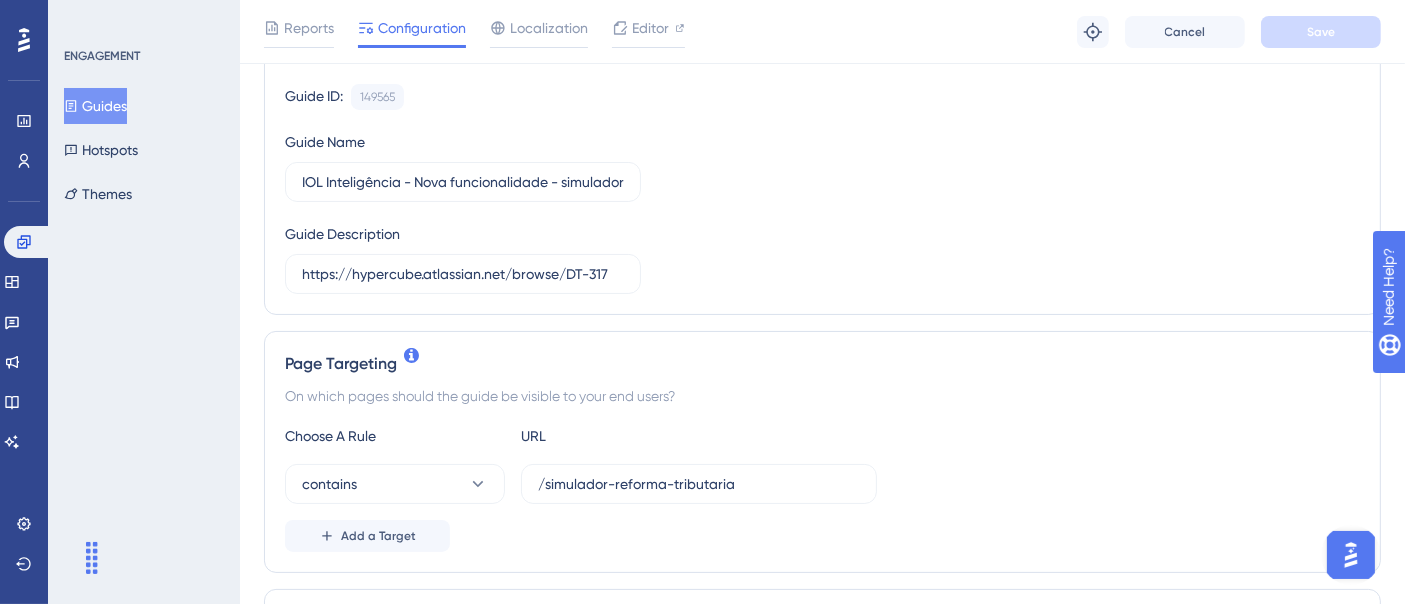scroll, scrollTop: 222, scrollLeft: 0, axis: vertical 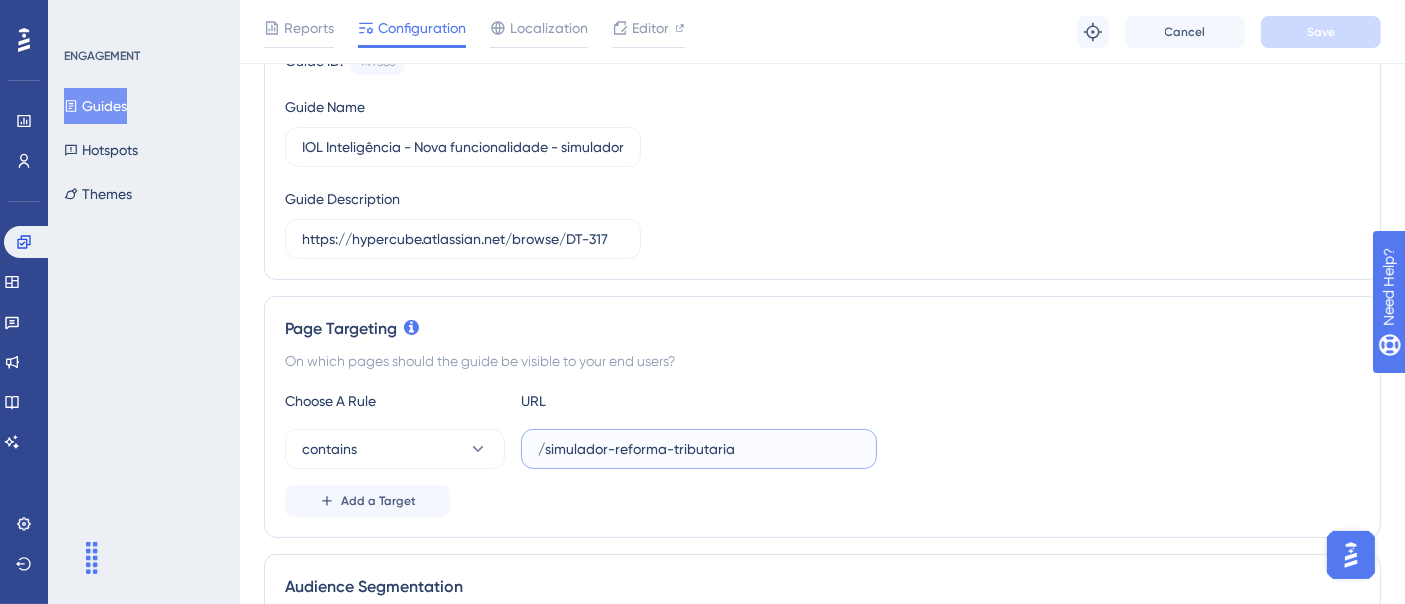 click on "/simulador-reforma-tributaria" at bounding box center (699, 449) 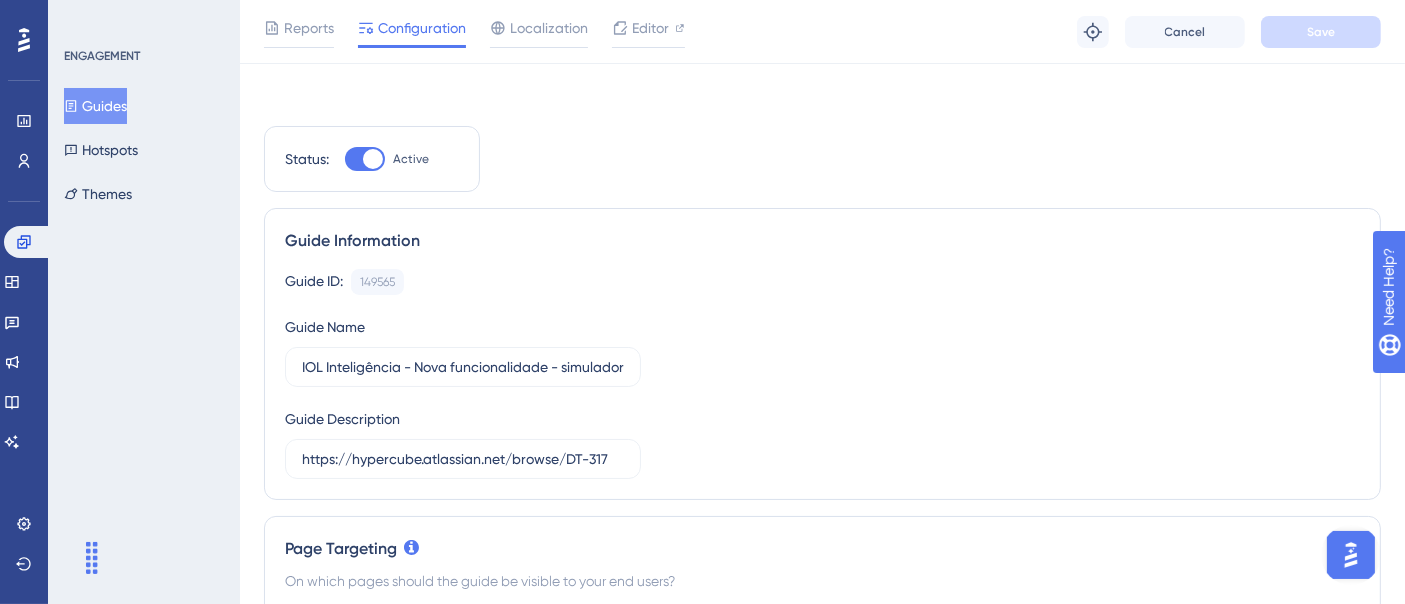 scroll, scrollTop: 0, scrollLeft: 0, axis: both 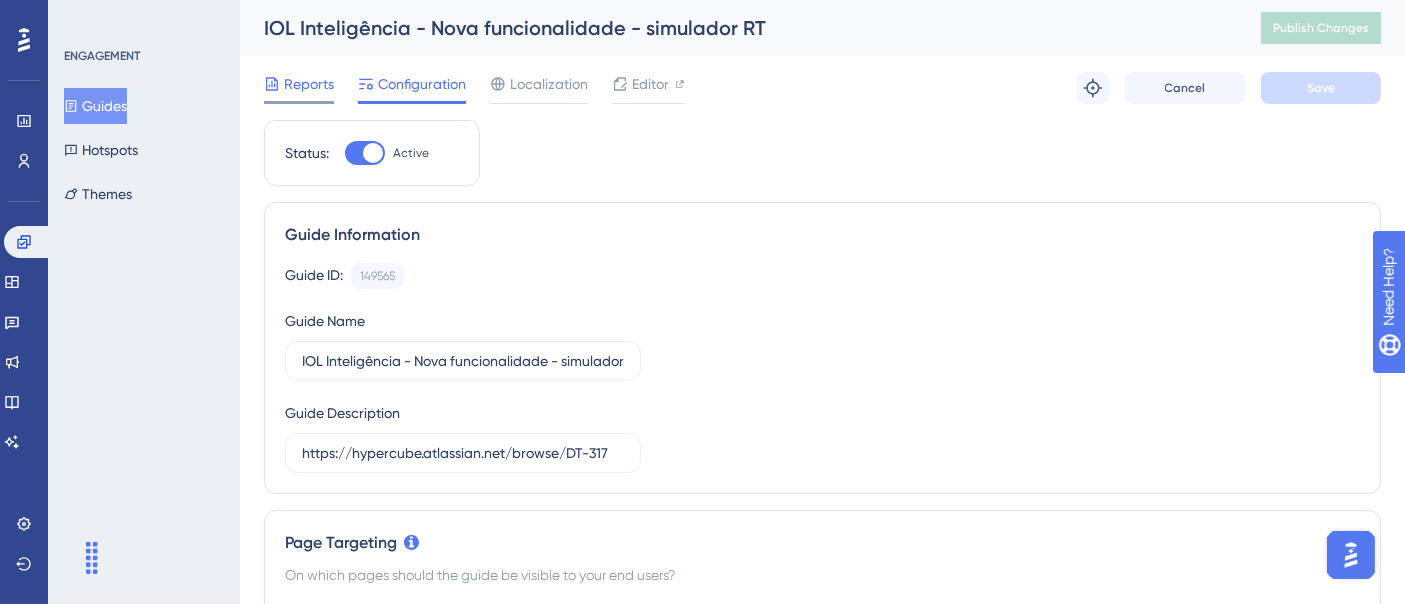 click on "Reports" at bounding box center (309, 84) 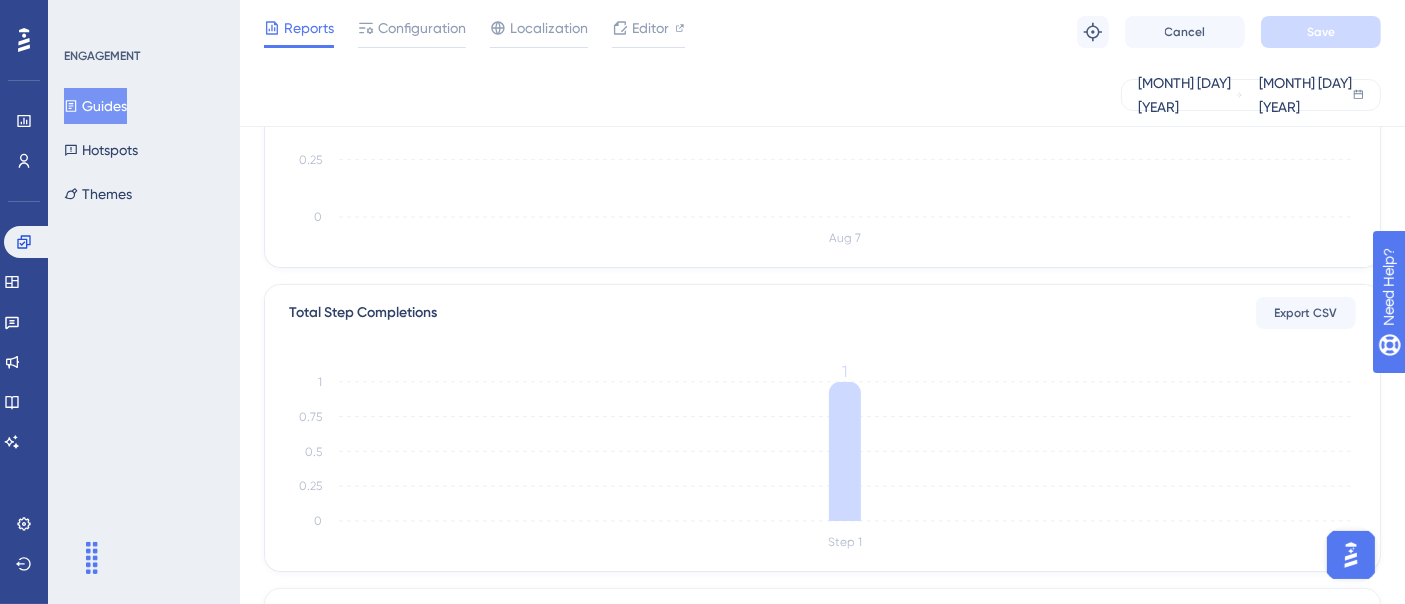 scroll, scrollTop: 333, scrollLeft: 0, axis: vertical 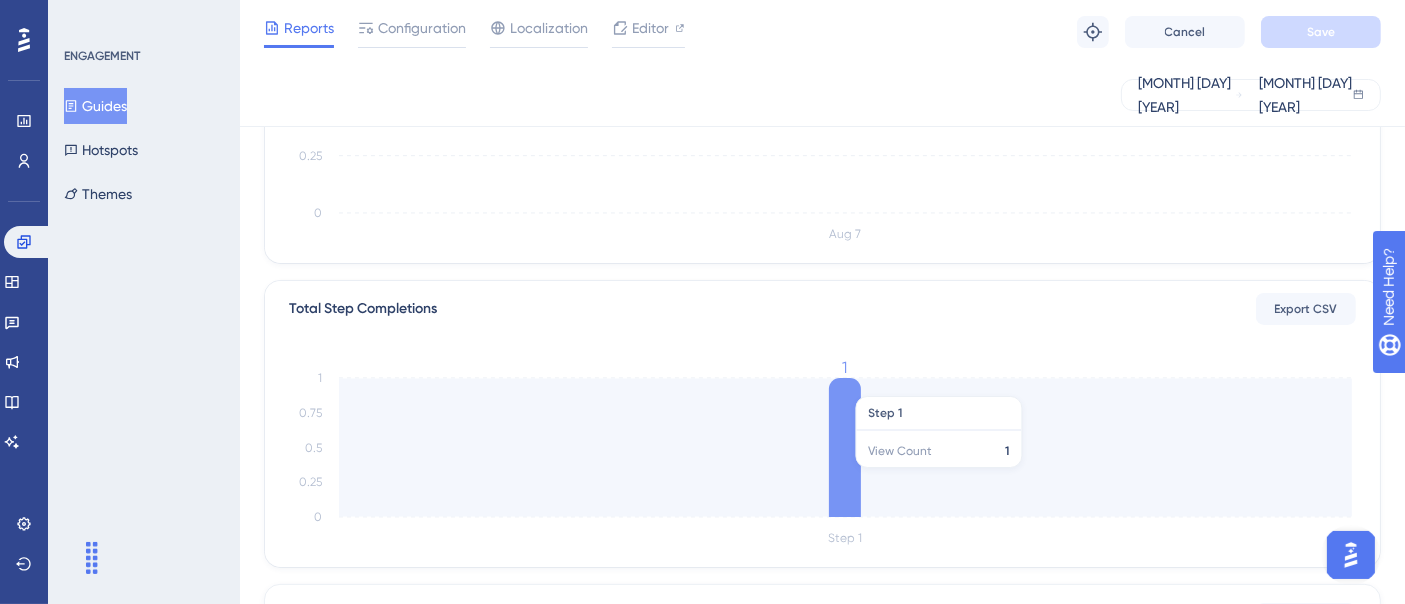 click 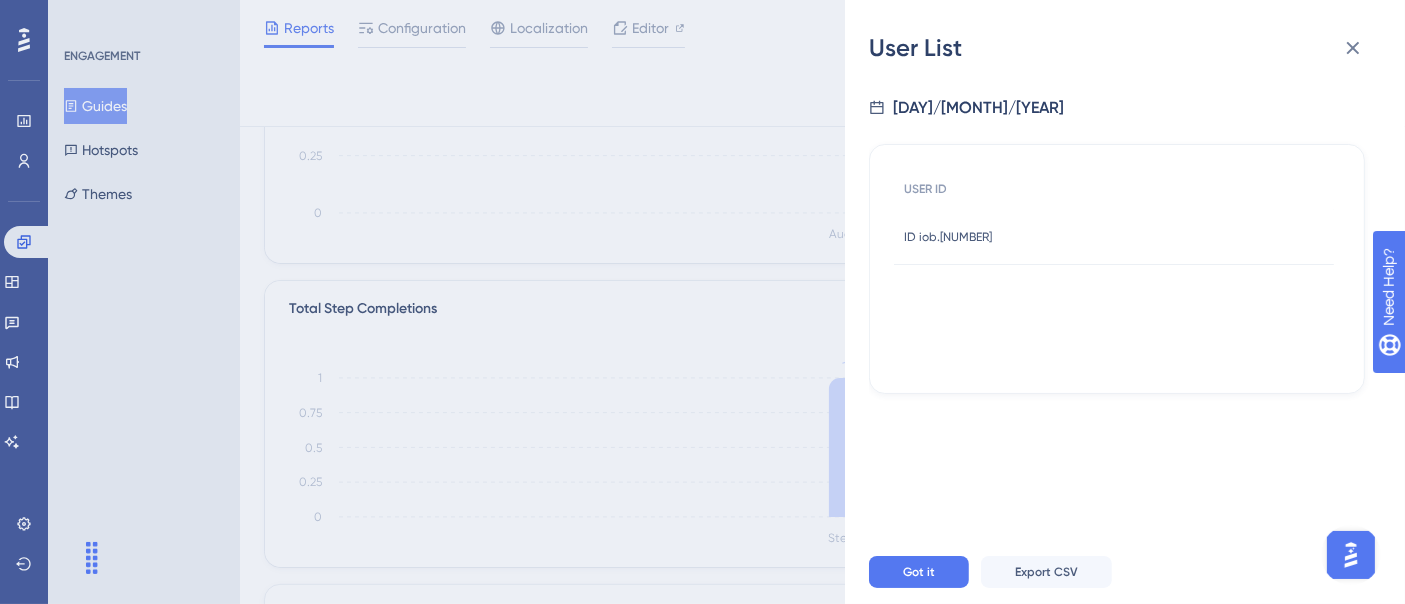 click on "ID iob.[NUMBER]" at bounding box center (948, 237) 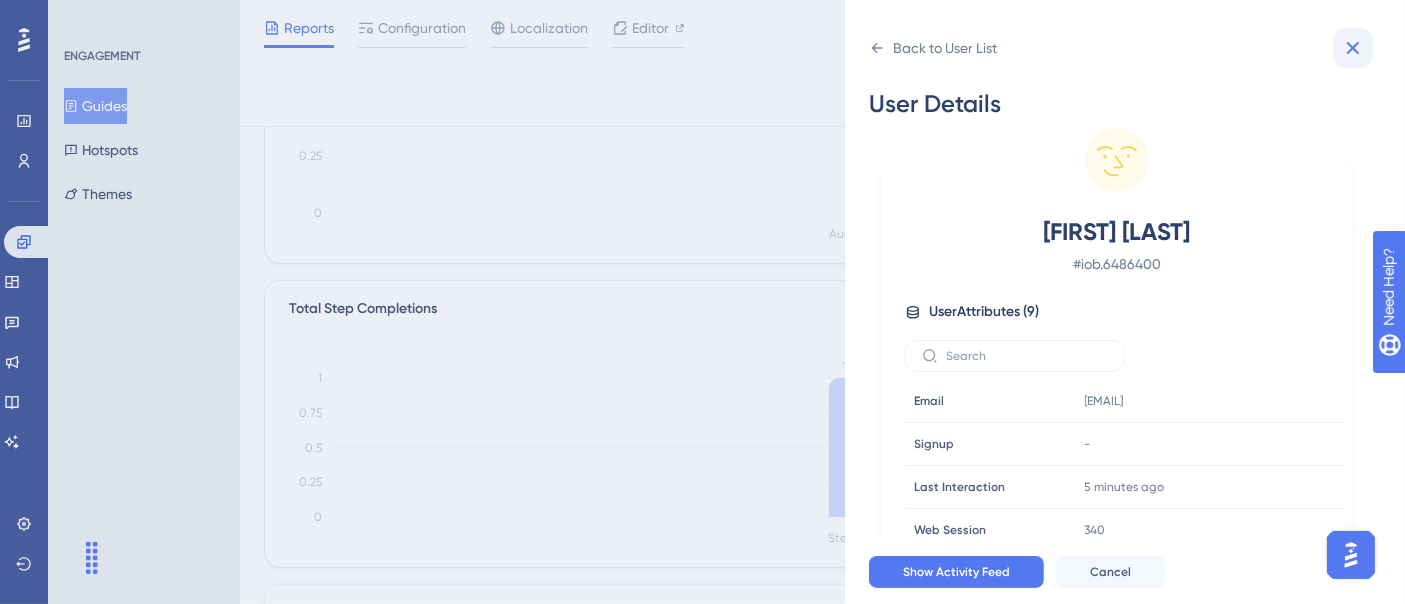 click 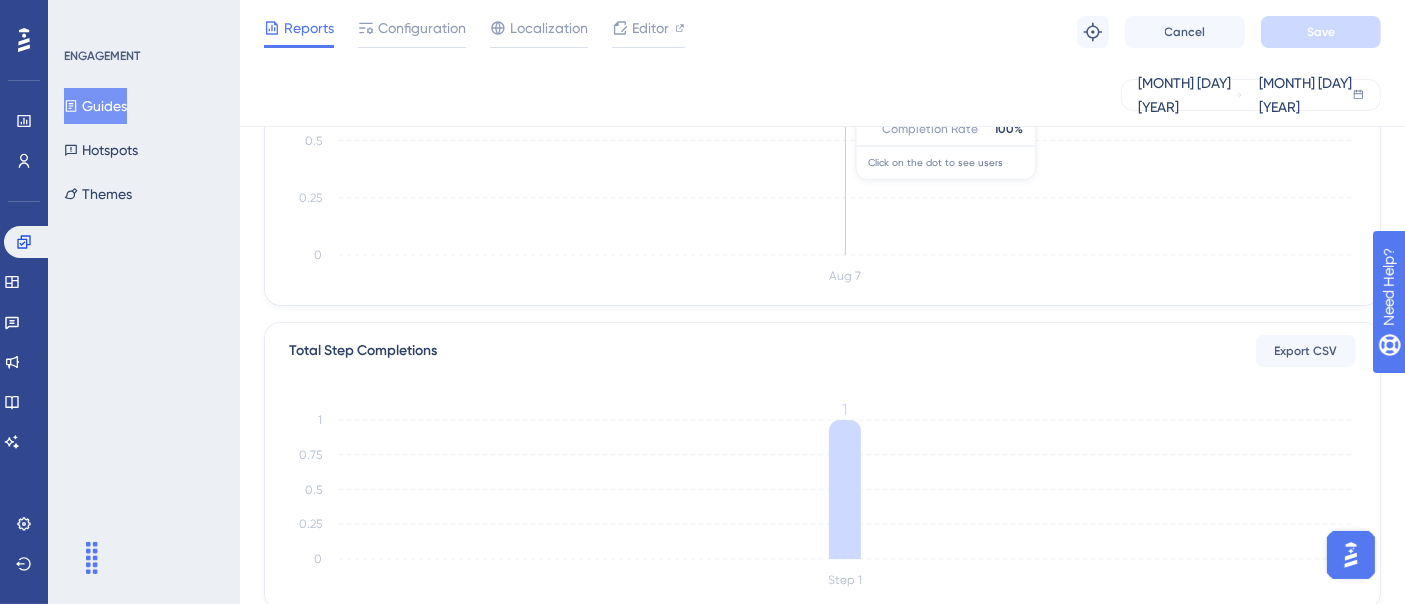 scroll, scrollTop: 0, scrollLeft: 0, axis: both 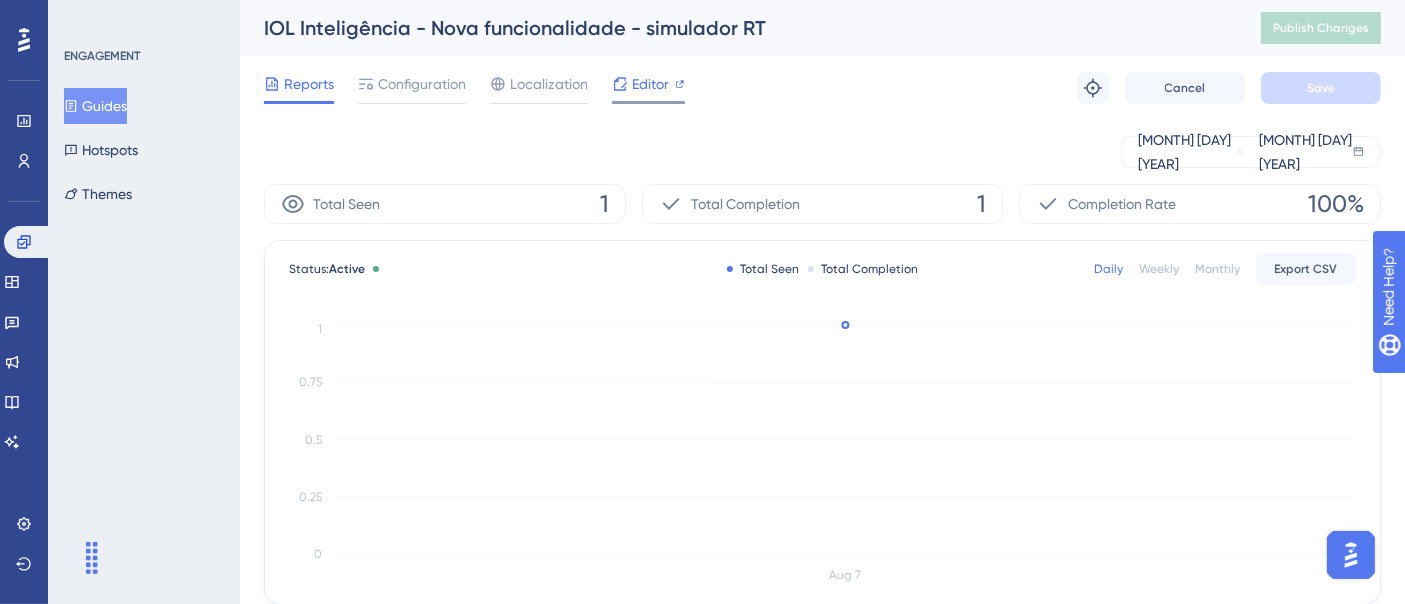 click 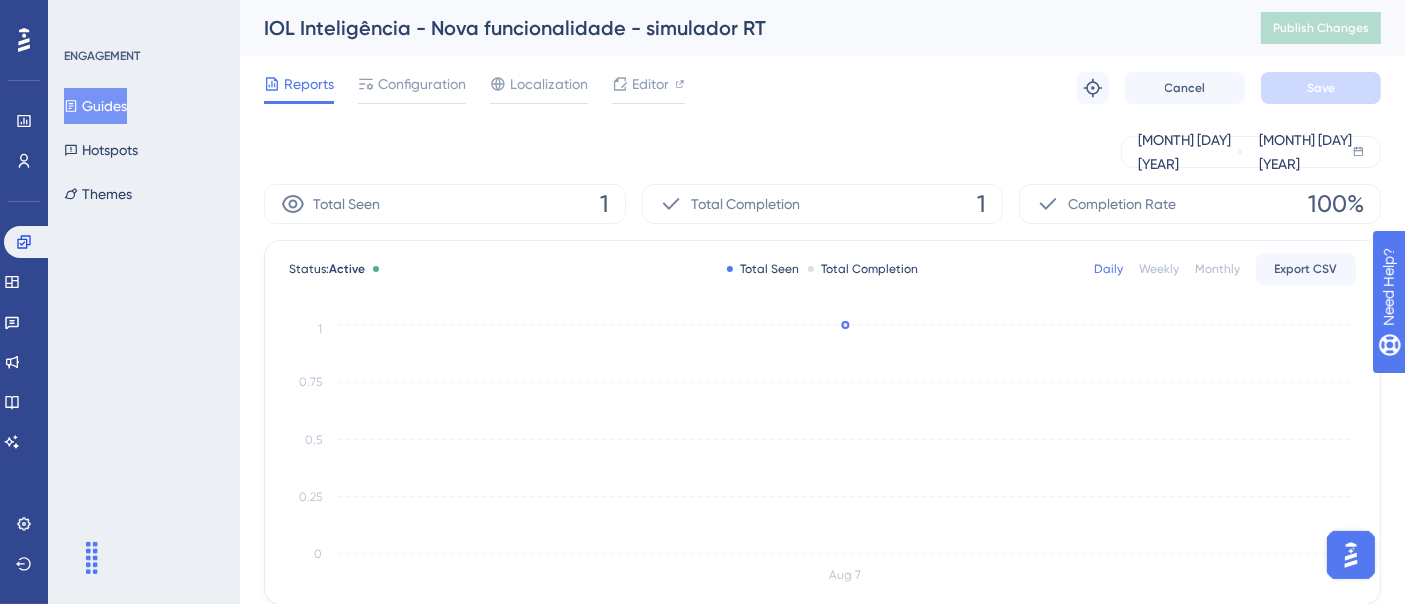 click on "ENGAGEMENT Guides Hotspots Themes" at bounding box center (145, 130) 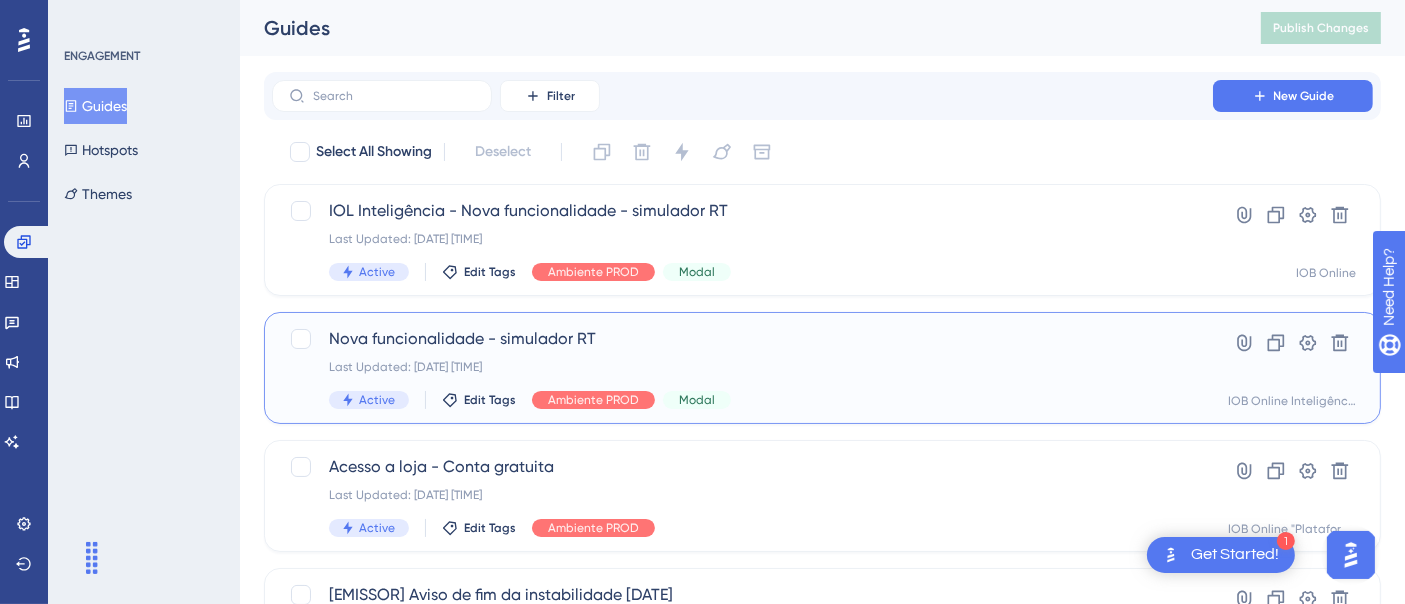 click on "Last Updated: [DATE] [TIME]" at bounding box center (742, 367) 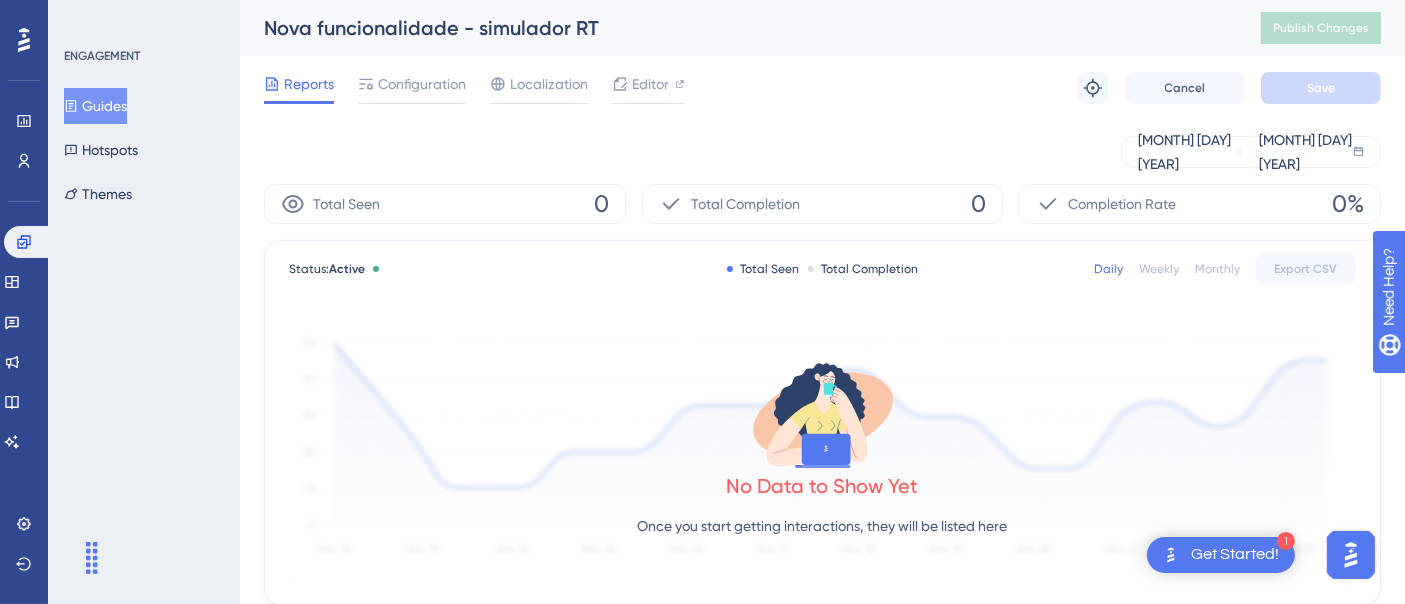 drag, startPoint x: 411, startPoint y: 101, endPoint x: 374, endPoint y: 152, distance: 63.007935 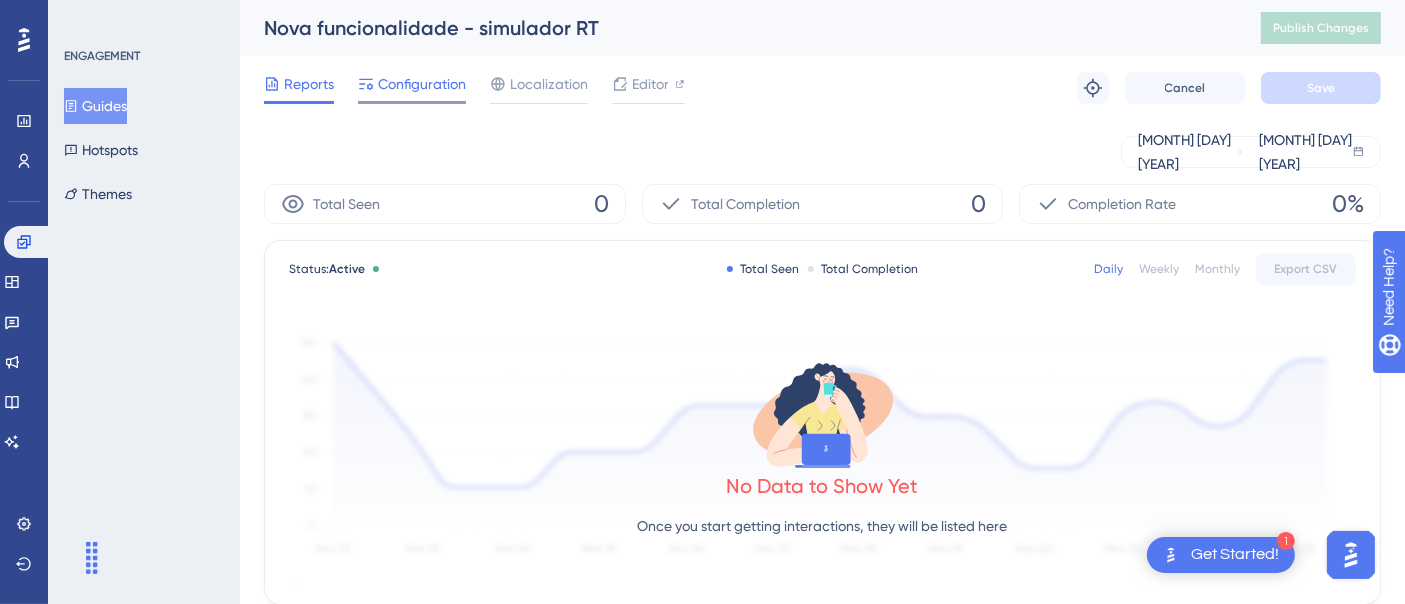 click on "Configuration" at bounding box center (422, 84) 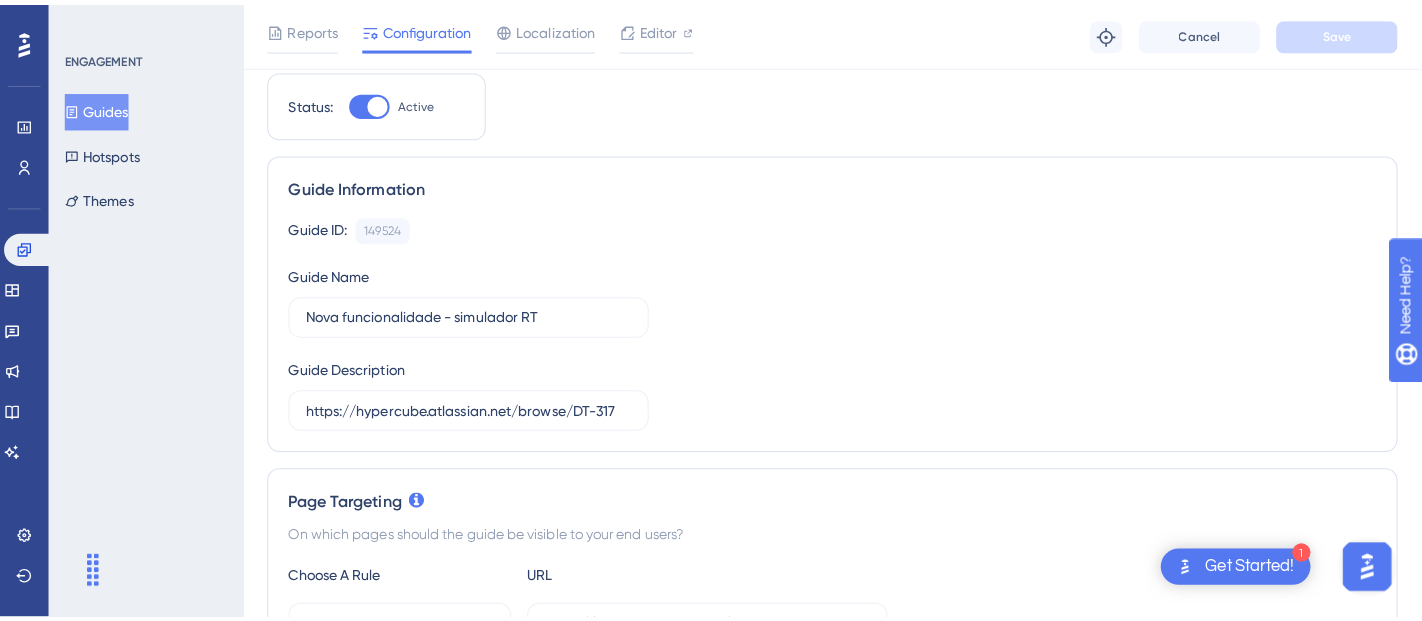 scroll, scrollTop: 0, scrollLeft: 0, axis: both 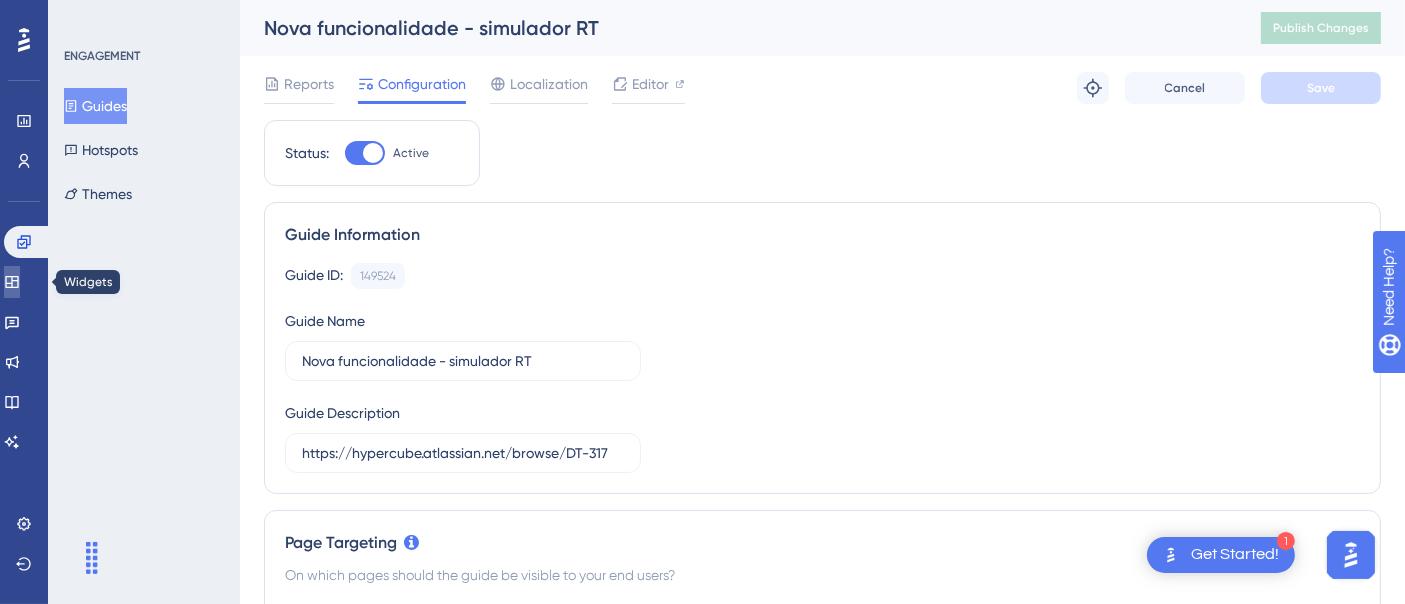 click 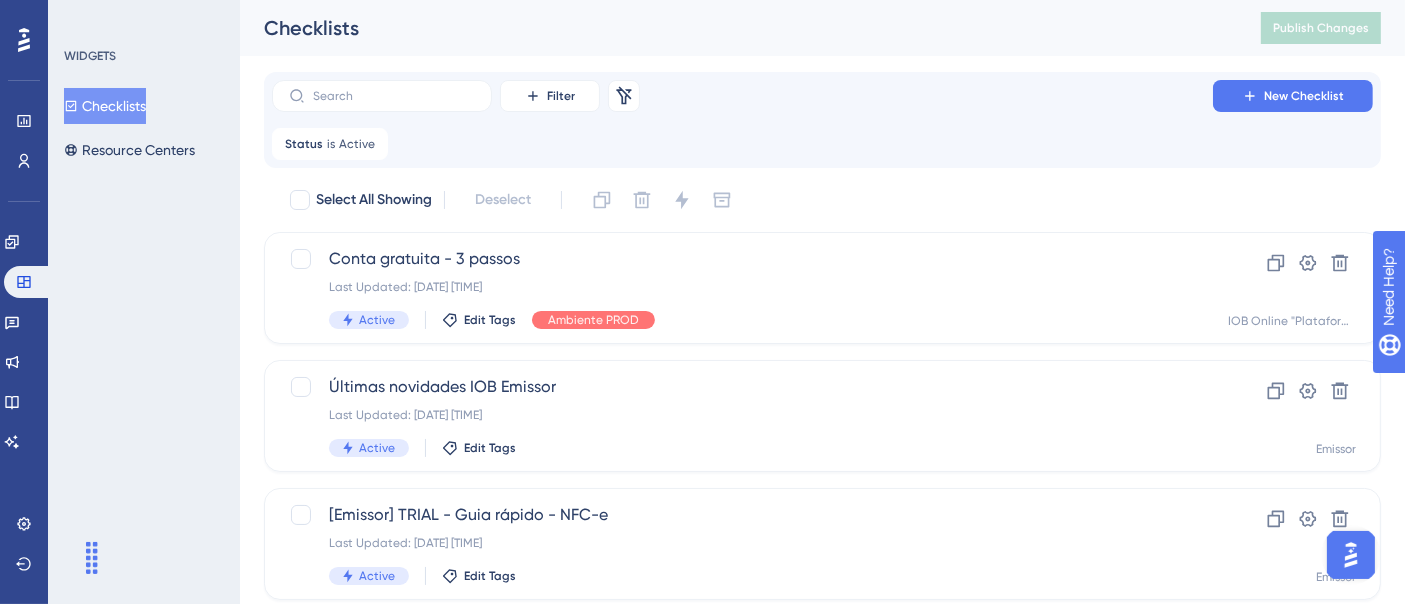 click on "Checklists" at bounding box center (105, 106) 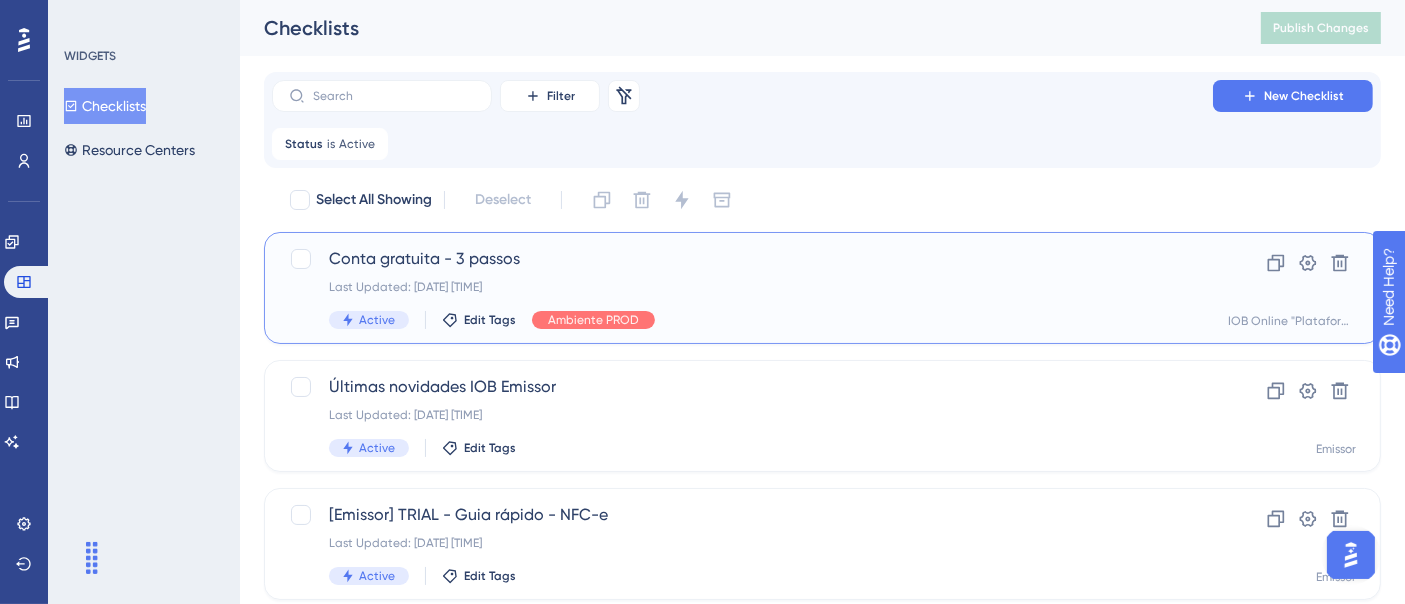 click on "Conta gratuita - 3 passos Last Updated: [DATE] [TIME] Active Edit Tags Ambiente PROD" at bounding box center [742, 288] 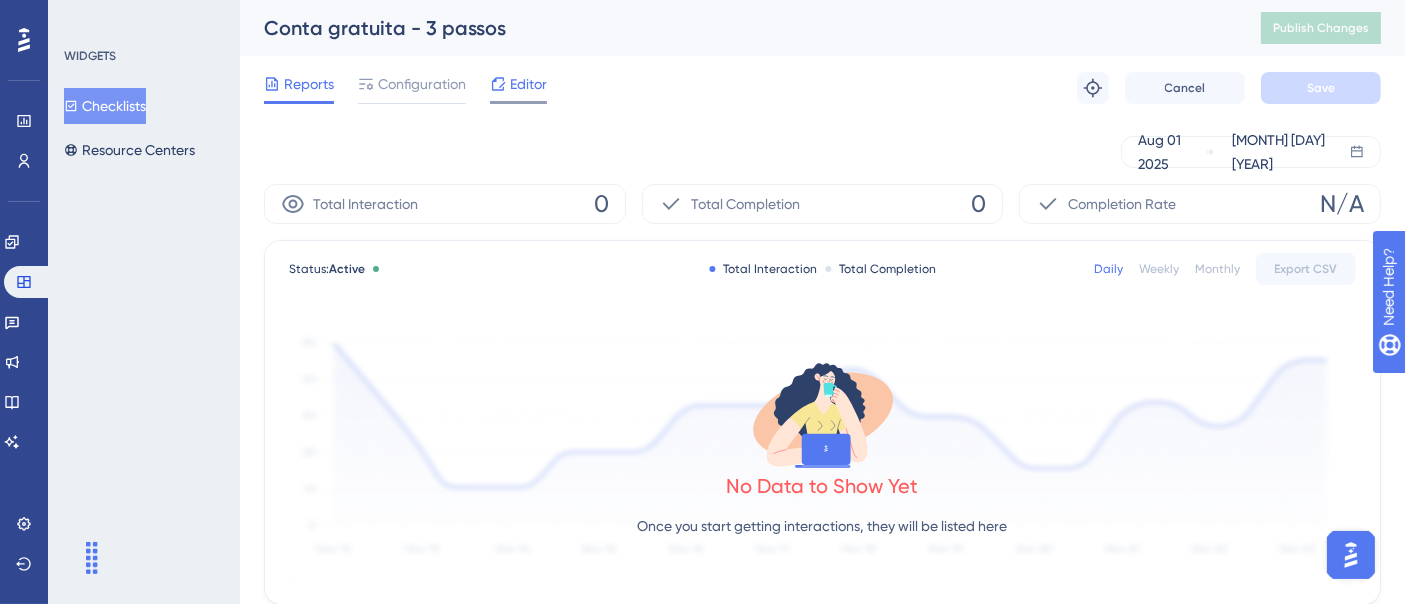 click on "Editor" at bounding box center [528, 84] 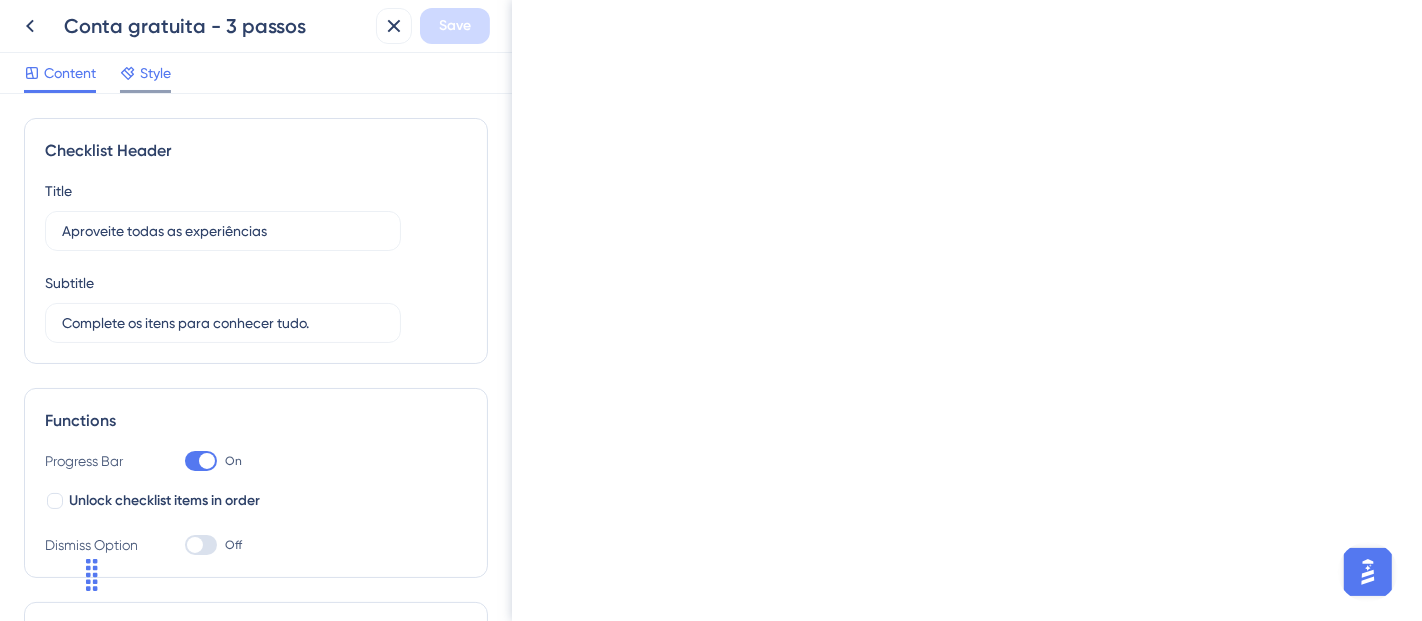 click on "Style" at bounding box center [155, 73] 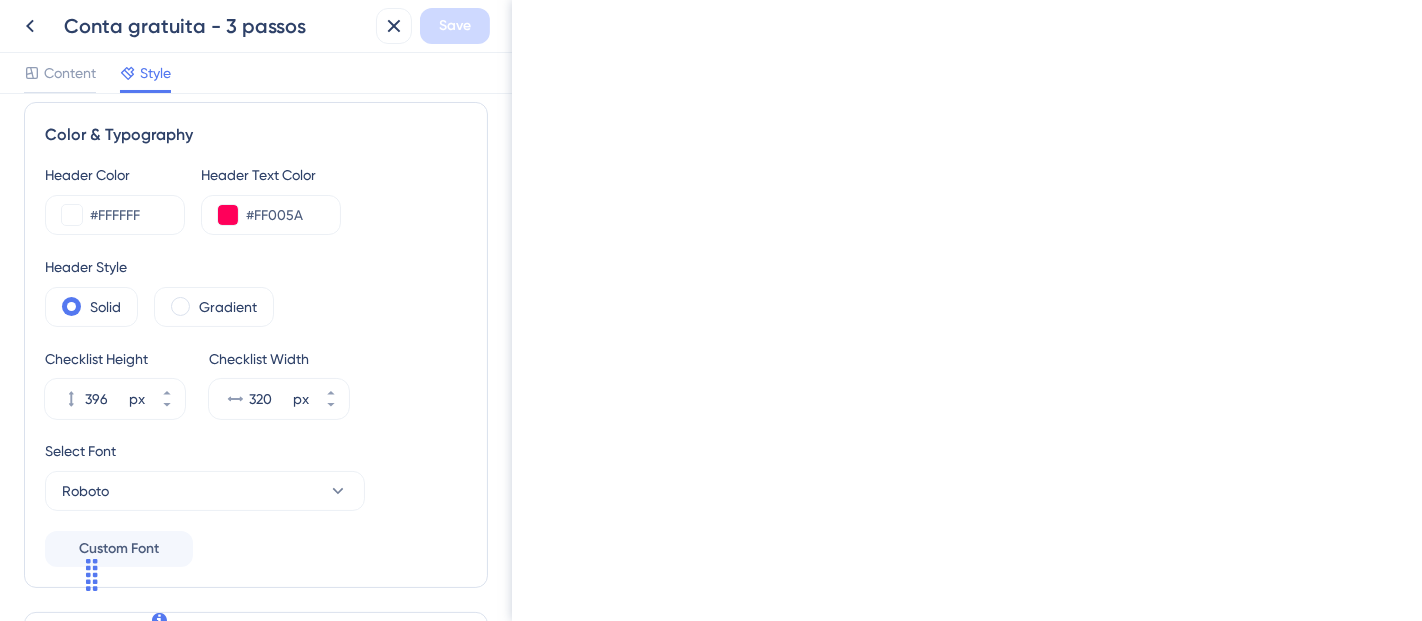 scroll, scrollTop: 222, scrollLeft: 0, axis: vertical 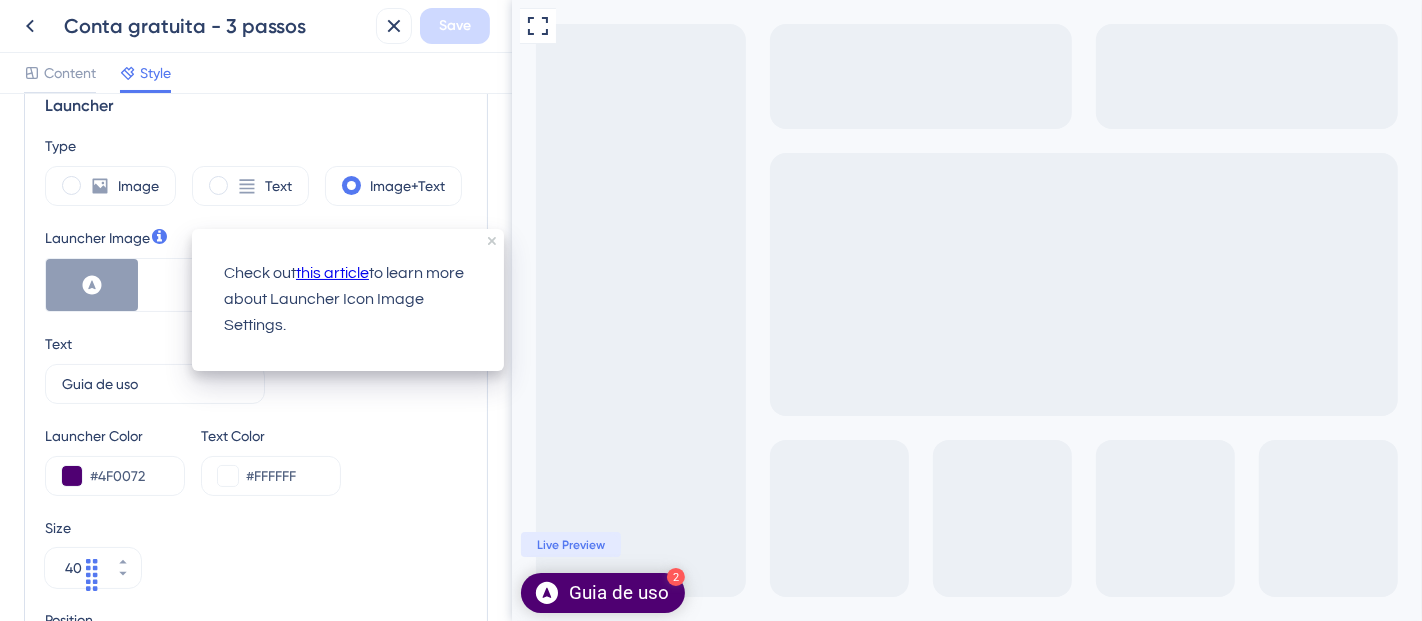 click 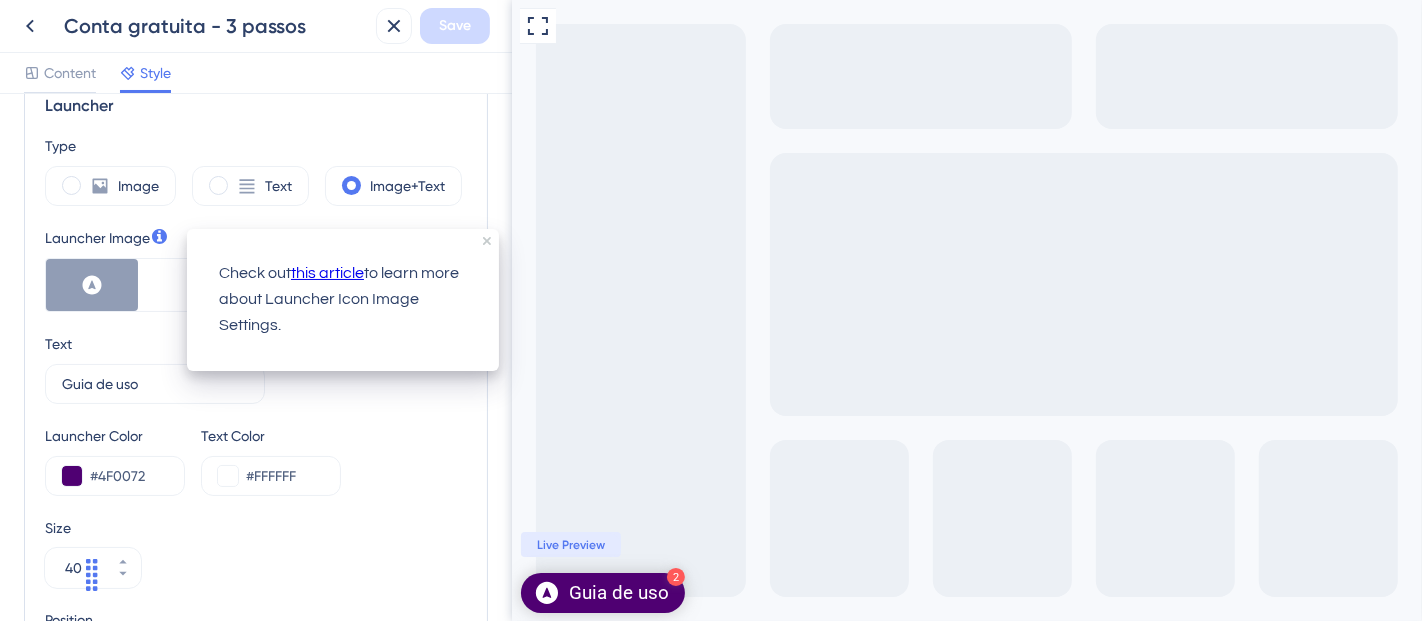 click on "this article" at bounding box center (327, 274) 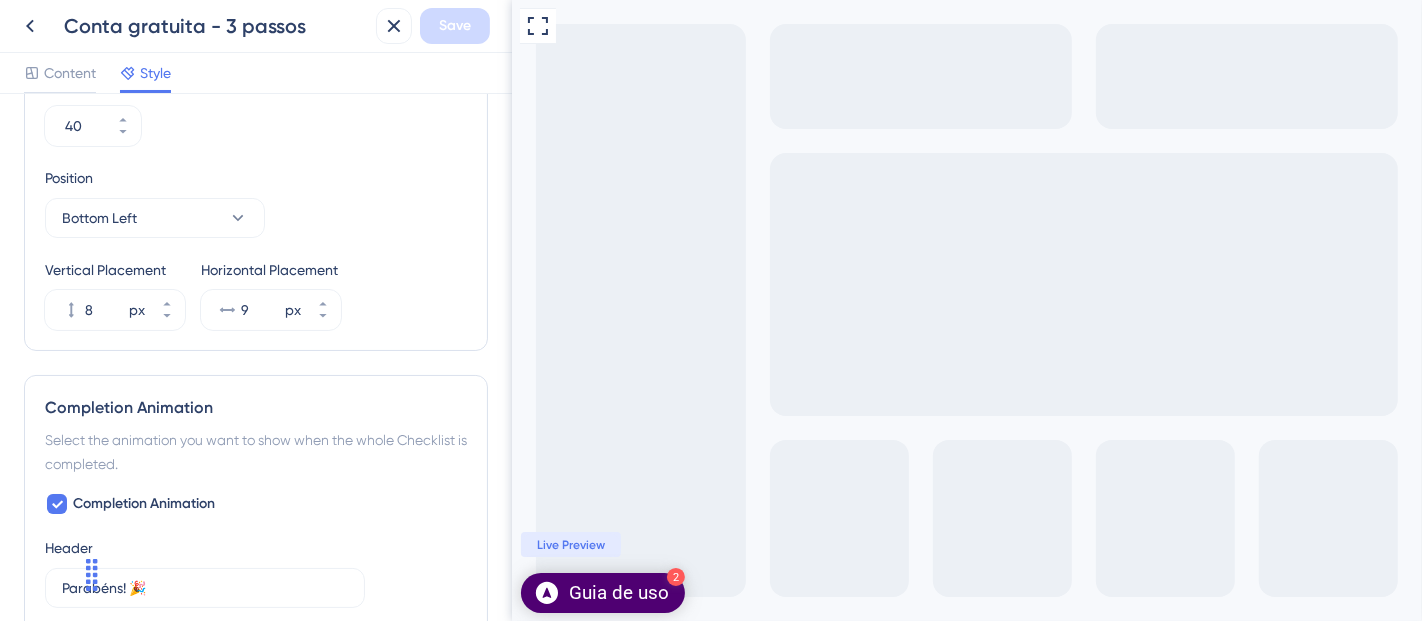scroll, scrollTop: 1000, scrollLeft: 0, axis: vertical 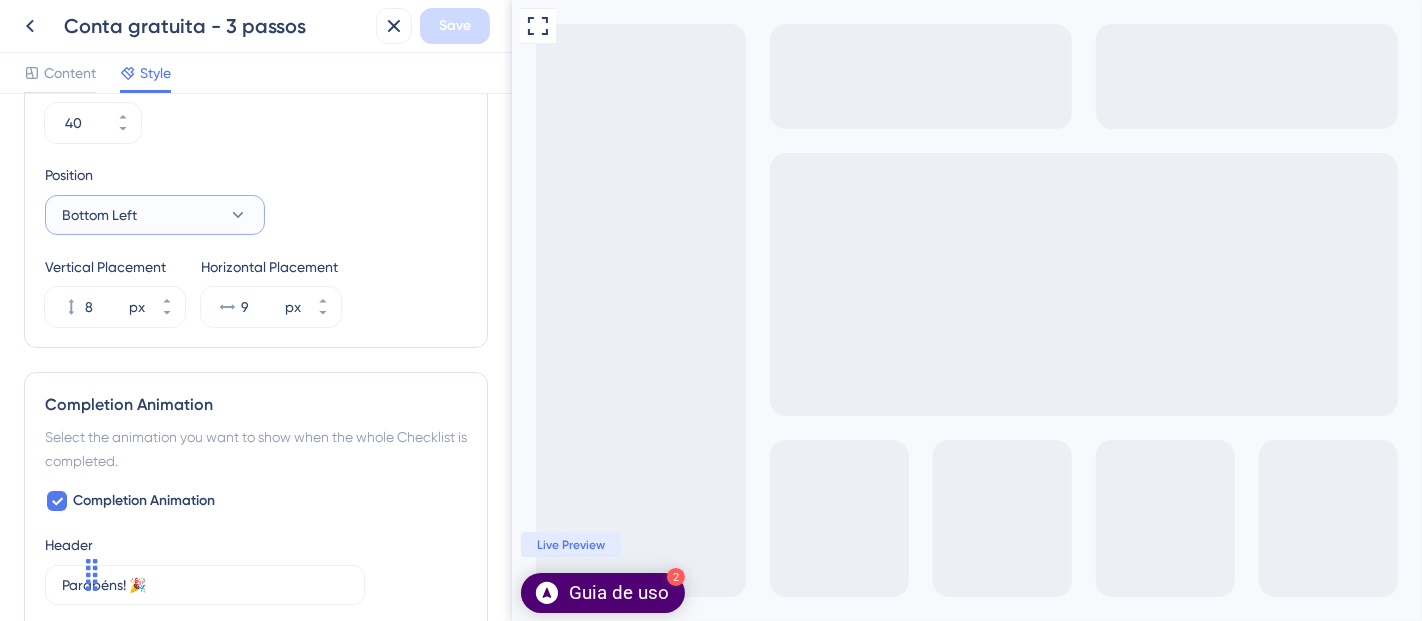 click on "Bottom Left" at bounding box center (155, 215) 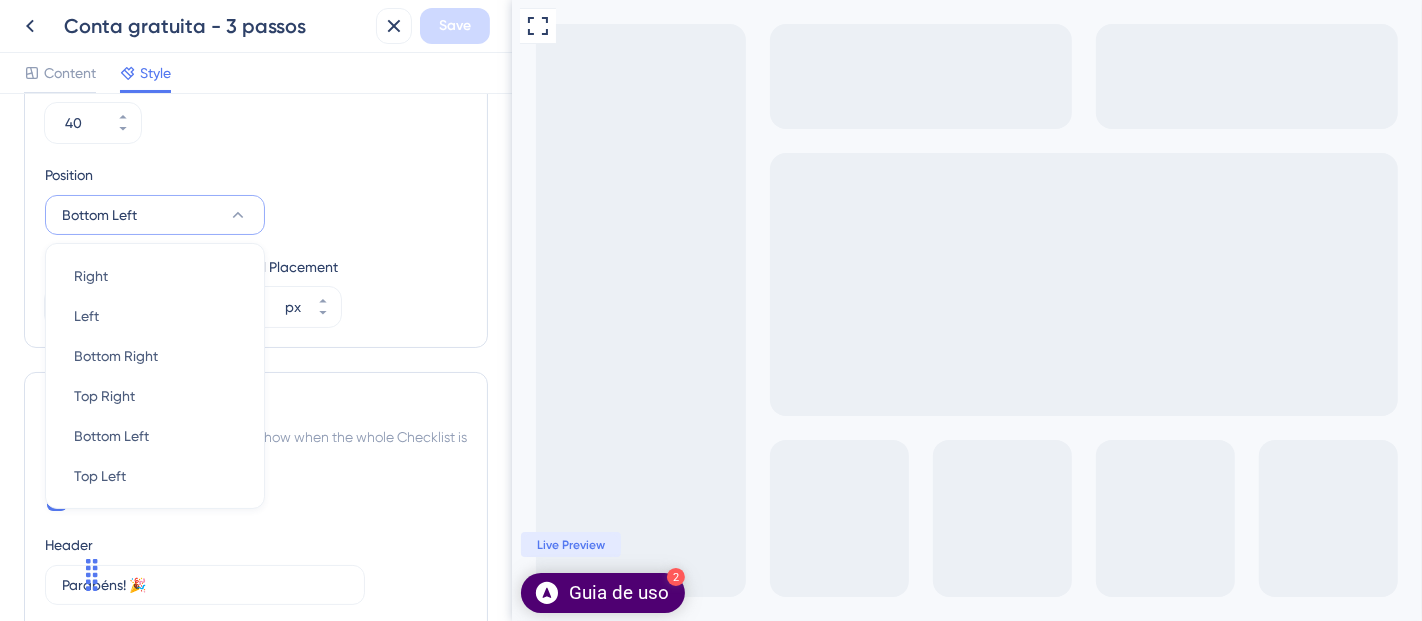 scroll, scrollTop: 1015, scrollLeft: 0, axis: vertical 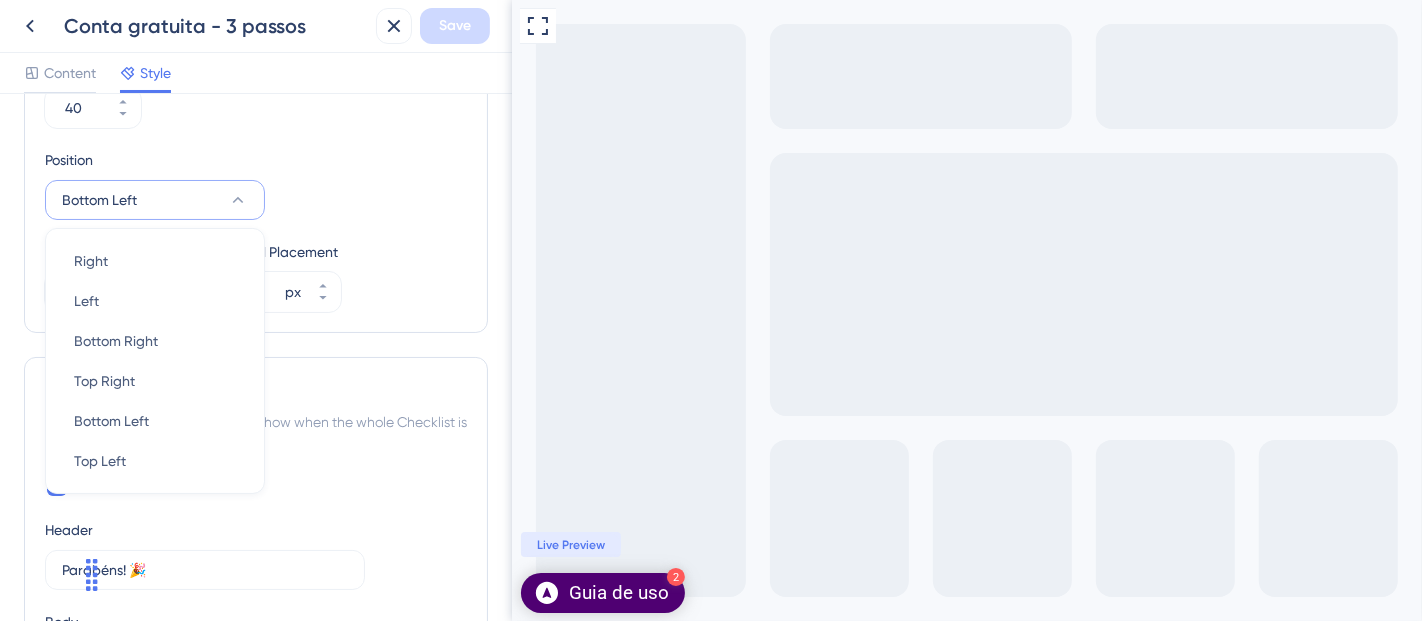 click on "Position Bottom Left Right Right Left Left Bottom Right Bottom Right Top Right Top Right Bottom Left Bottom Left Top Left Top Left" at bounding box center [256, 184] 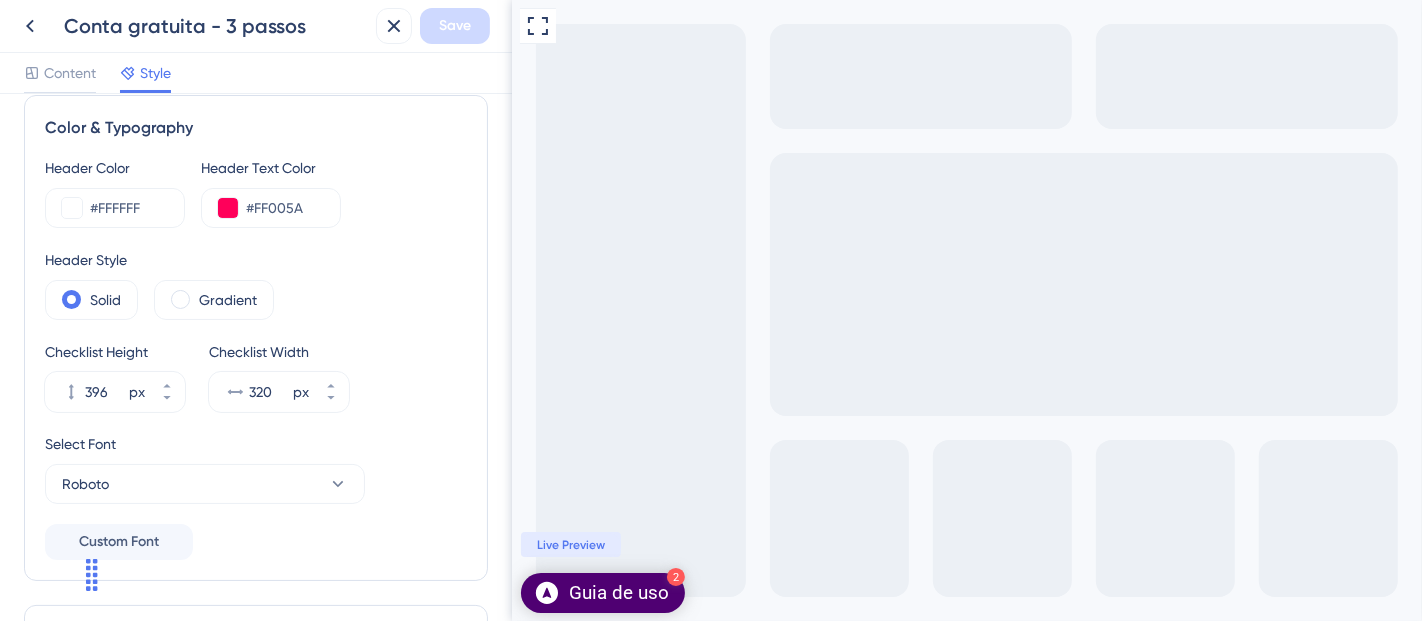 scroll, scrollTop: 0, scrollLeft: 0, axis: both 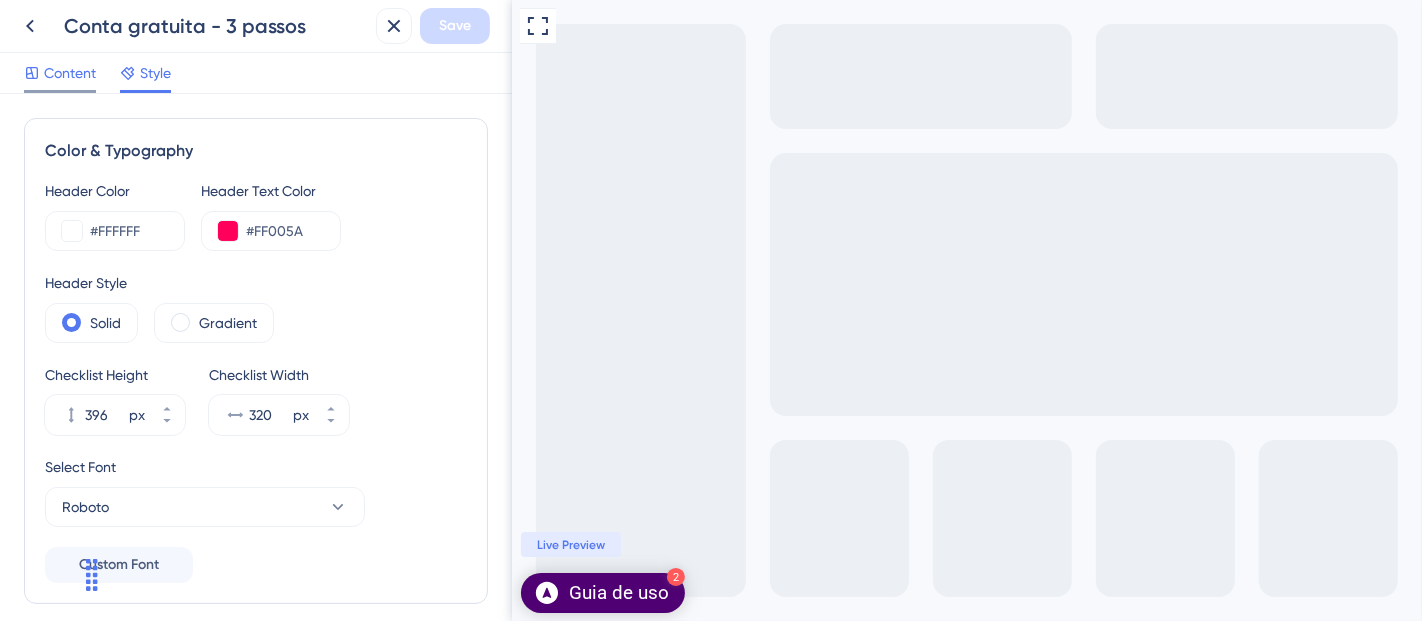 click on "Content" at bounding box center (70, 73) 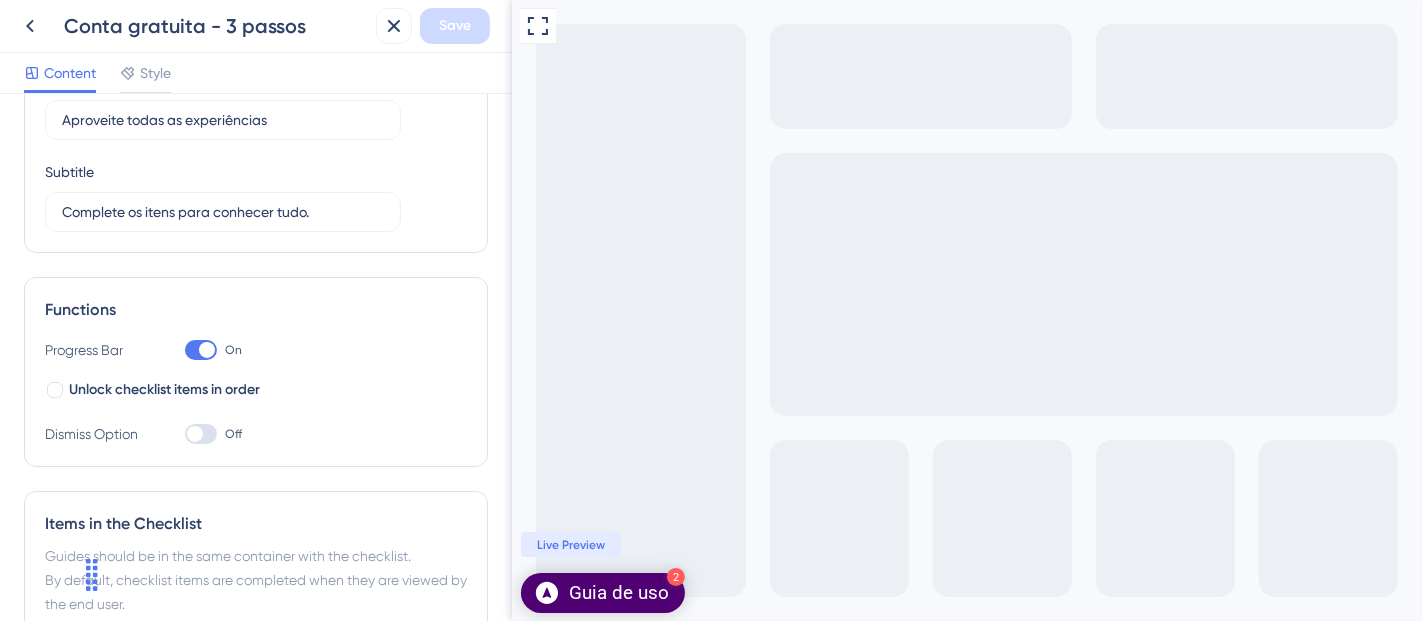 scroll, scrollTop: 0, scrollLeft: 0, axis: both 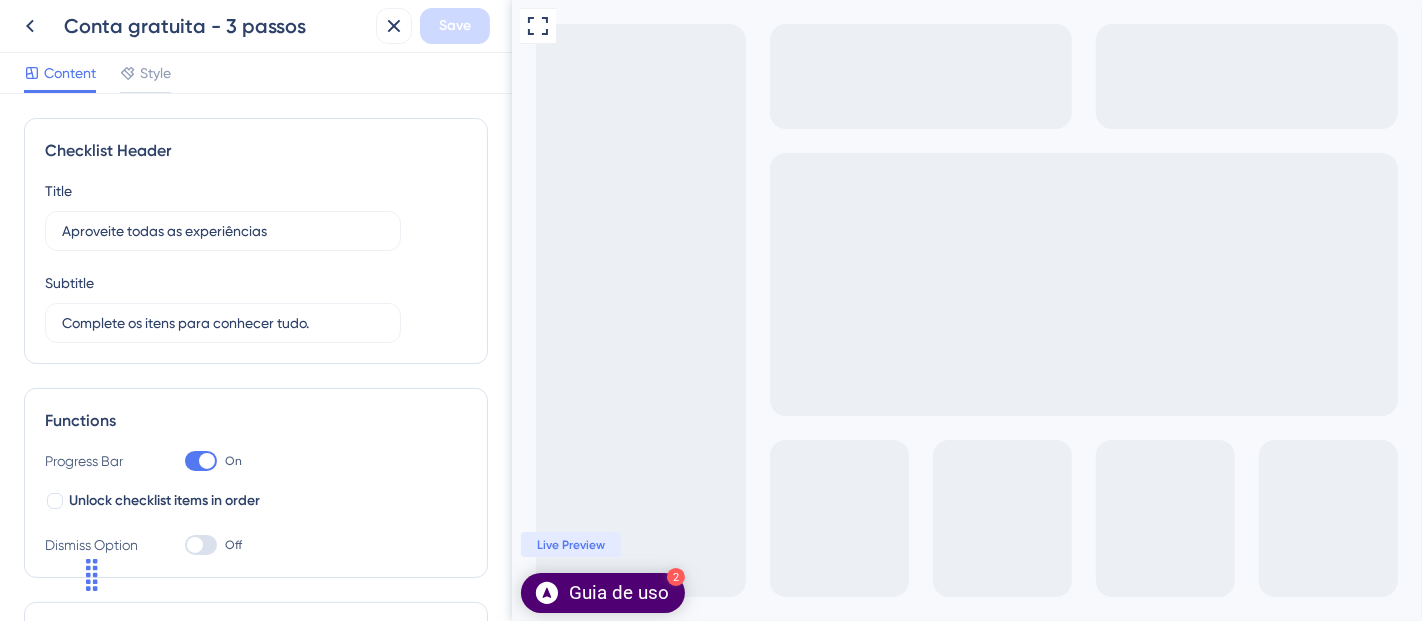 click 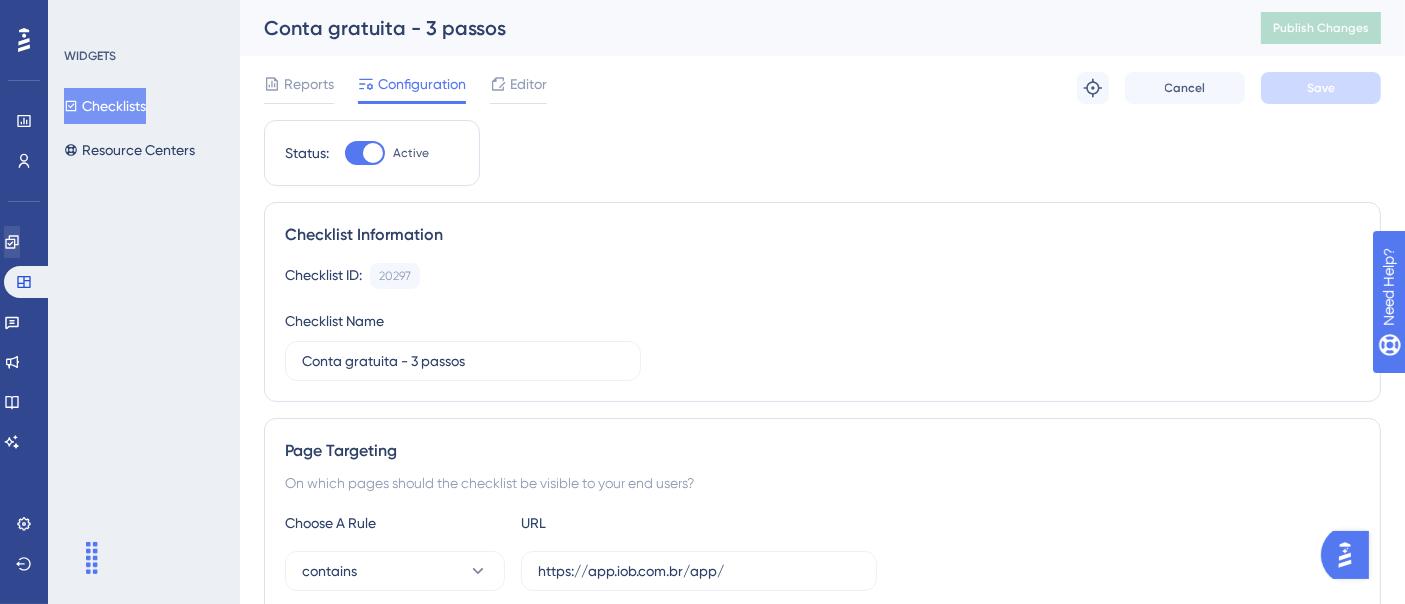 scroll, scrollTop: 0, scrollLeft: 0, axis: both 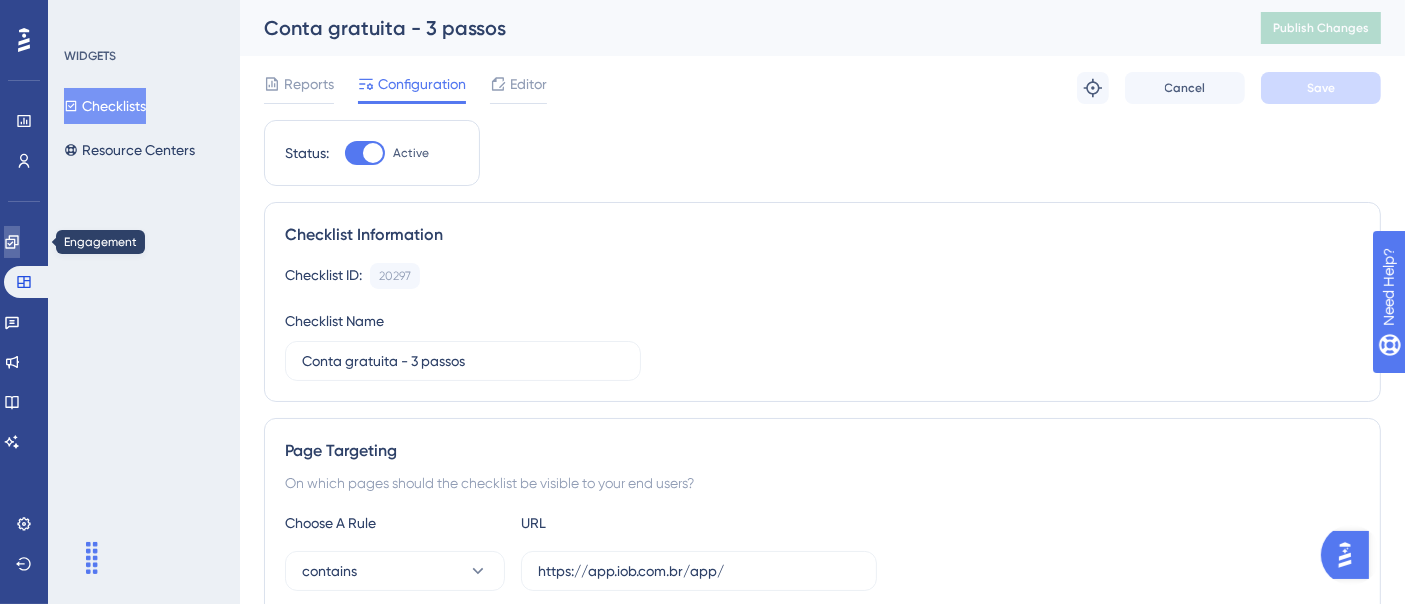 click 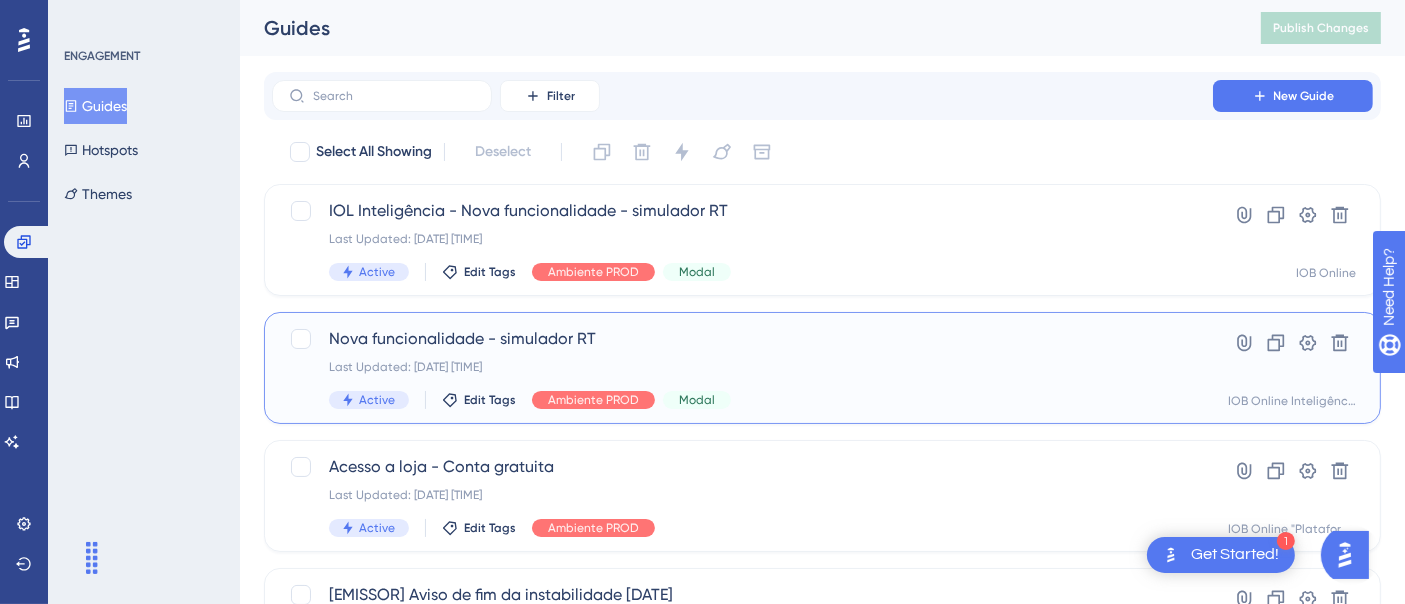 click on "Nova funcionalidade - simulador RT Last Updated: [DATE] [TIME] Active Edit Tags Ambiente PROD Modal" at bounding box center (742, 368) 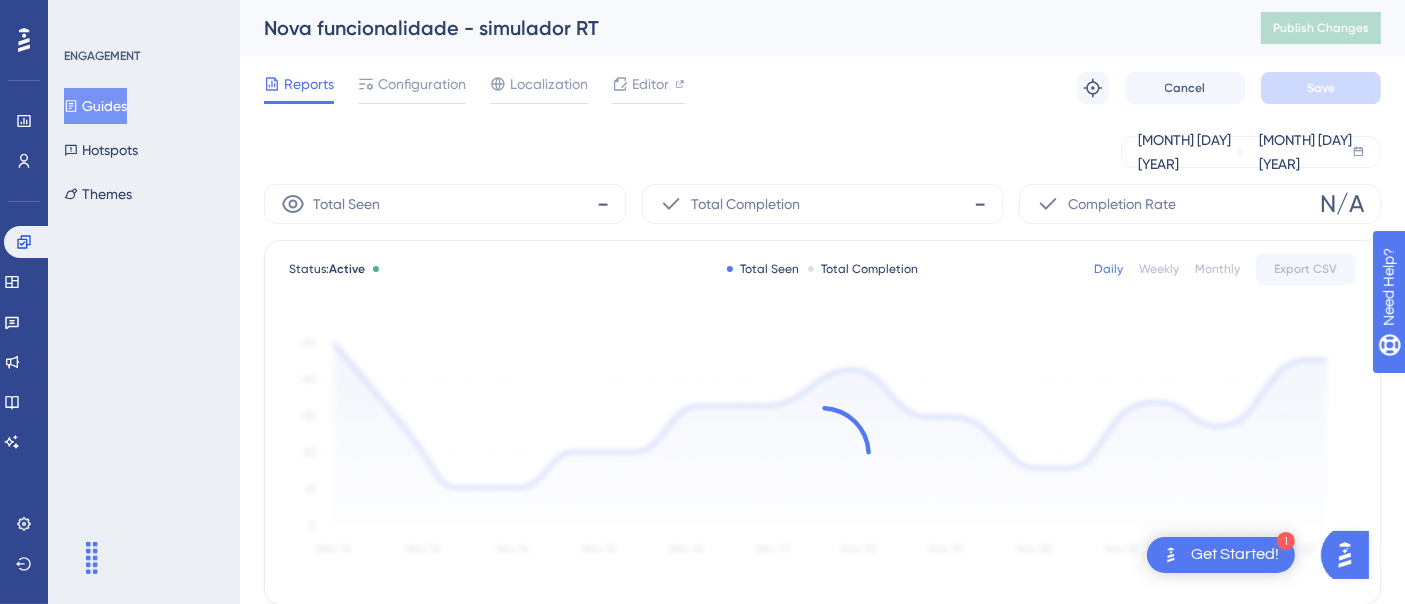 click on "Guides" at bounding box center (95, 106) 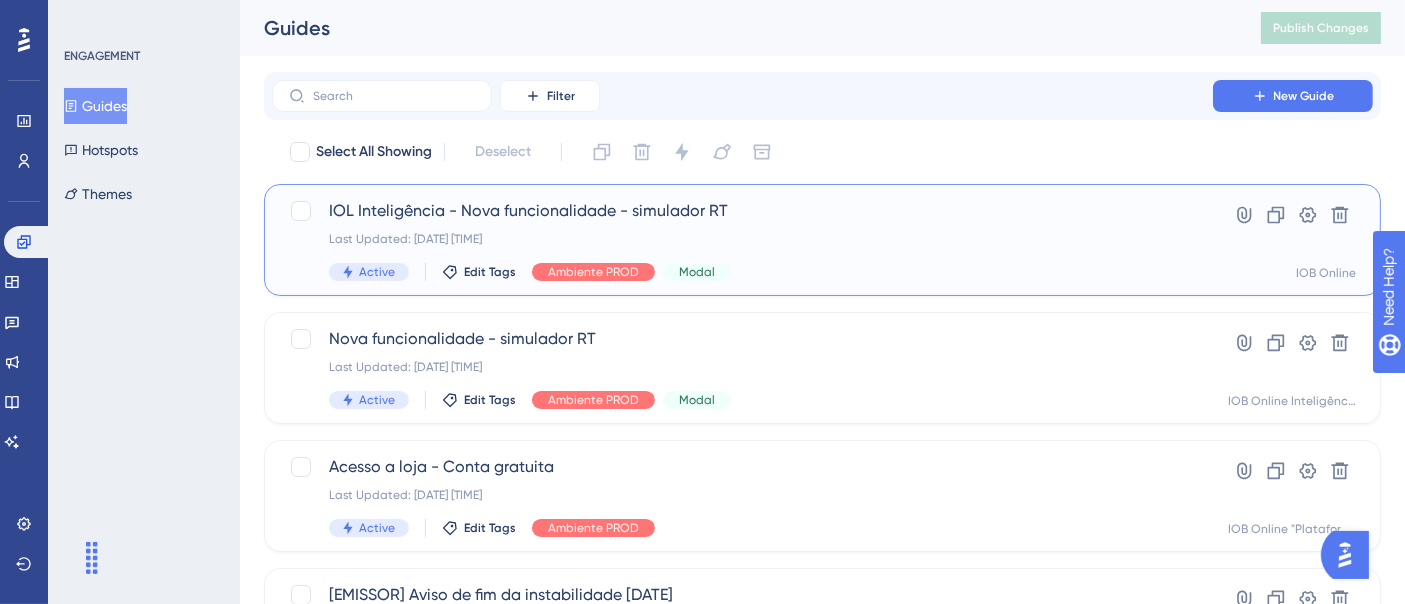 click on "Active Edit Tags Ambiente PROD Modal" at bounding box center (742, 272) 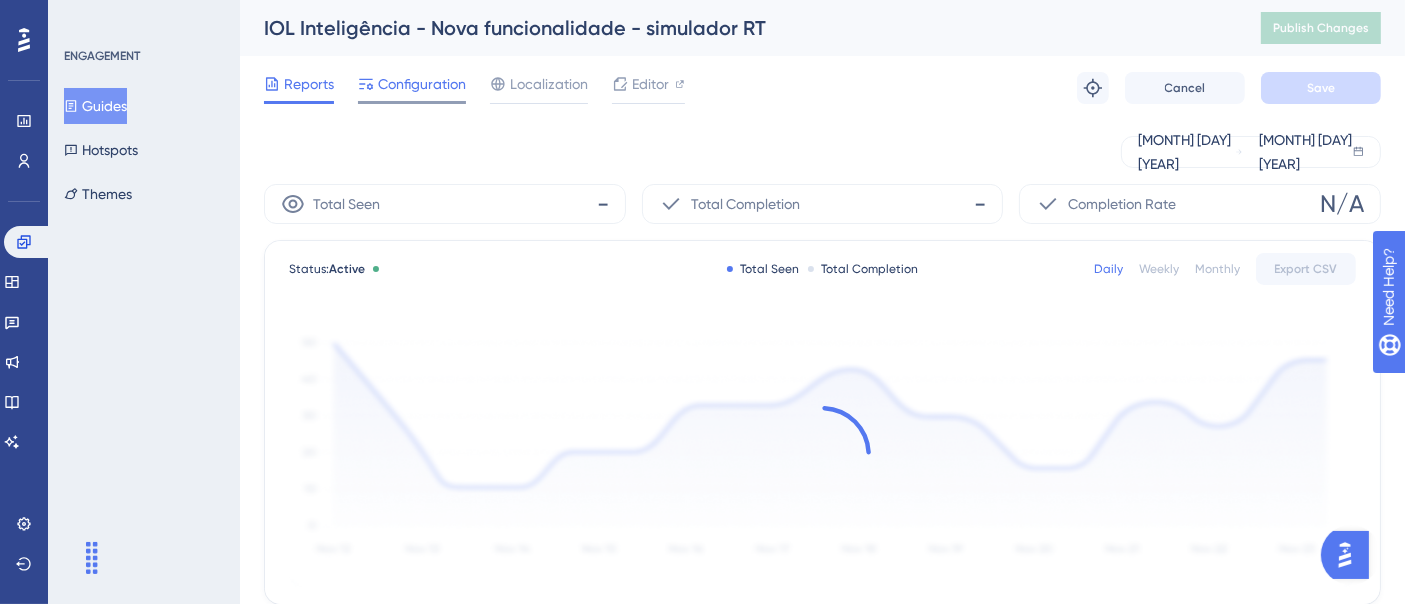click at bounding box center [412, 102] 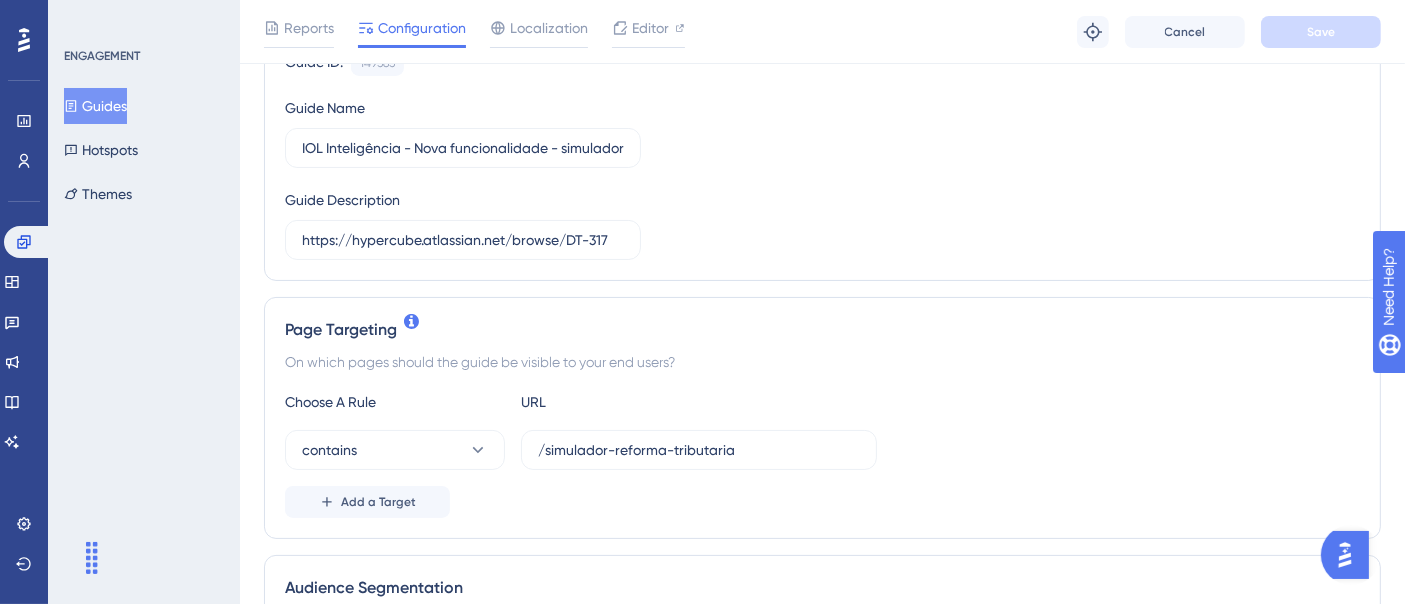 scroll, scrollTop: 222, scrollLeft: 0, axis: vertical 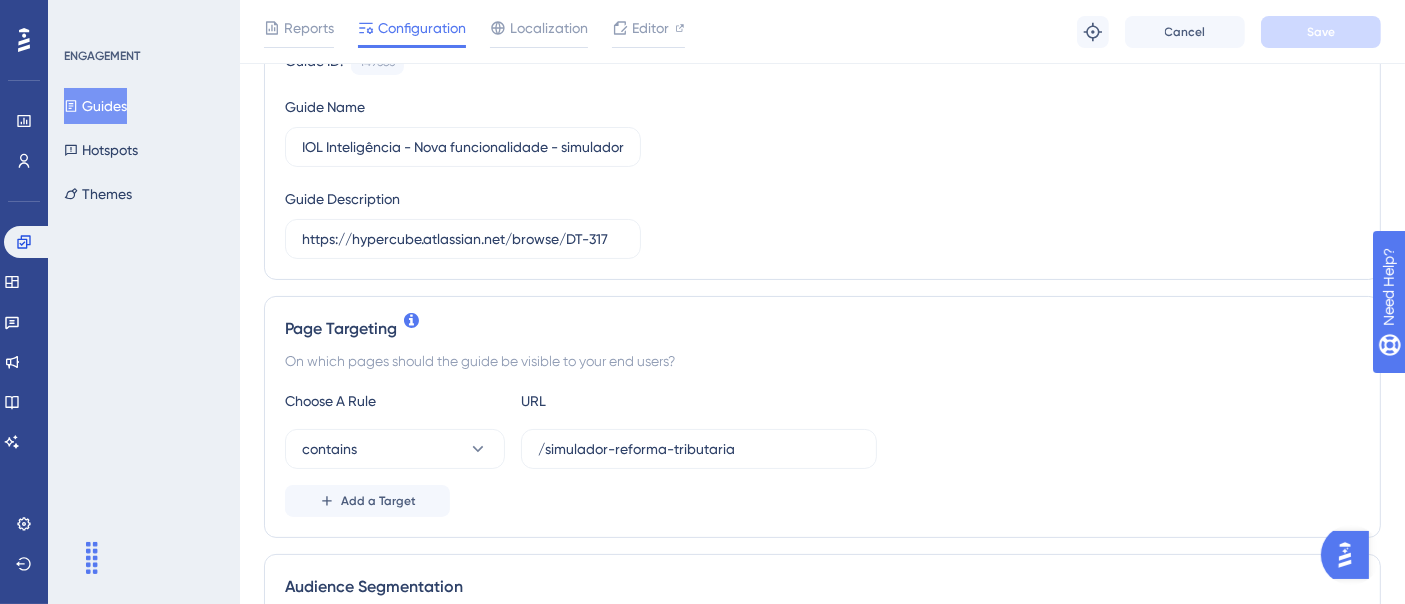 click on "Guides" at bounding box center (95, 106) 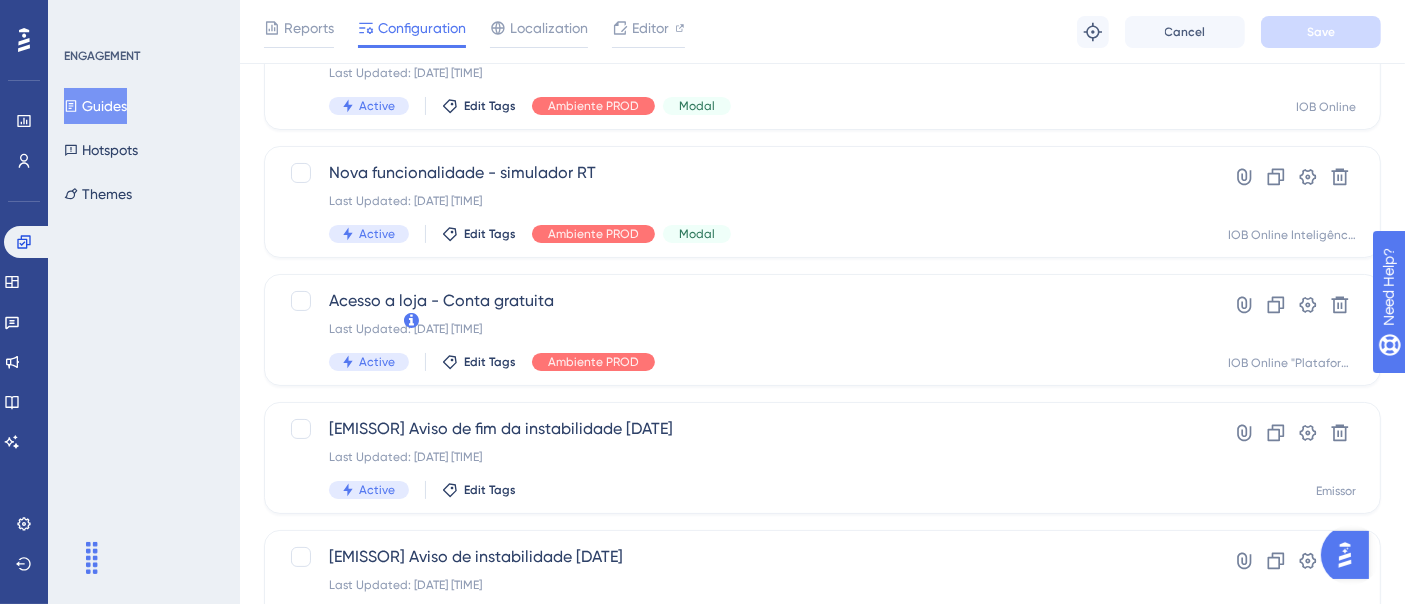 click on "Guides" at bounding box center [95, 106] 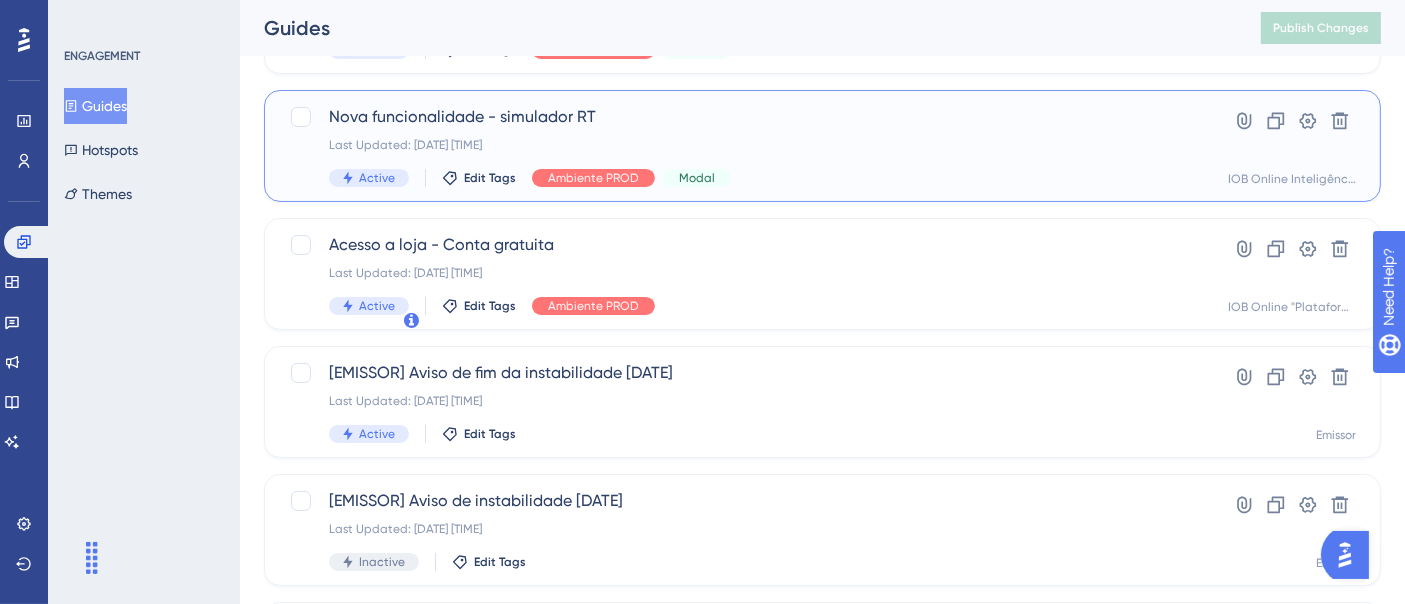 click on "Nova funcionalidade - simulador RT Last Updated: [DATE] [TIME] Active Edit Tags Ambiente PROD Modal" at bounding box center [742, 146] 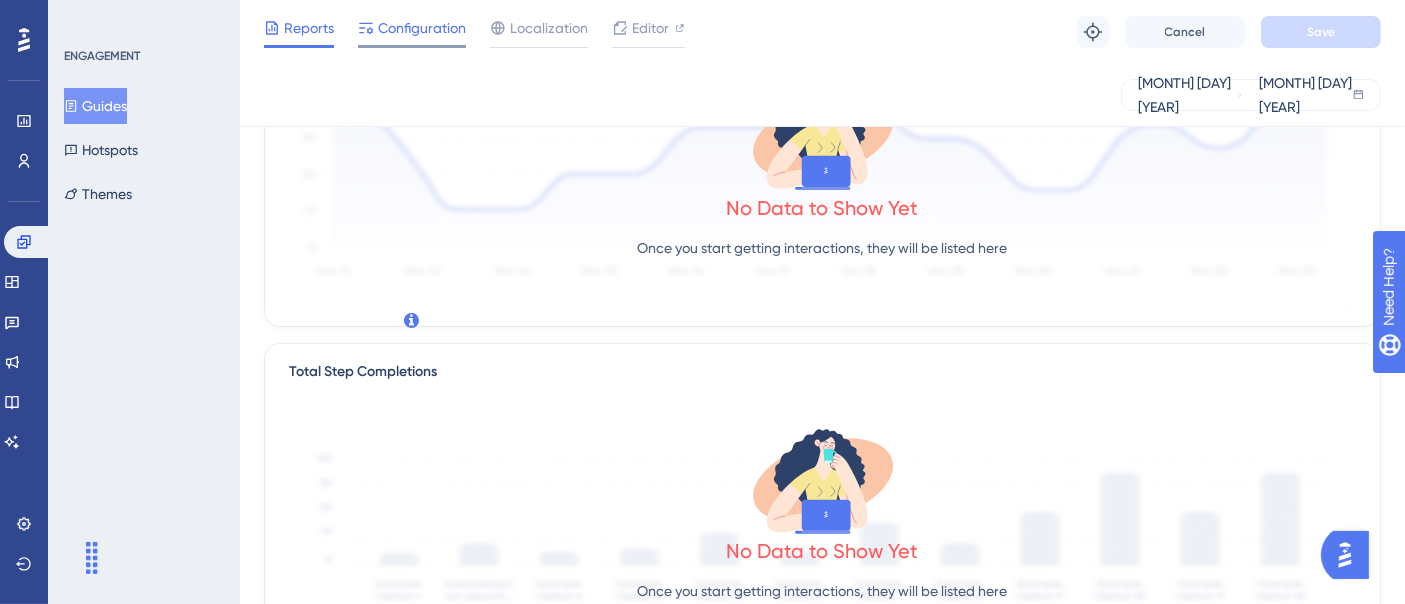 click on "Configuration" at bounding box center [422, 28] 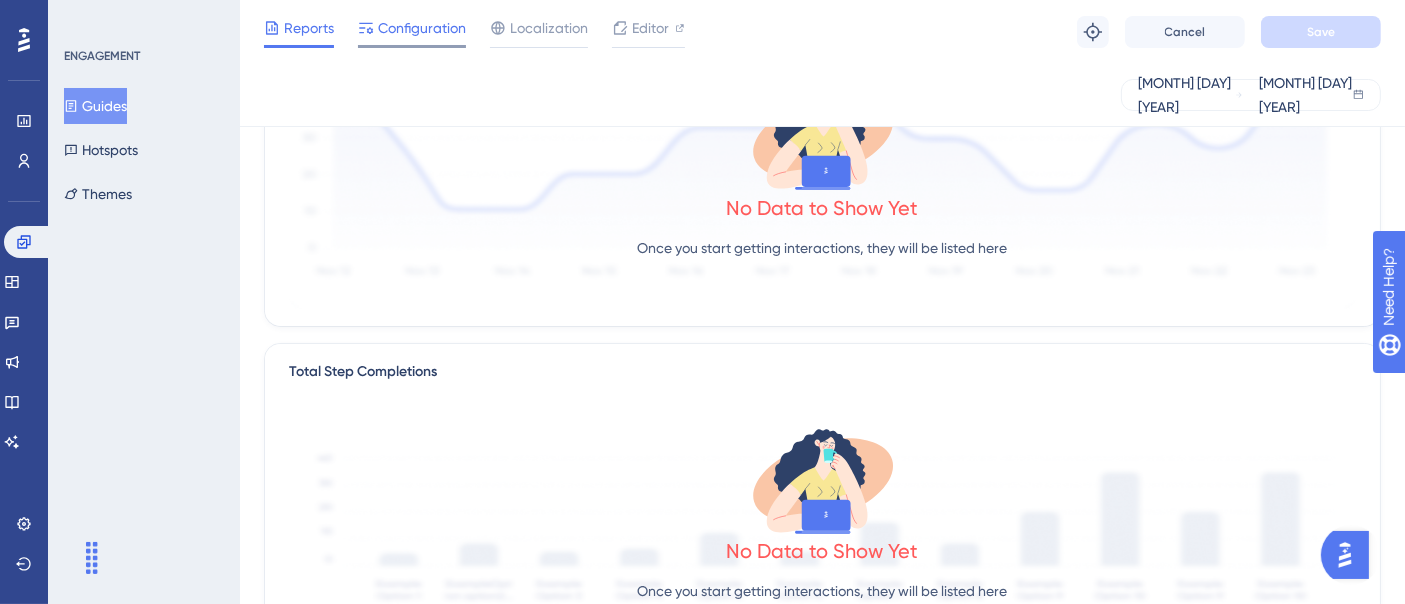 click on "Configuration" at bounding box center [422, 28] 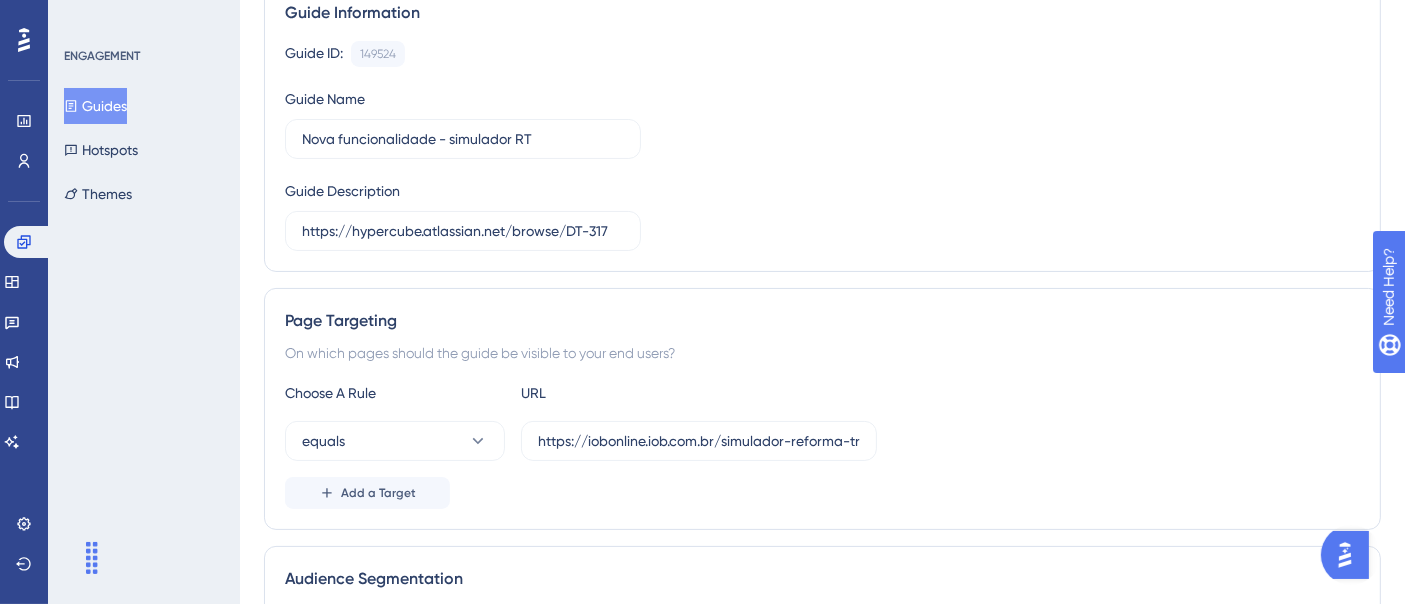 scroll, scrollTop: 0, scrollLeft: 0, axis: both 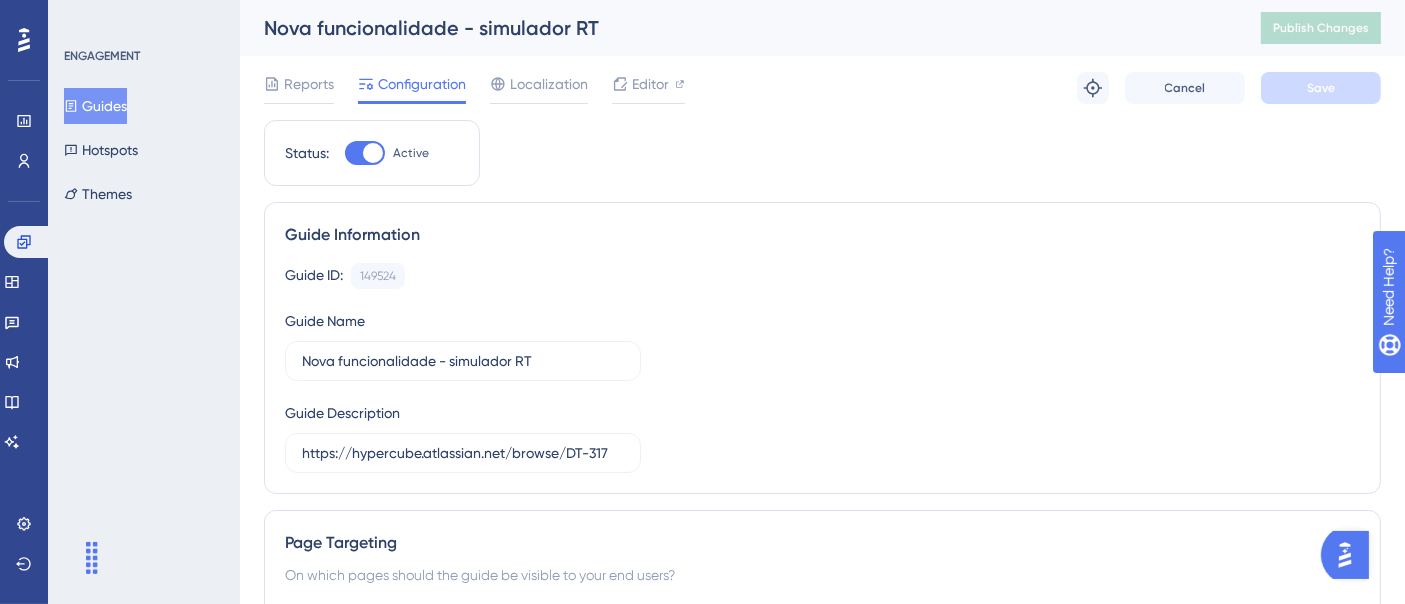 click on "https://iobonline.iob.com.br/simulador-reforma-tributaria?contexto=plataforma" at bounding box center [699, 663] 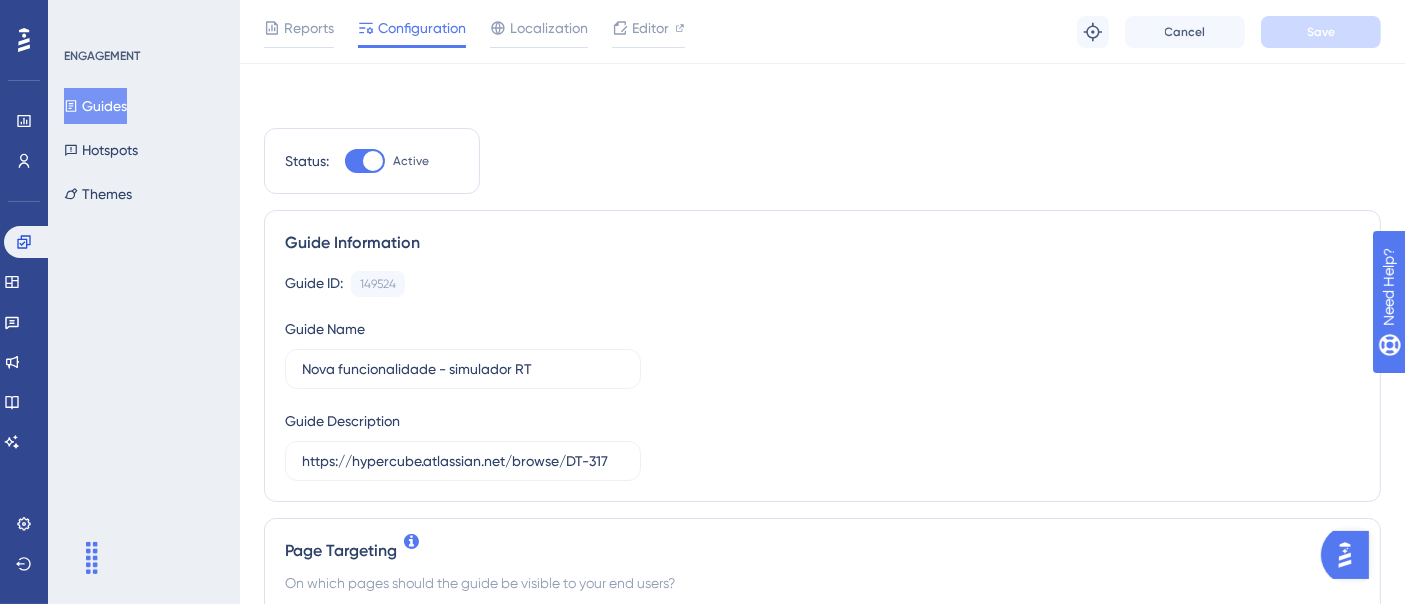 scroll, scrollTop: 444, scrollLeft: 0, axis: vertical 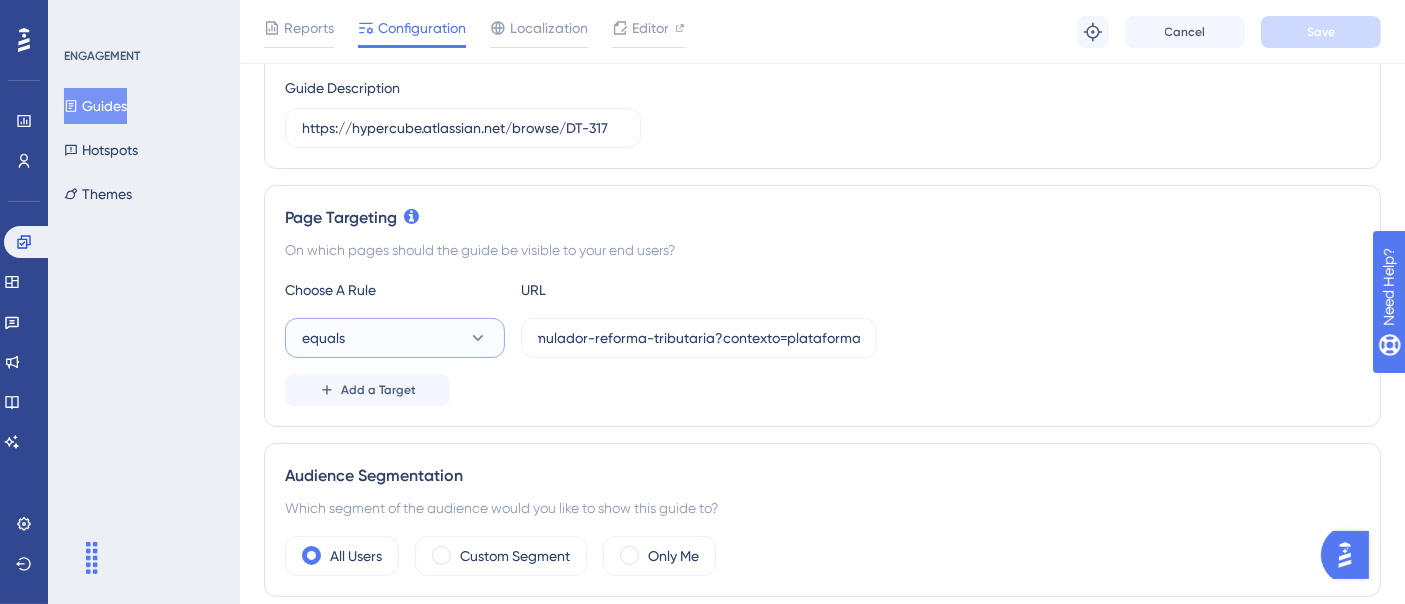 click on "equals" at bounding box center [395, 338] 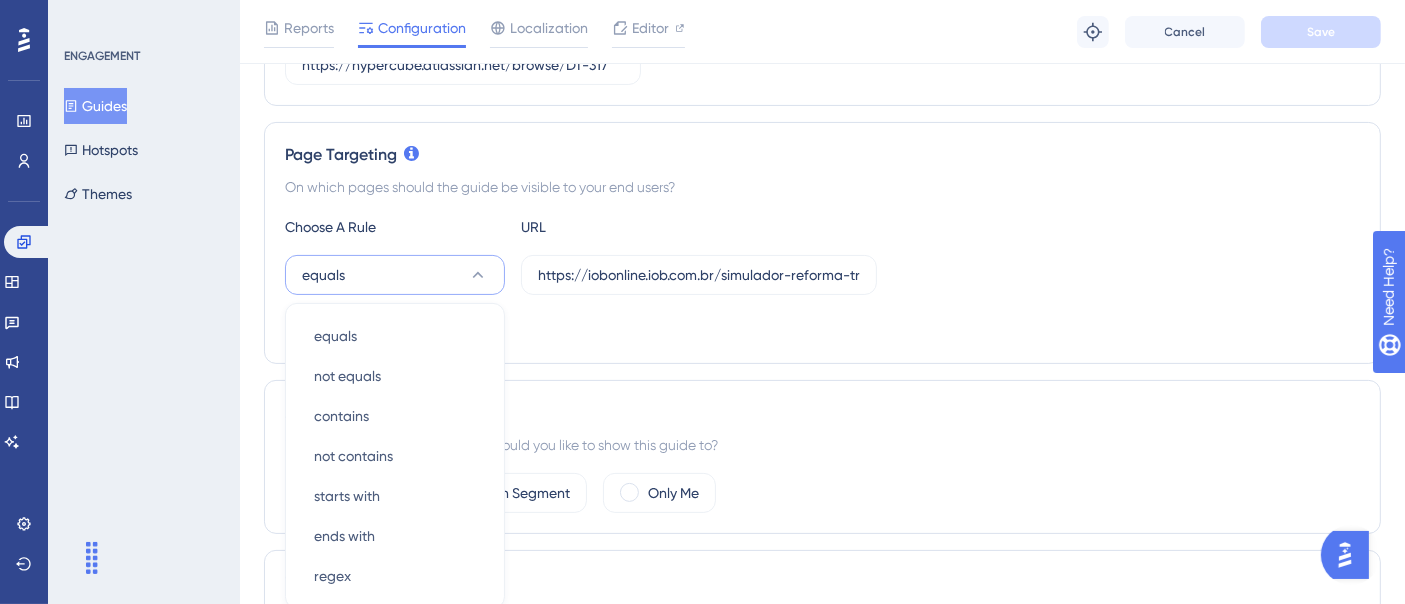 scroll, scrollTop: 545, scrollLeft: 0, axis: vertical 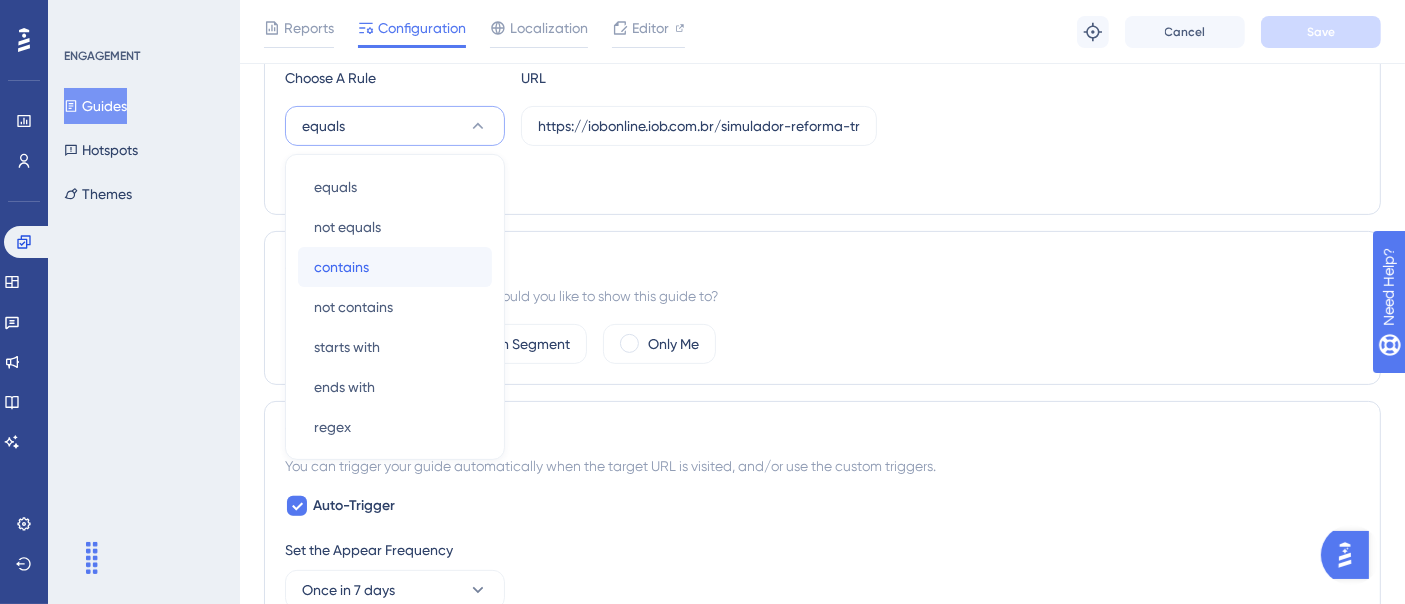 click on "contains contains" at bounding box center [395, 267] 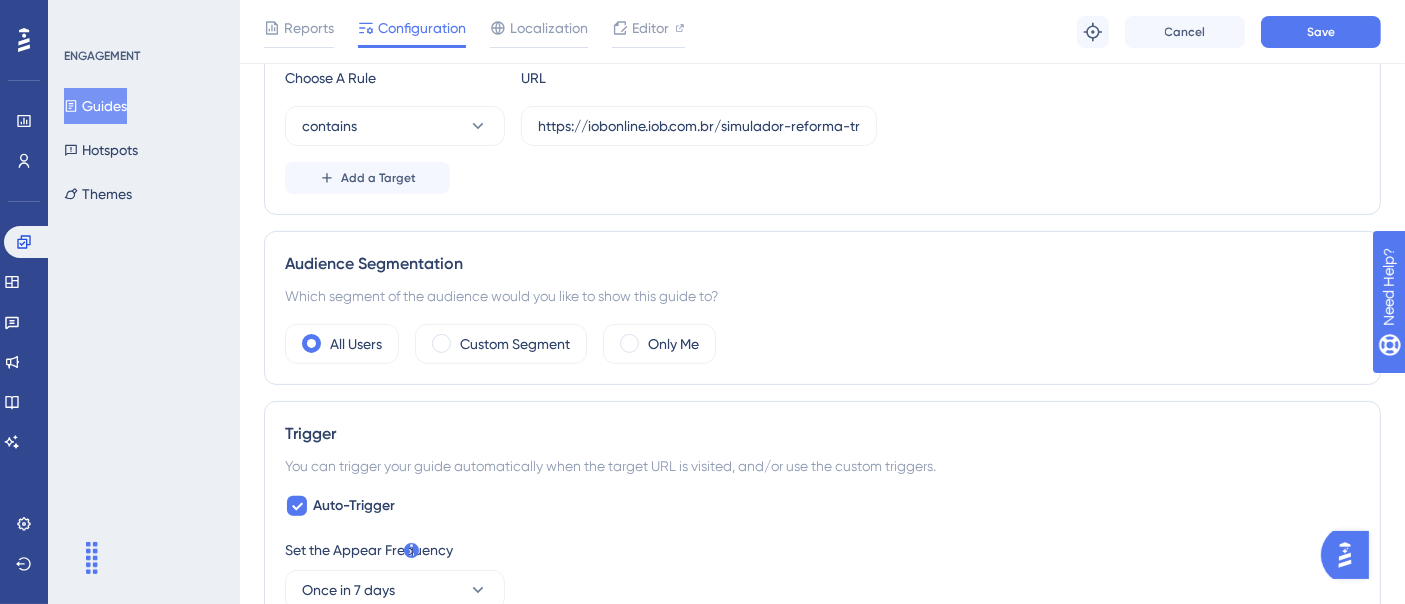 scroll, scrollTop: 322, scrollLeft: 0, axis: vertical 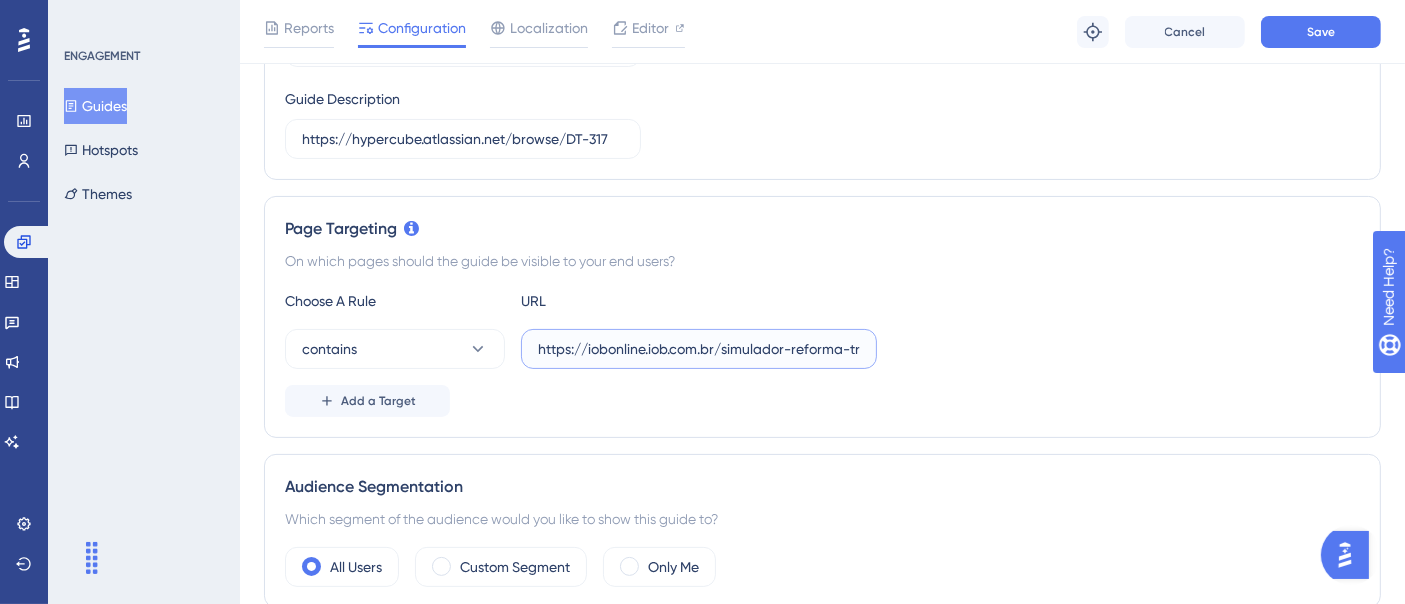 click on "https://iobonline.iob.com.br/simulador-reforma-tributaria?contexto=plataforma" at bounding box center (699, 349) 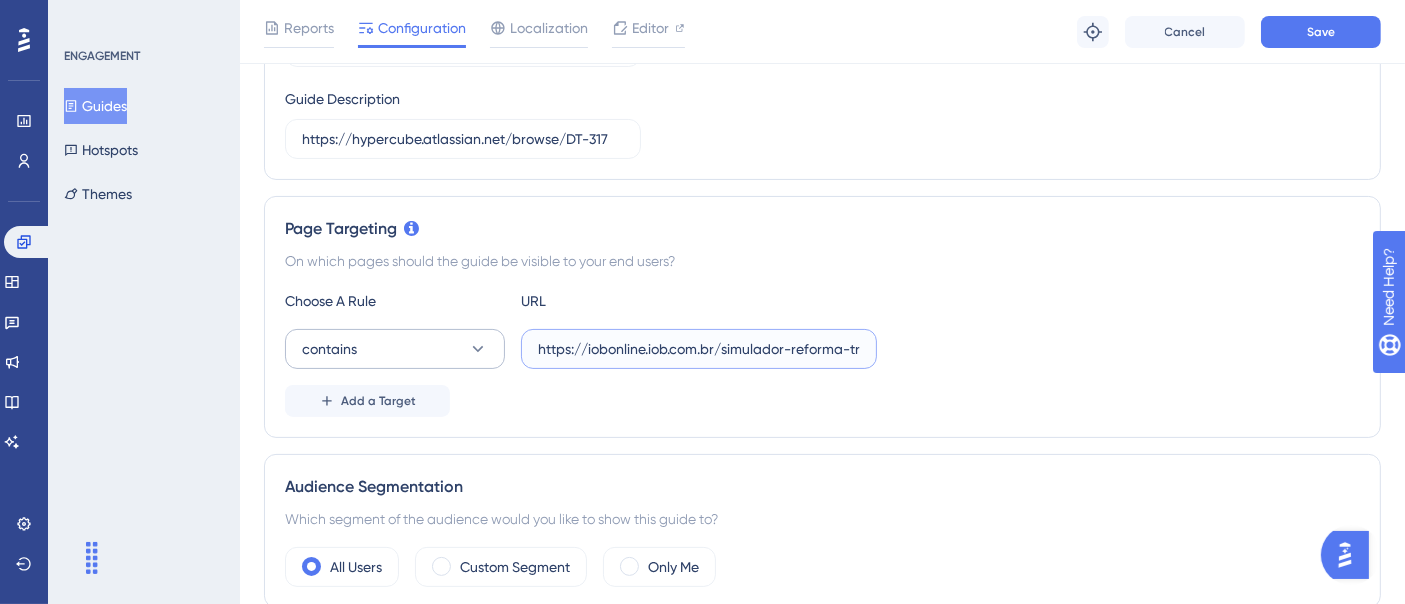 drag, startPoint x: 715, startPoint y: 347, endPoint x: 385, endPoint y: 344, distance: 330.01364 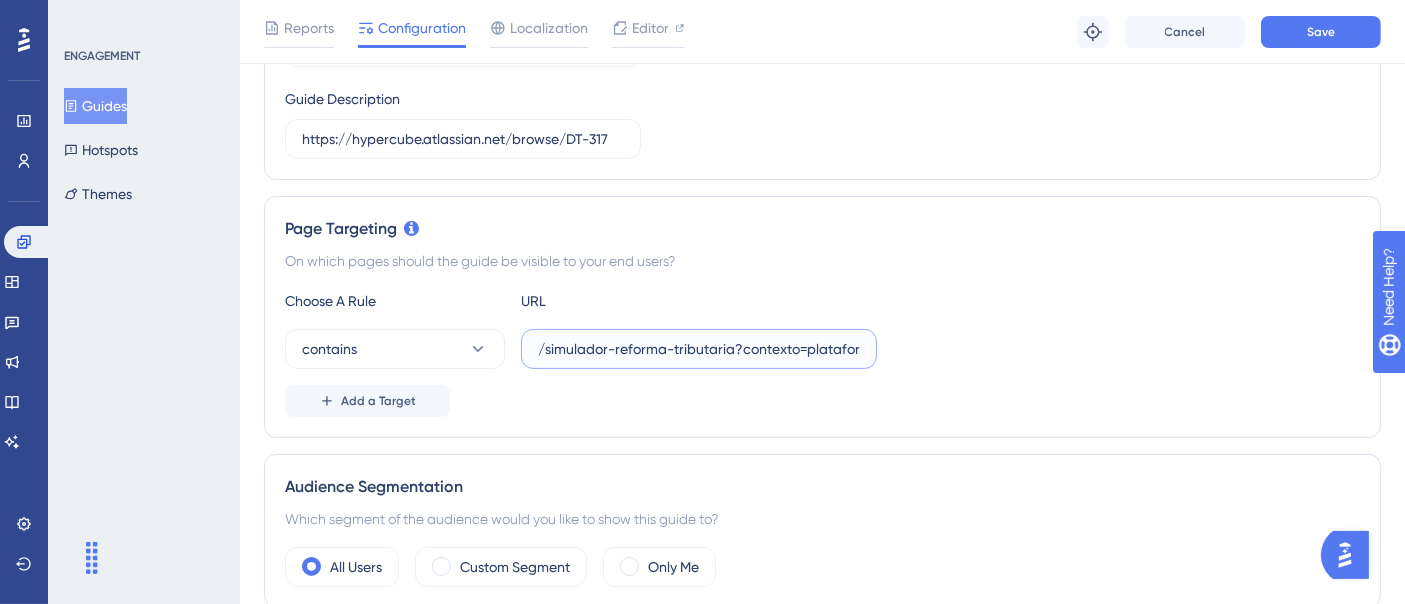 scroll, scrollTop: 0, scrollLeft: 16, axis: horizontal 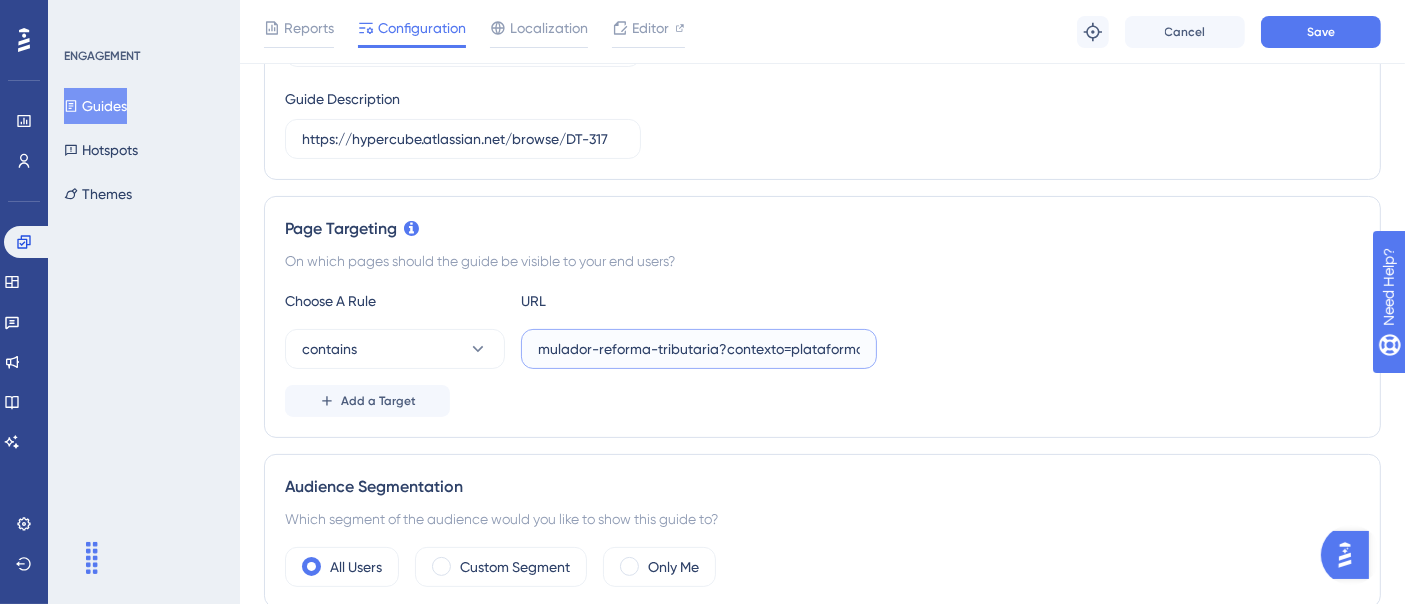 drag, startPoint x: 731, startPoint y: 344, endPoint x: 981, endPoint y: 348, distance: 250.032 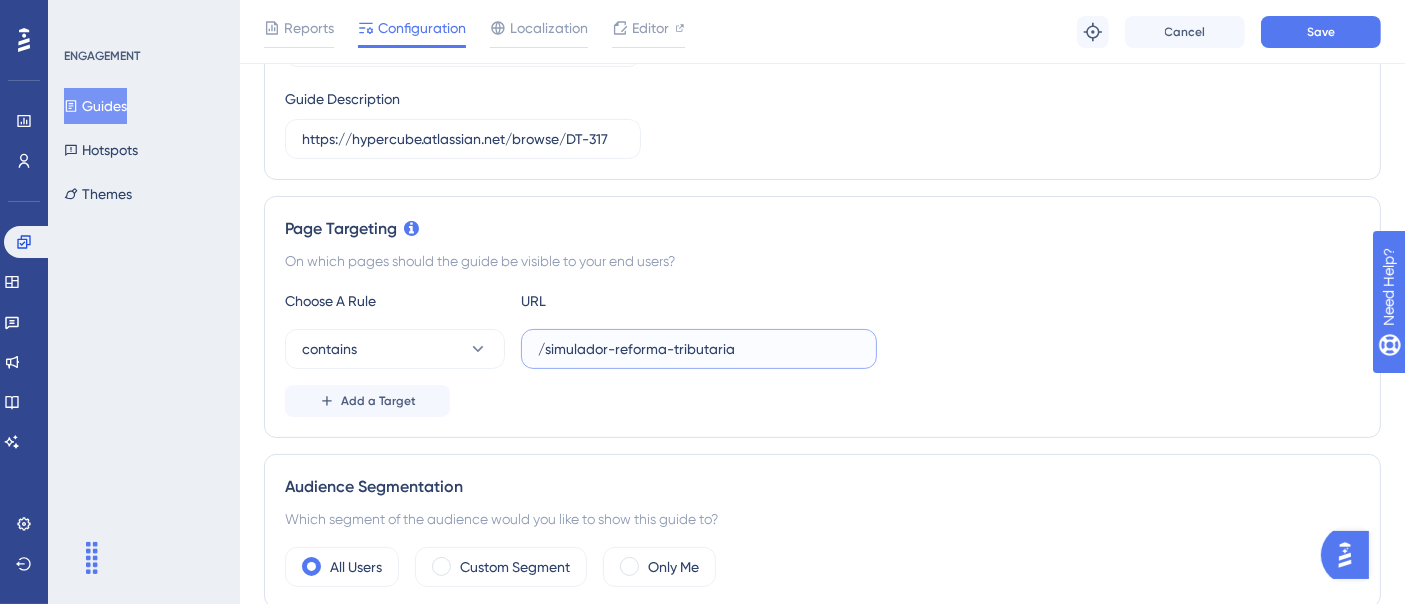 scroll, scrollTop: 0, scrollLeft: 0, axis: both 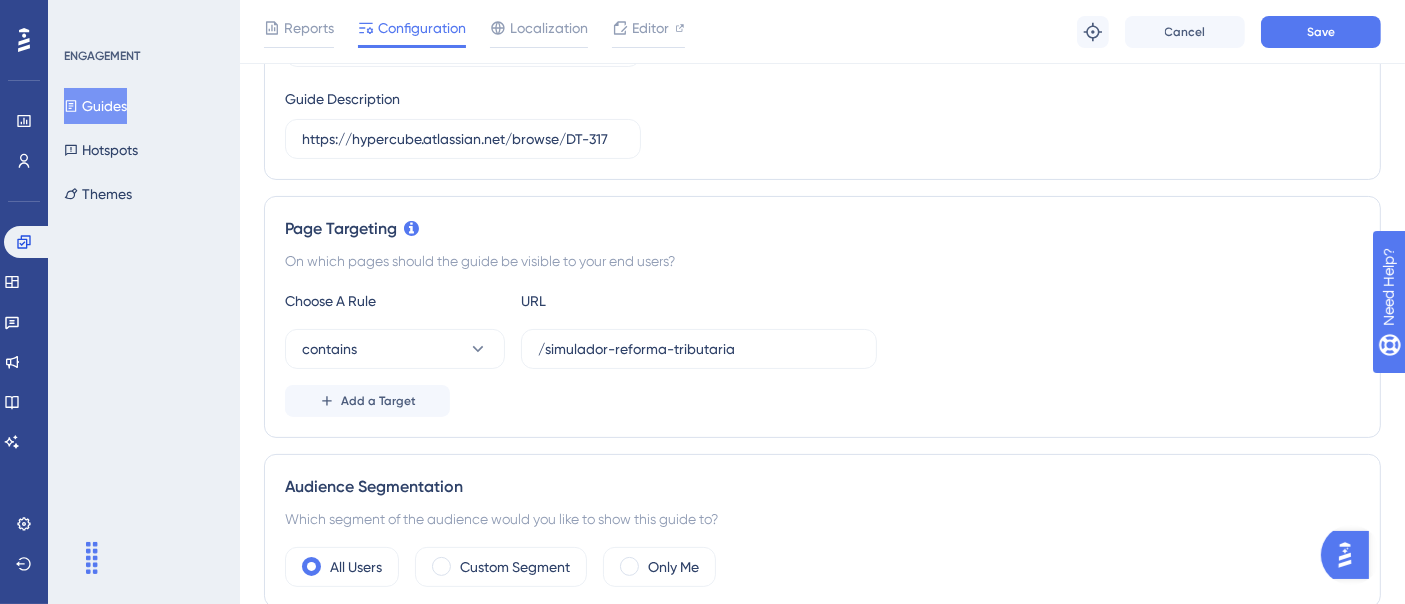 click on "Status: Active Guide Information Guide ID: [NUMBER] Copy Guide Name Nova funcionalidade - simulador RT Guide Description [URL] Page Targeting
On which pages should the guide be visible to your end users?
Choose A Rule URL contains /simulador-reforma-tributaria Add a Target Audience Segmentation Which segment of the audience would you like to show this guide to? All Users Custom Segment Only Me Trigger You can trigger your guide automatically when the target URL is visited,
and/or use the custom triggers. Auto-Trigger Set the Appear Frequency Once in 7 days Stop Trigger Never When the user sees the guide 10 times When the user completes the guide When the user reaches the custom goal Set the Display Priority This option will set the display priority between
auto-triggered materials in cases of conflicts between multiple materials Highest Custom Triggers Scheduling Schedule a time period Start Date [MONTH] [DAY] [YEAR] End Date [MONTH] [DAY] [YEAR] Redirection Container" at bounding box center (822, 879) 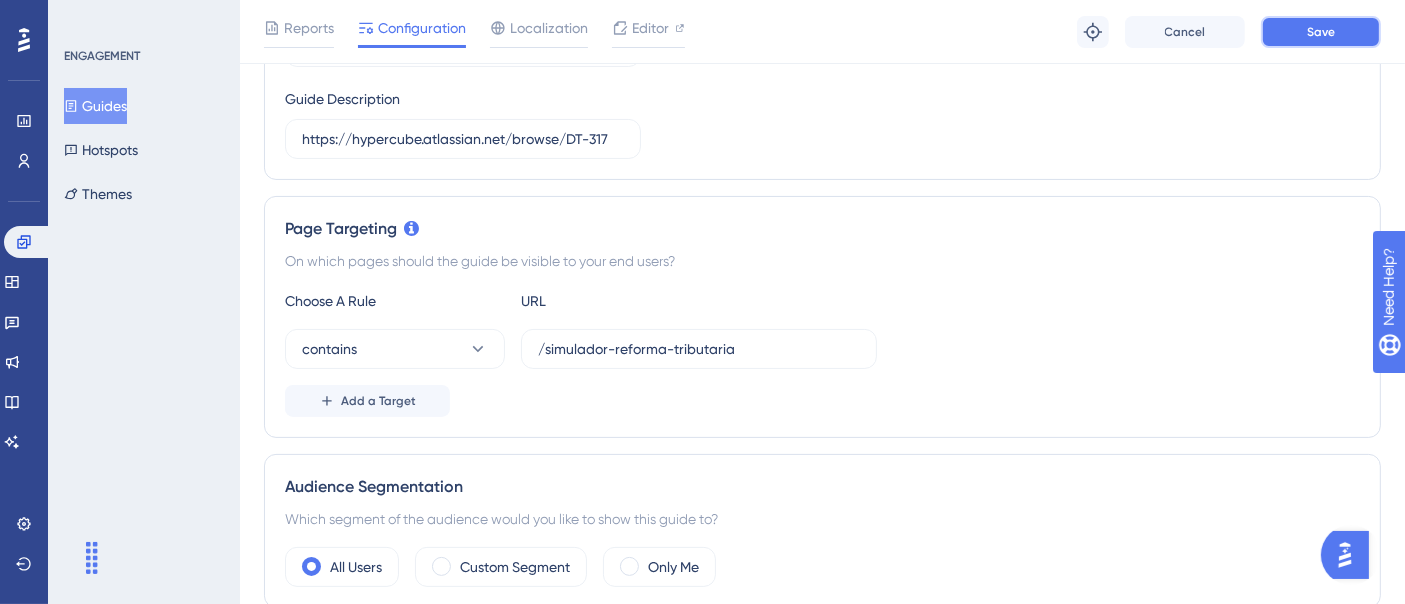 click on "Save" at bounding box center [1321, 32] 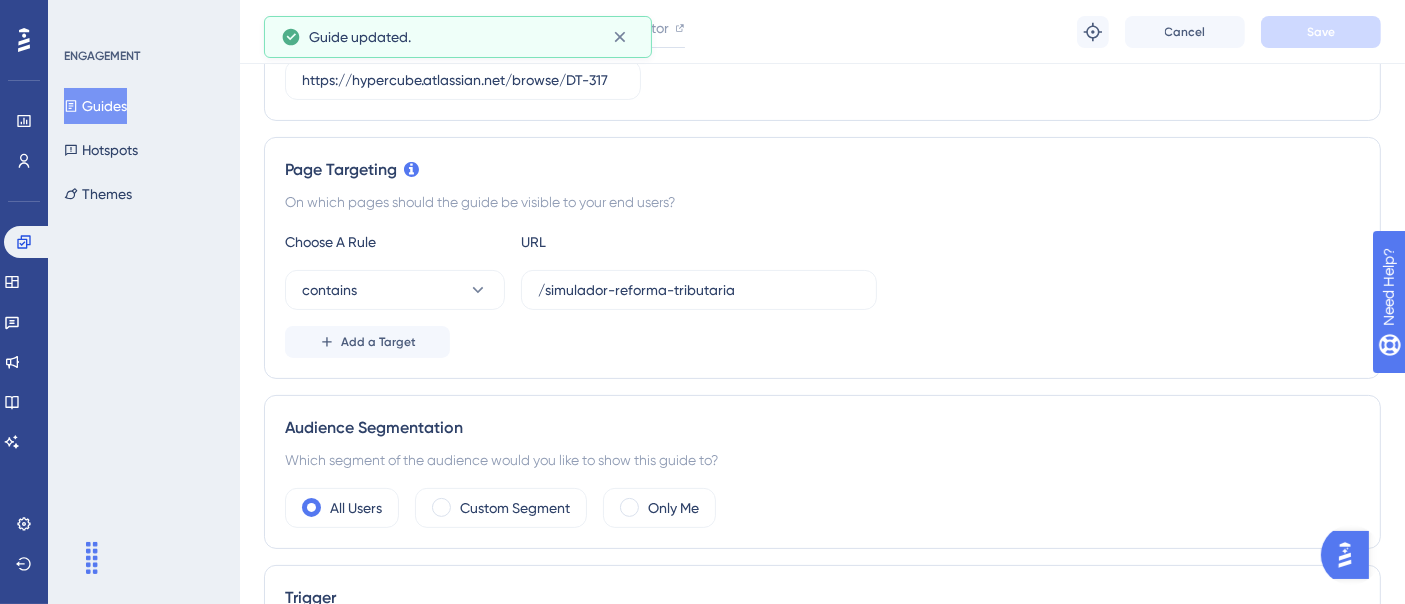 scroll, scrollTop: 0, scrollLeft: 0, axis: both 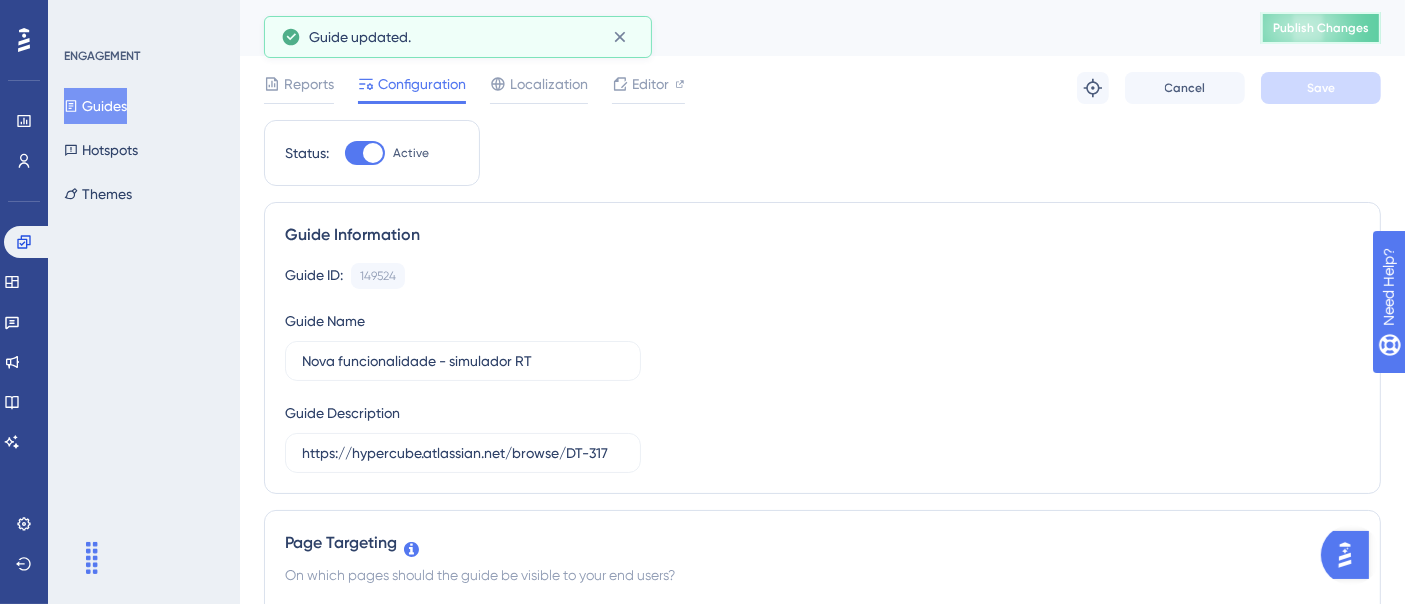 click on "Publish Changes" at bounding box center [1321, 28] 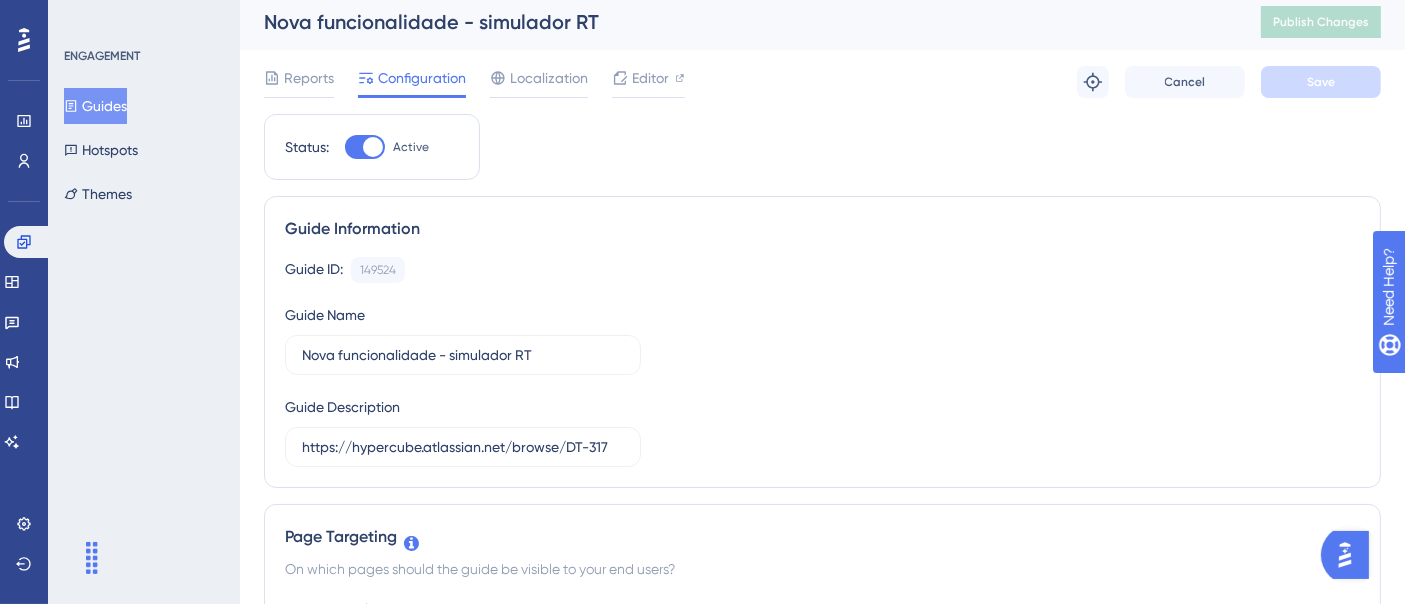 scroll, scrollTop: 0, scrollLeft: 0, axis: both 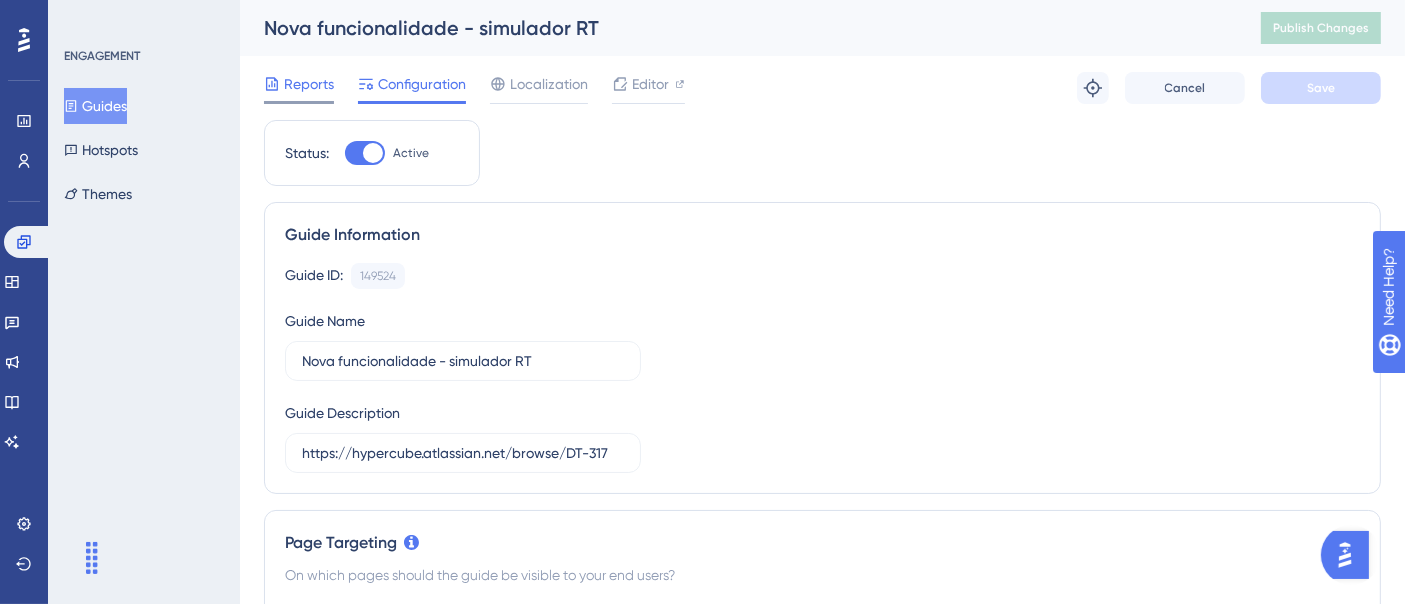 click on "Reports" at bounding box center (309, 84) 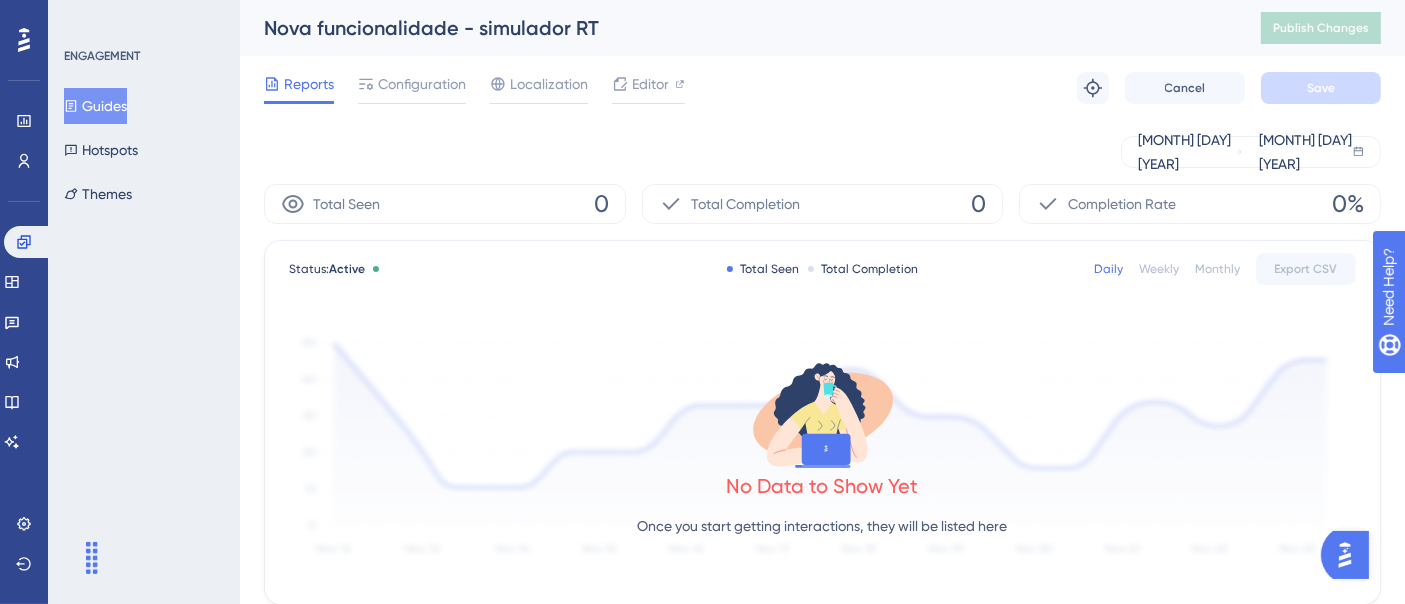 click on "Guides" at bounding box center (95, 106) 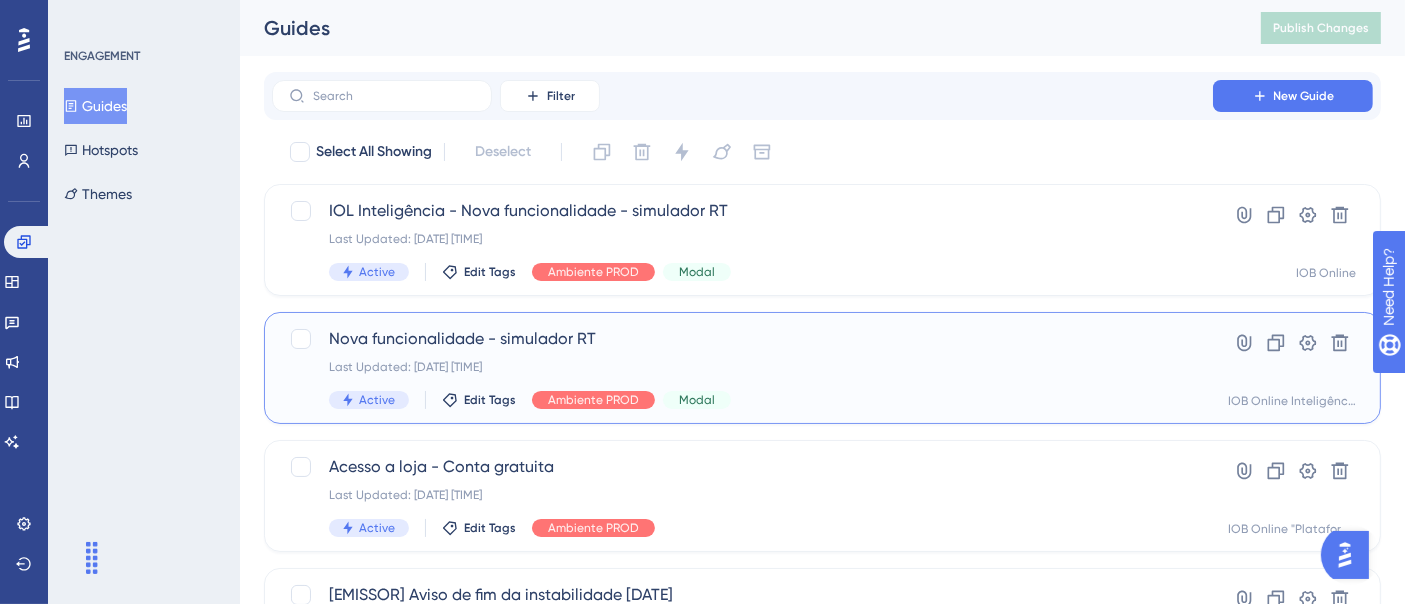 click on "Nova funcionalidade - simulador RT" at bounding box center [742, 339] 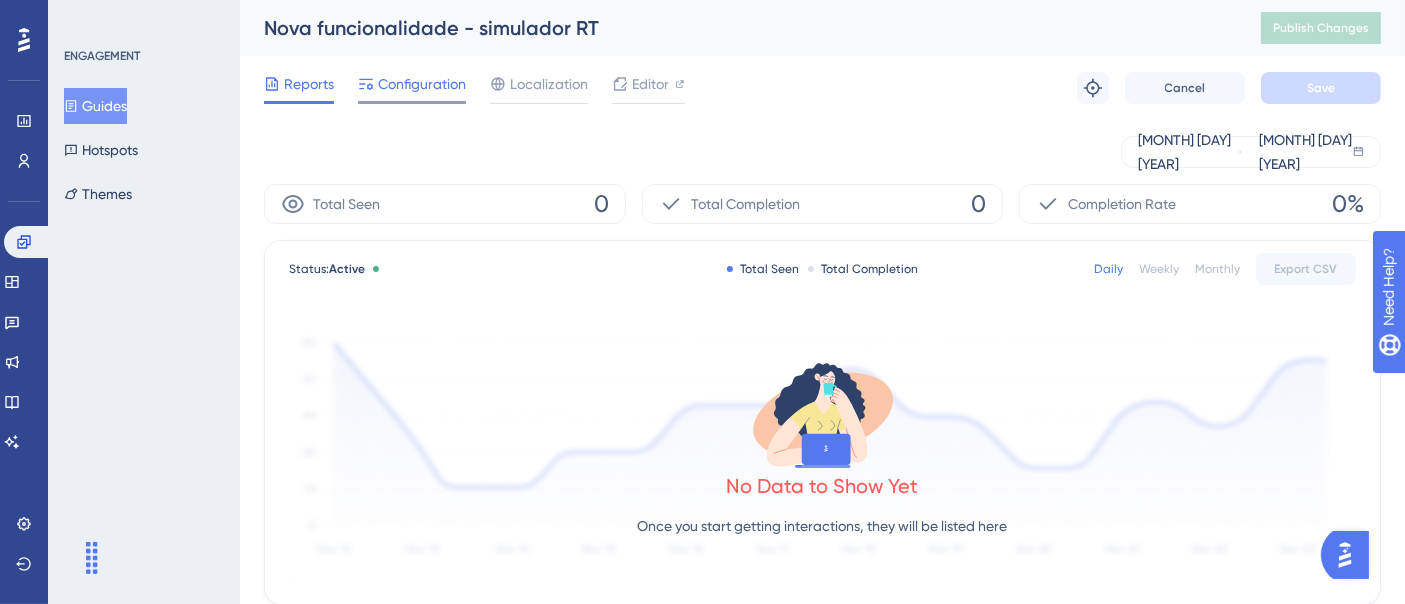 click on "Configuration" at bounding box center (422, 84) 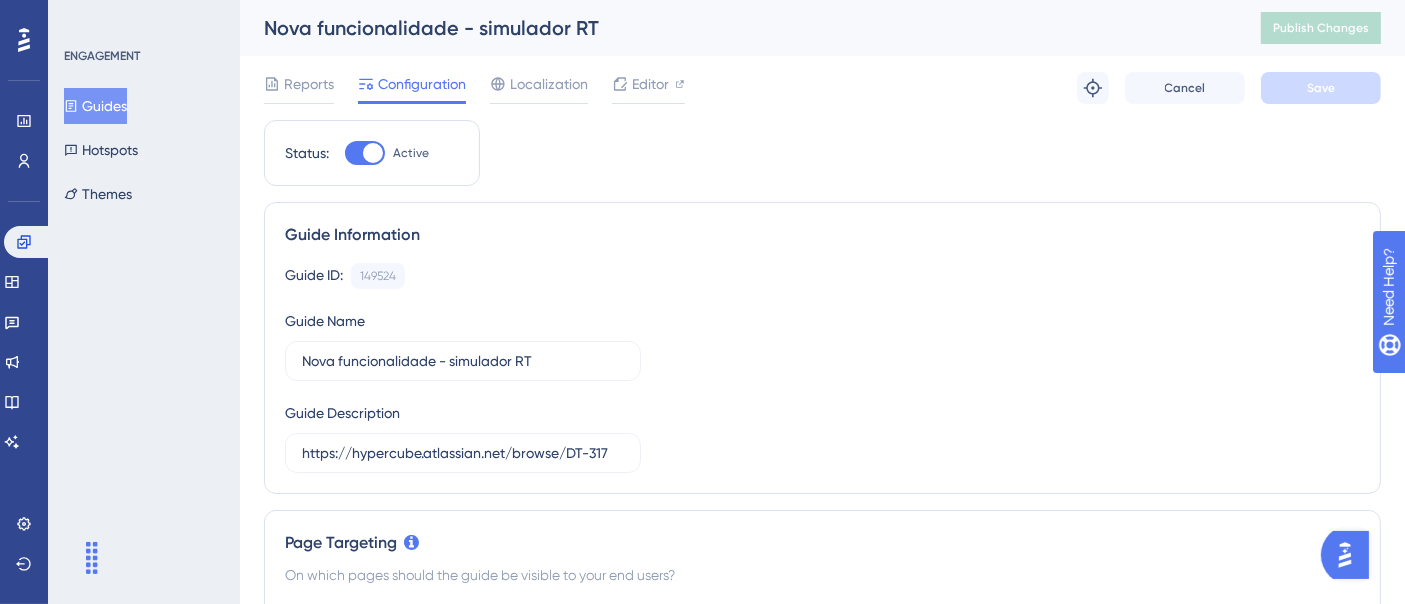 click on "Once in 7 days" at bounding box center (395, 1127) 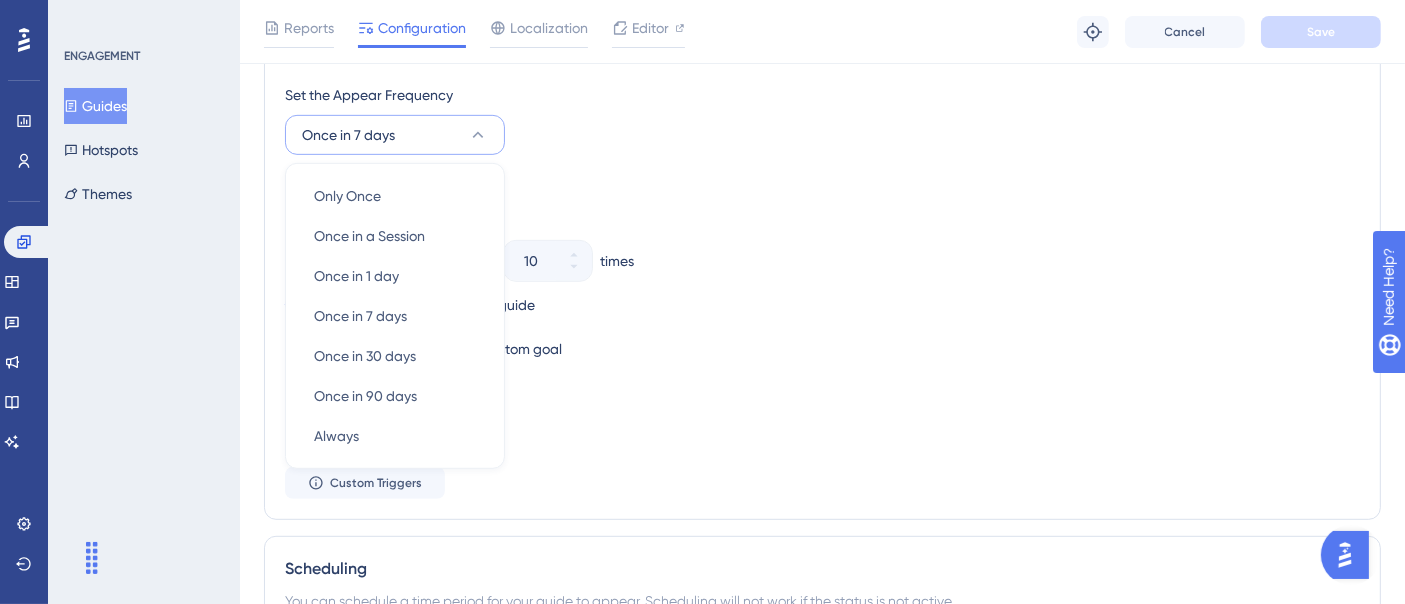 click on "Once in 7 days" at bounding box center (348, 135) 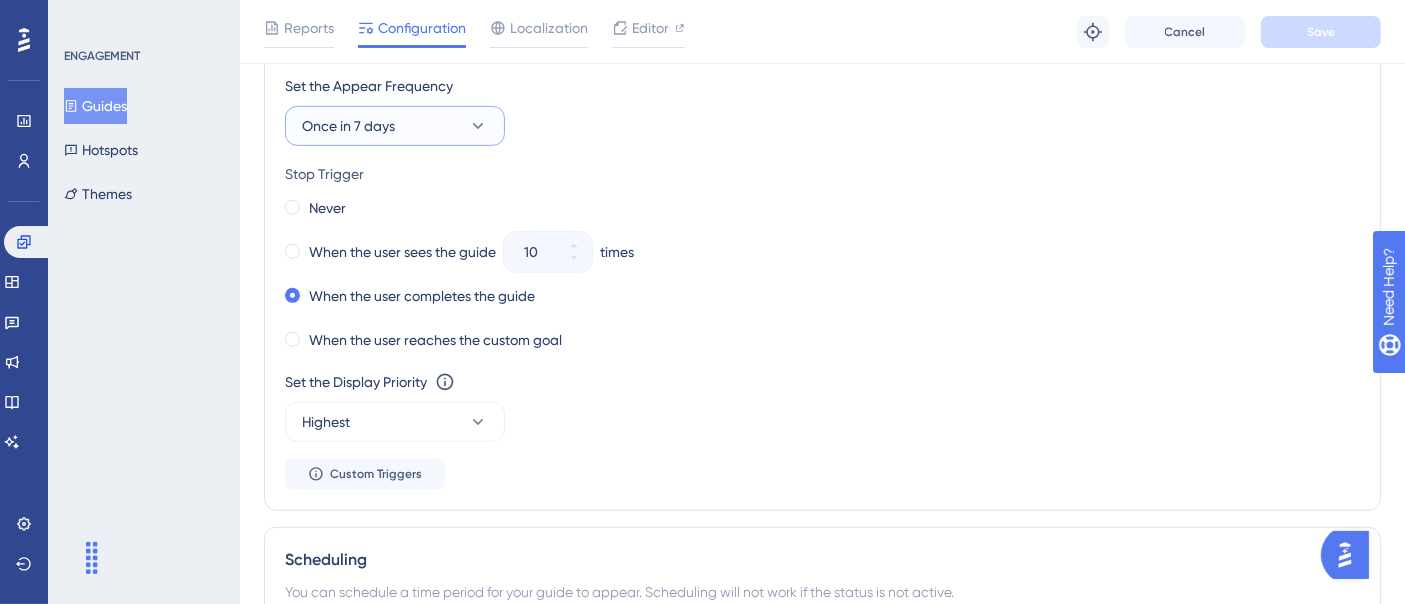 click on "Once in 7 days" at bounding box center [348, 126] 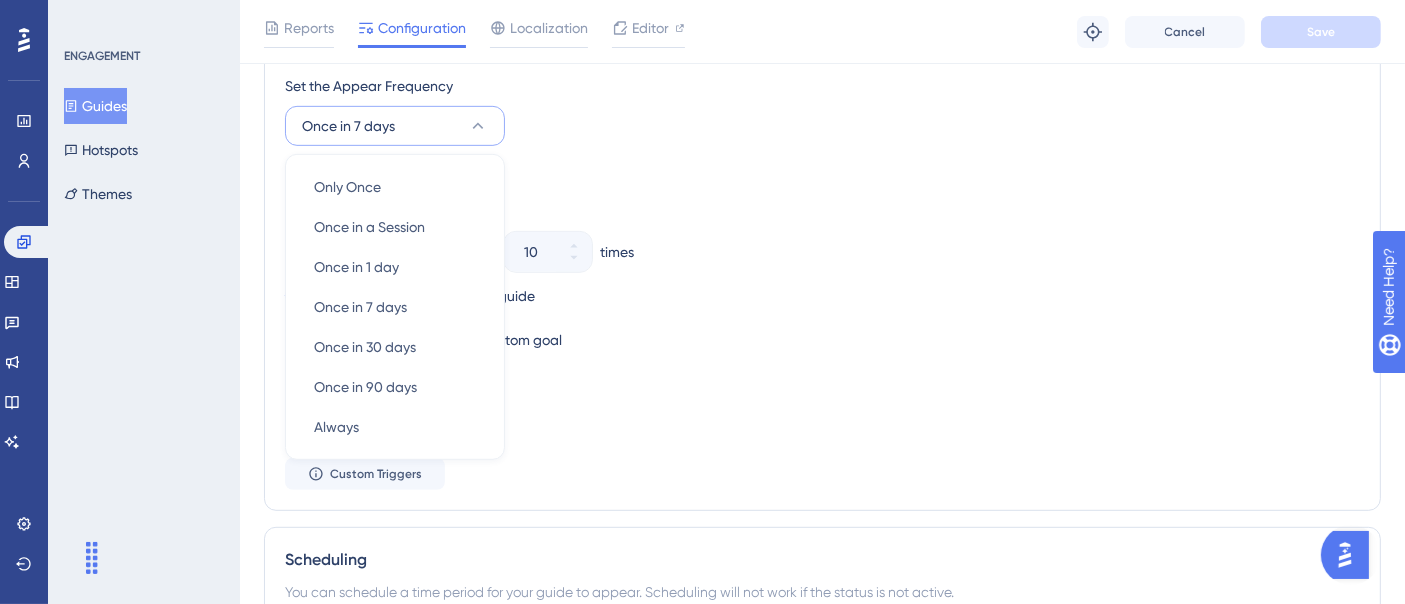scroll, scrollTop: 998, scrollLeft: 0, axis: vertical 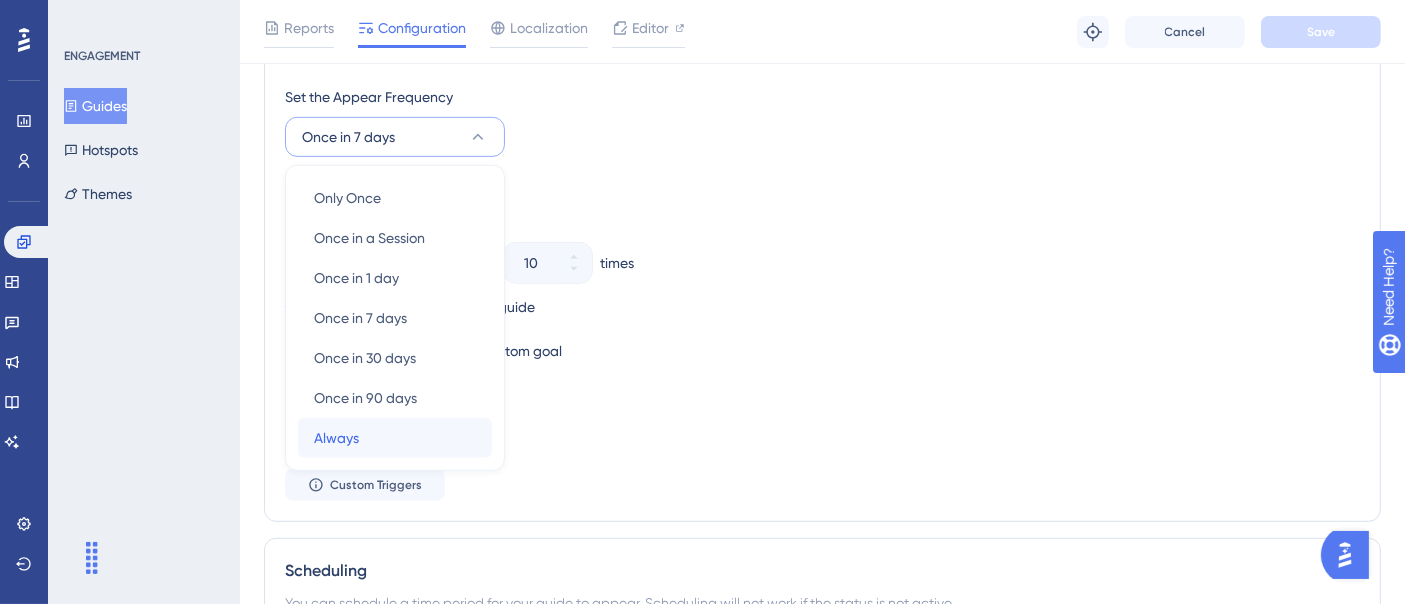 click on "Always Always" at bounding box center [395, 438] 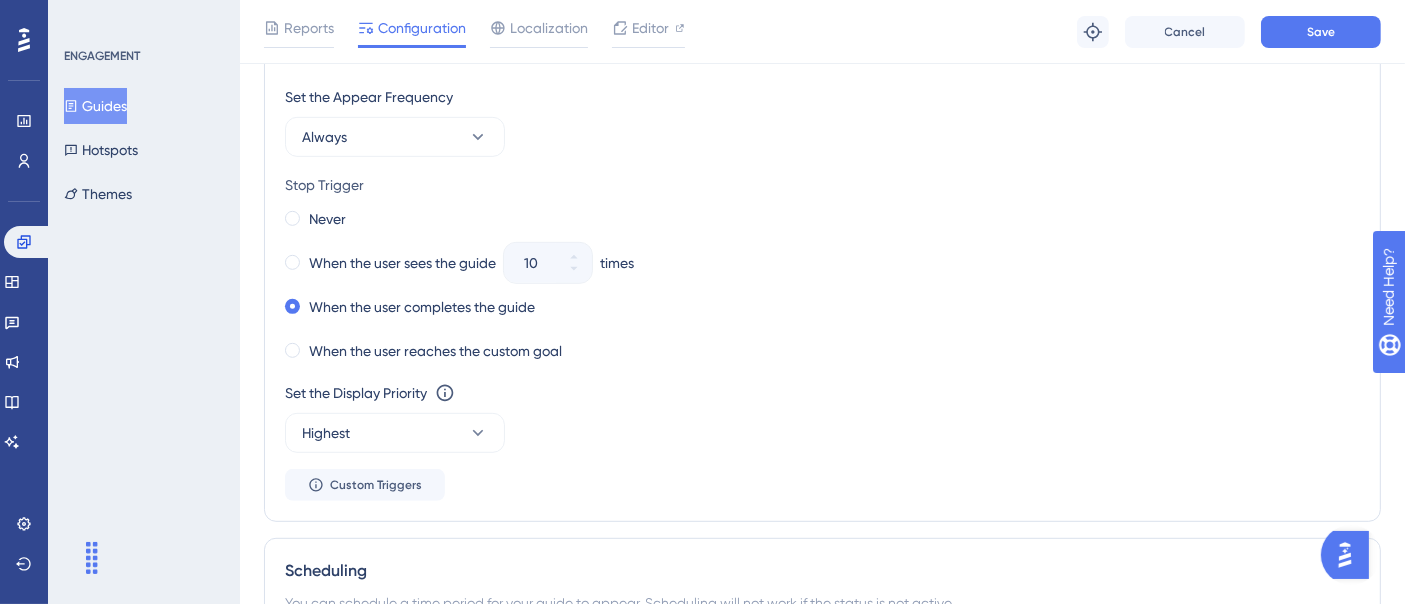 click on "Set the Appear Frequency Always Stop Trigger Never When the user sees the guide 10 times When the user completes the guide When the user reaches the custom goal Set the Display Priority This option will set the display priority between
auto-triggered materials in cases of conflicts between multiple materials Highest Custom Triggers" at bounding box center (822, 293) 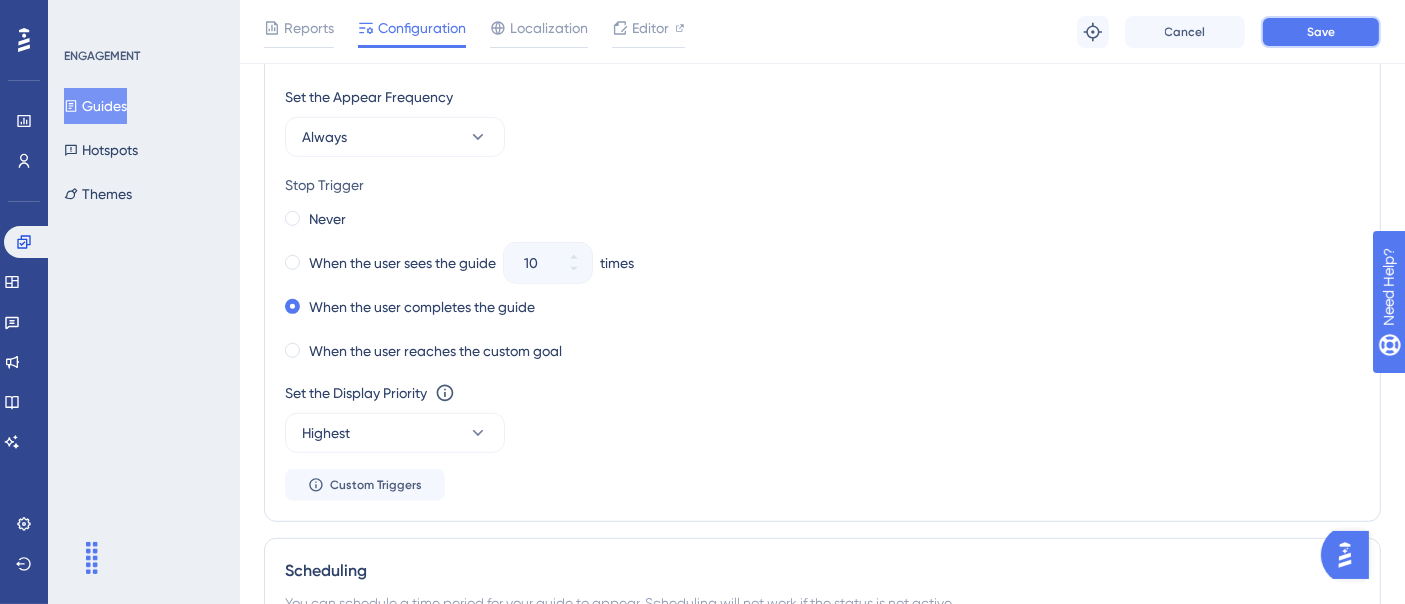 click on "Save" at bounding box center [1321, 32] 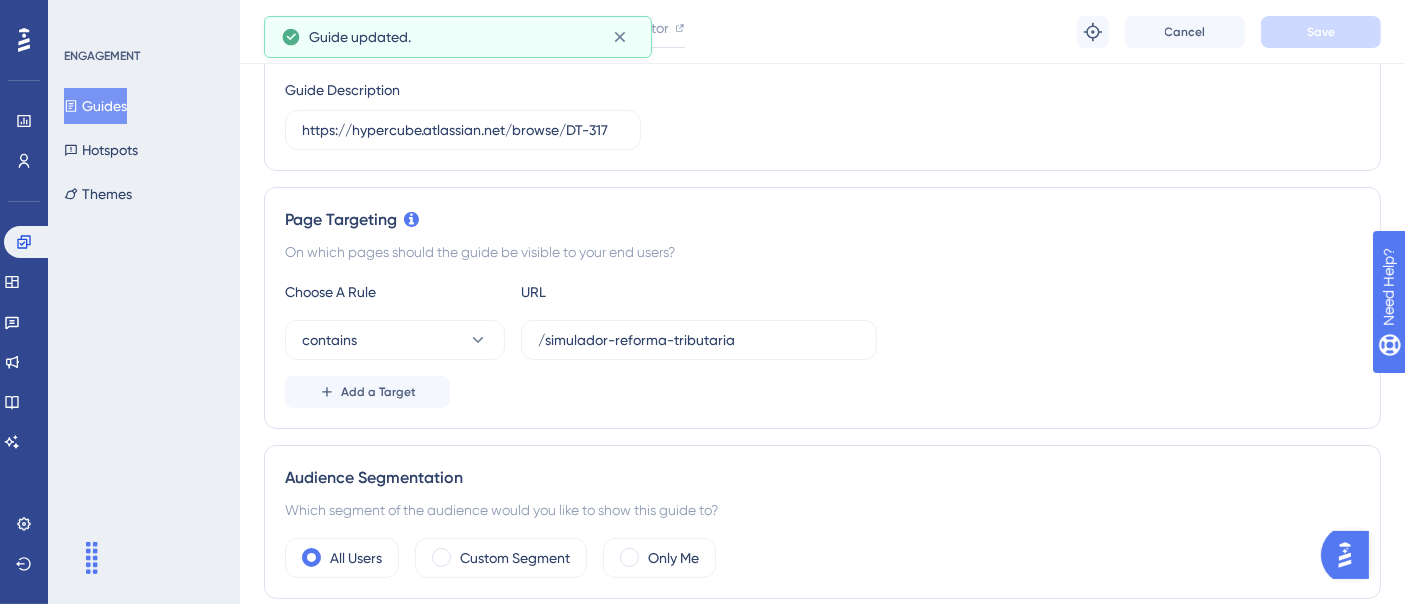 scroll, scrollTop: 0, scrollLeft: 0, axis: both 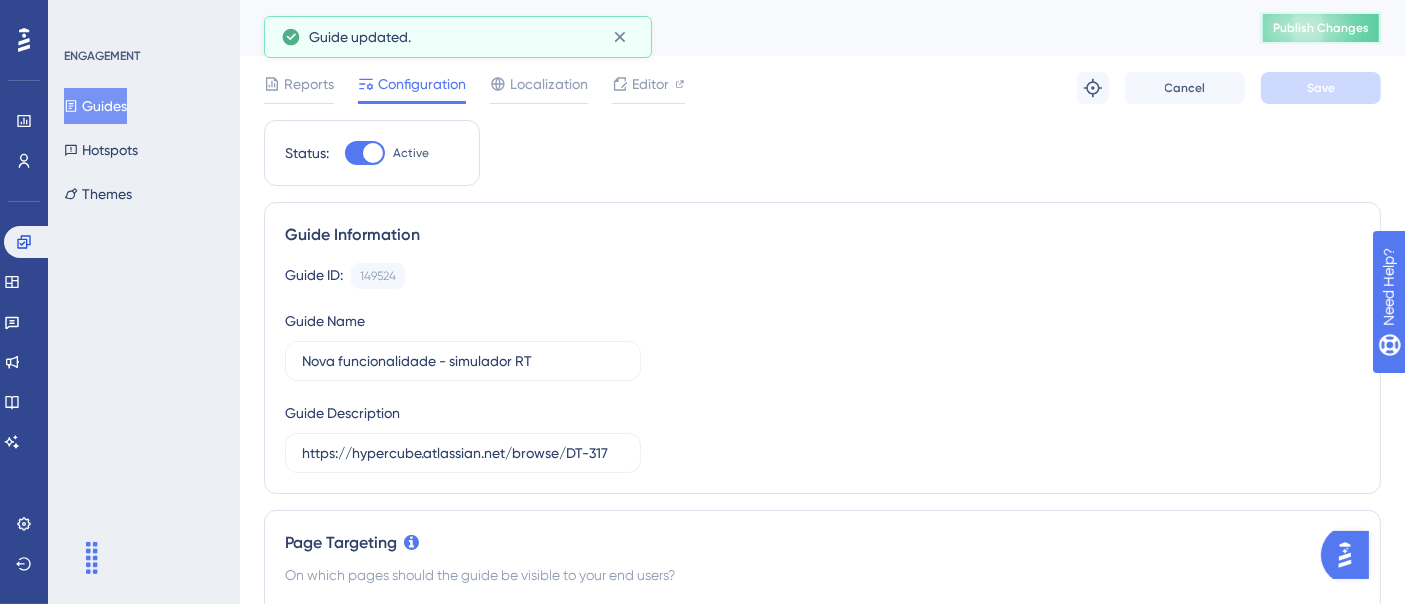 click on "Publish Changes" at bounding box center [1321, 28] 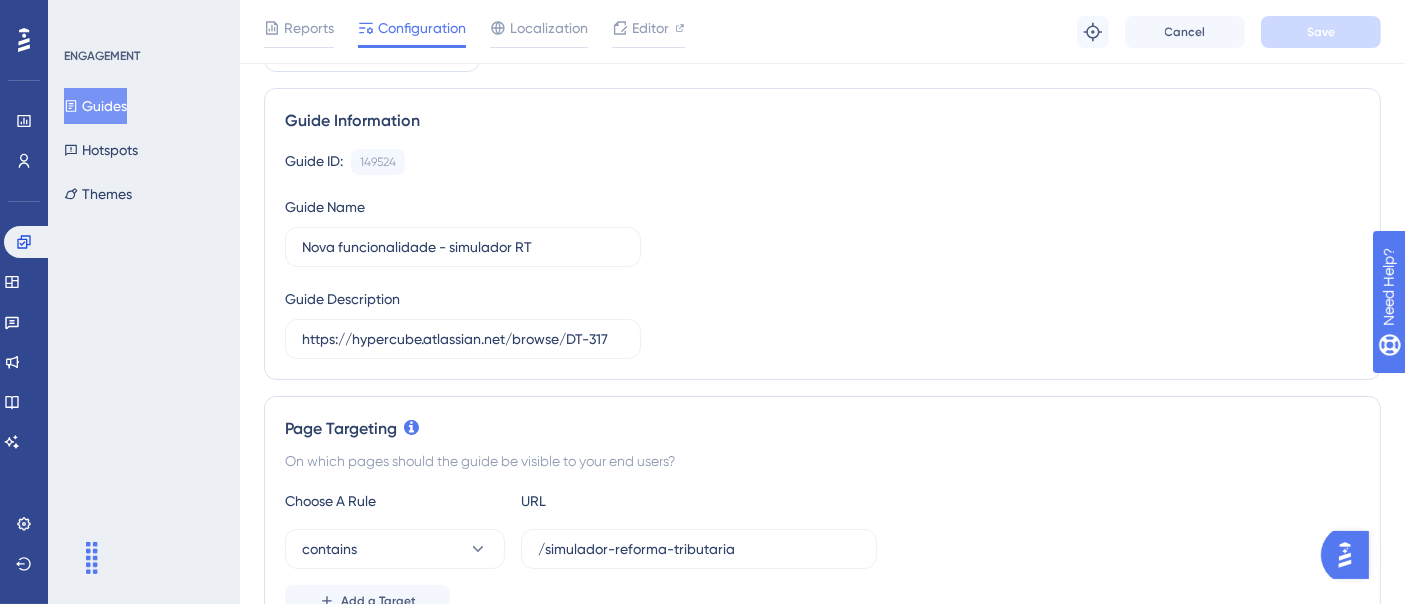 scroll, scrollTop: 0, scrollLeft: 0, axis: both 